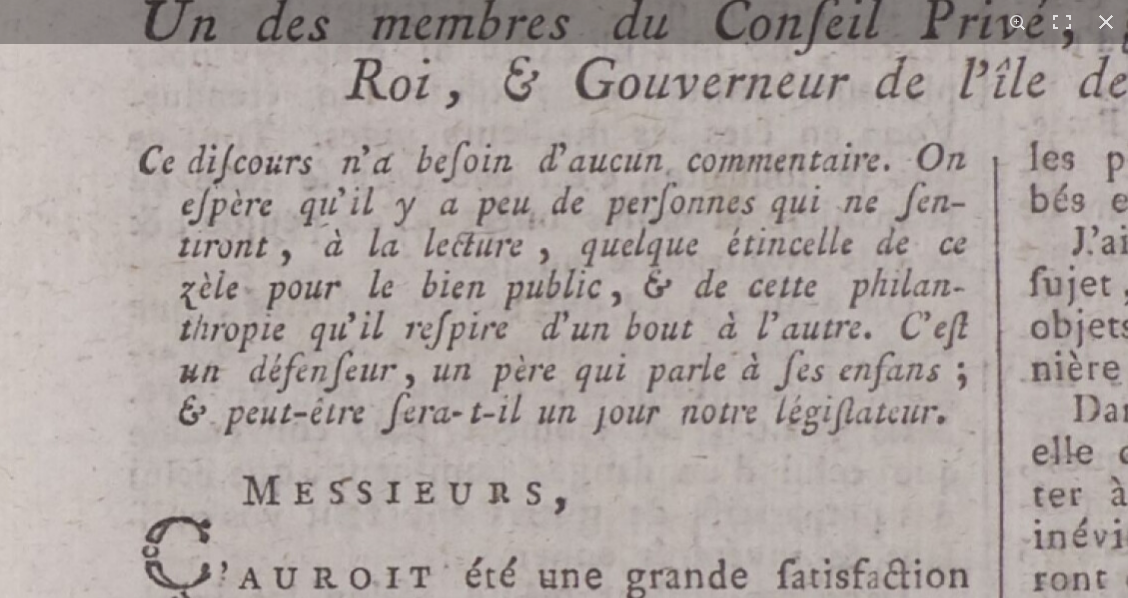 scroll, scrollTop: 333, scrollLeft: 0, axis: vertical 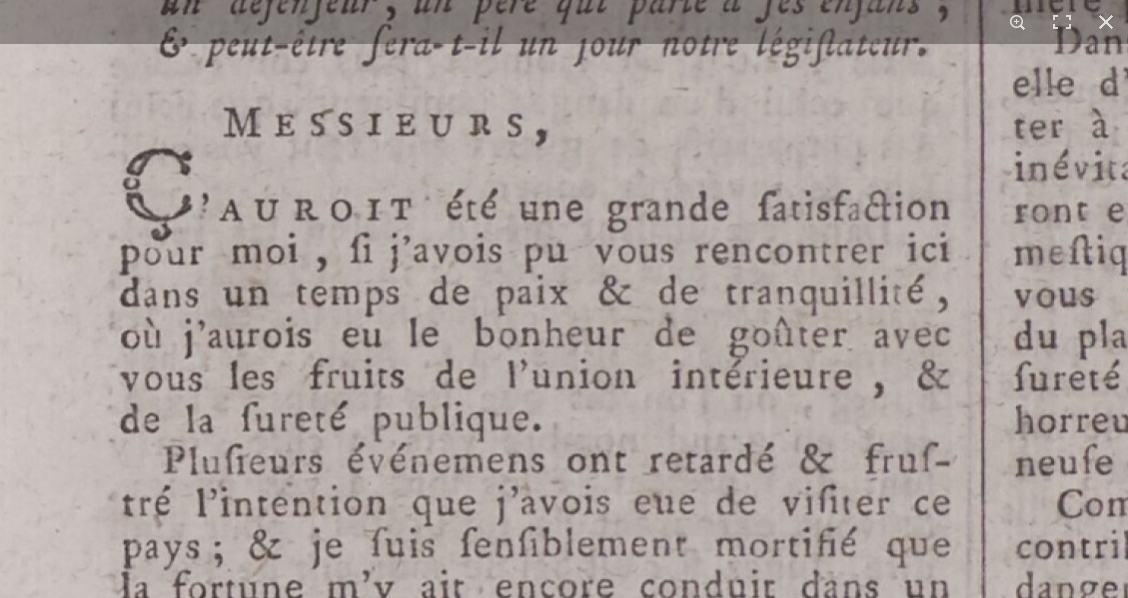 click at bounding box center (1111, 166) 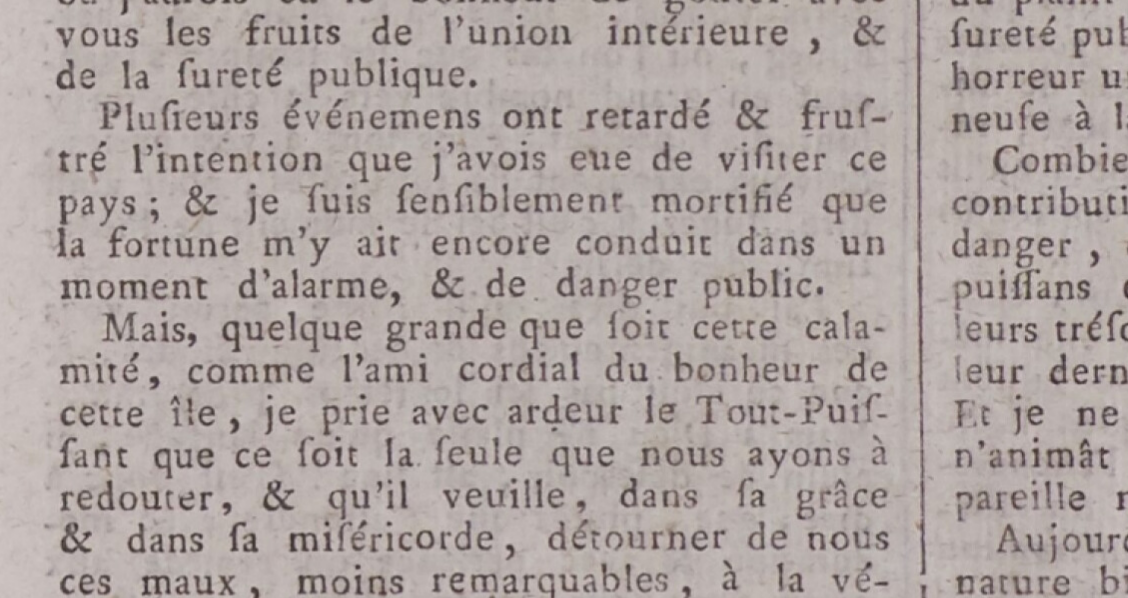 click on "1 / 1" at bounding box center (564, 299) 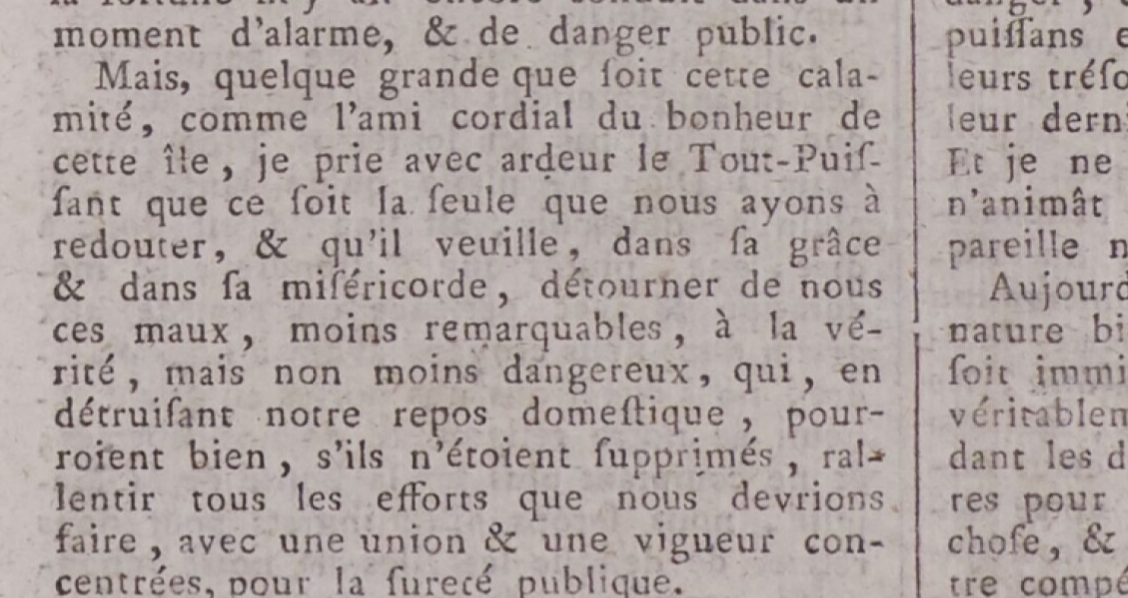 click at bounding box center [1040, -430] 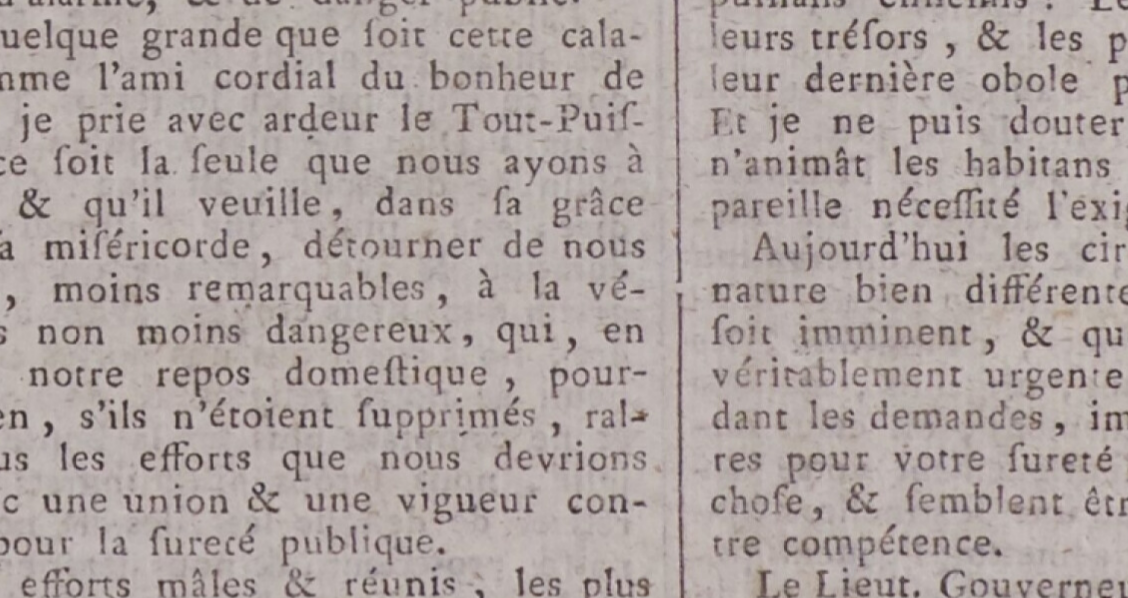 click at bounding box center (803, -470) 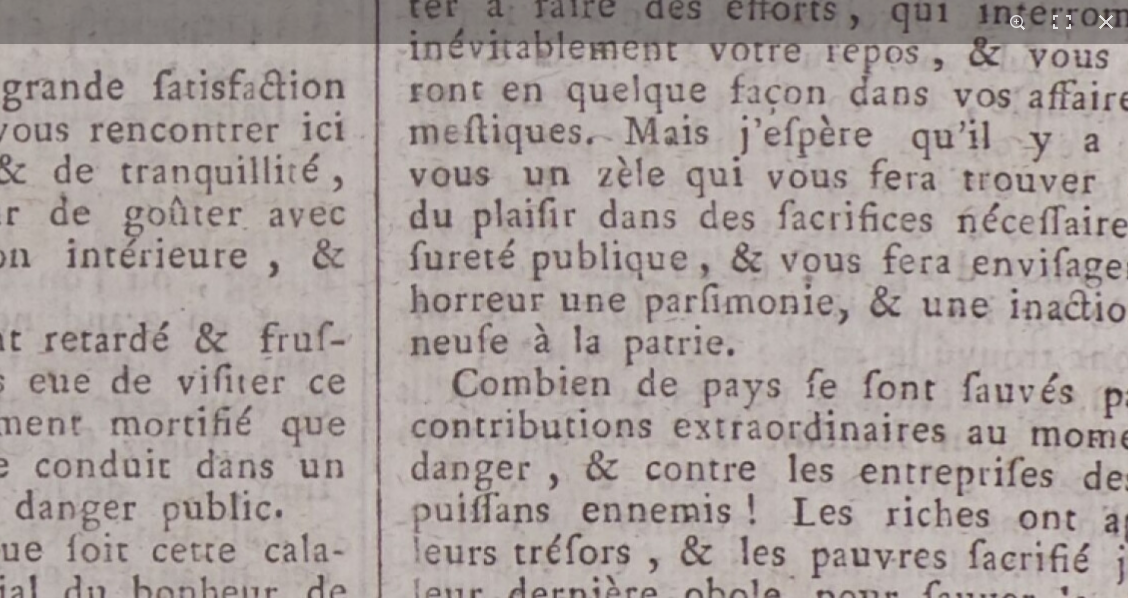 click on "Menu" at bounding box center [564, -15] 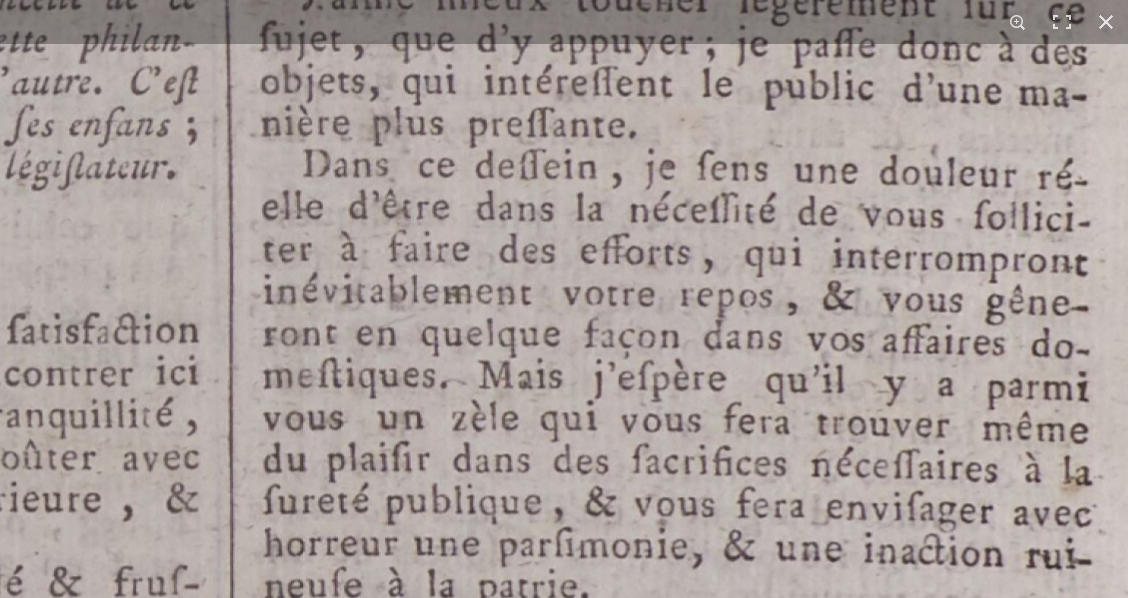 click at bounding box center (360, 289) 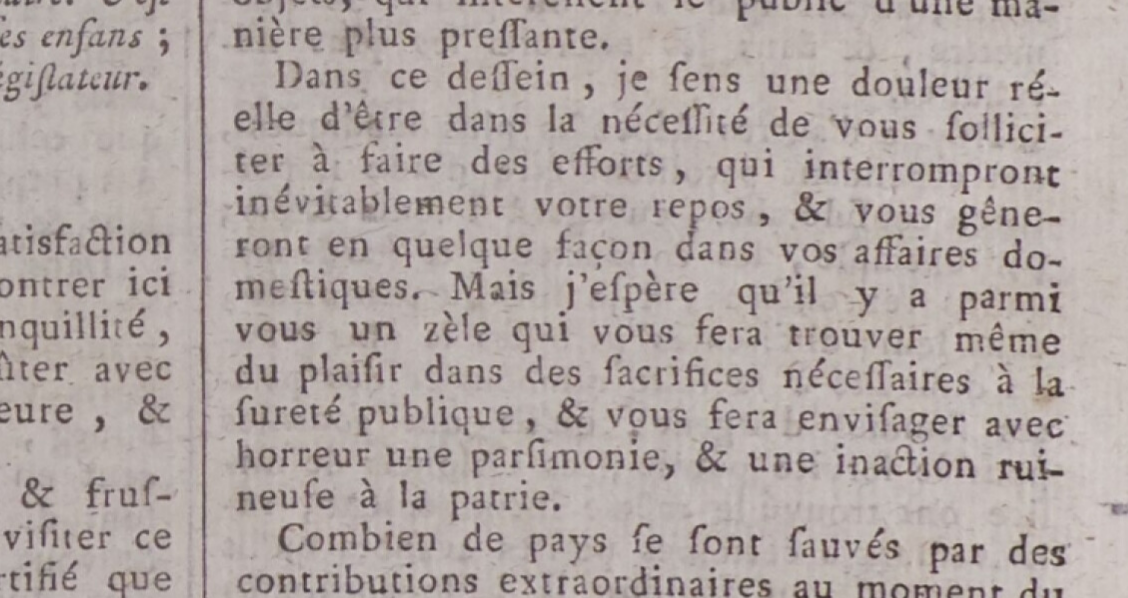 click at bounding box center (332, 200) 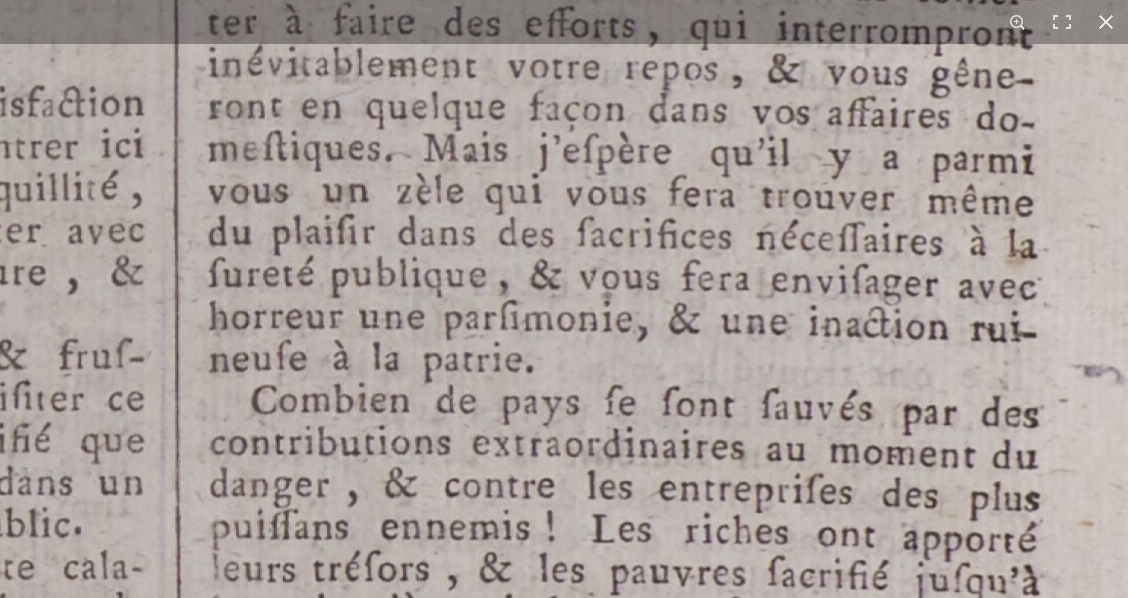 click at bounding box center [305, 62] 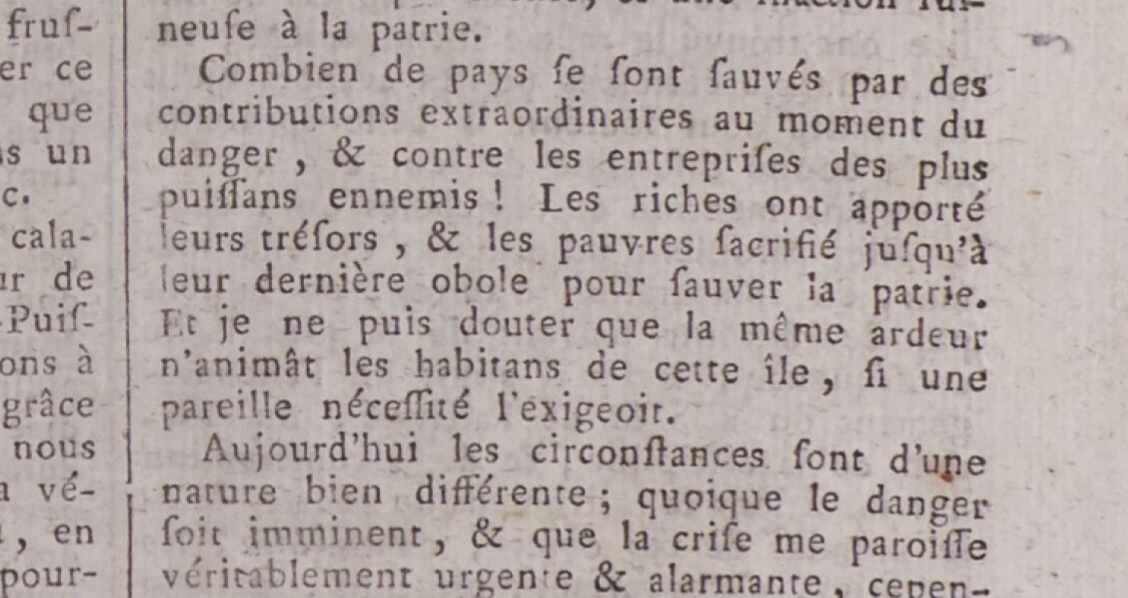 click at bounding box center (253, -269) 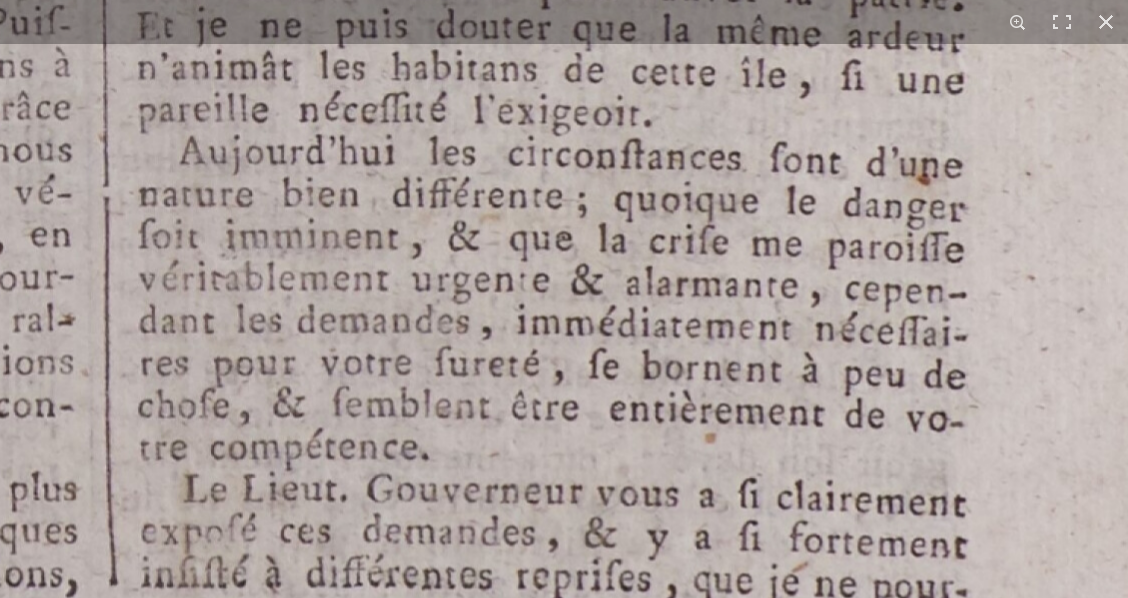 click at bounding box center [230, -566] 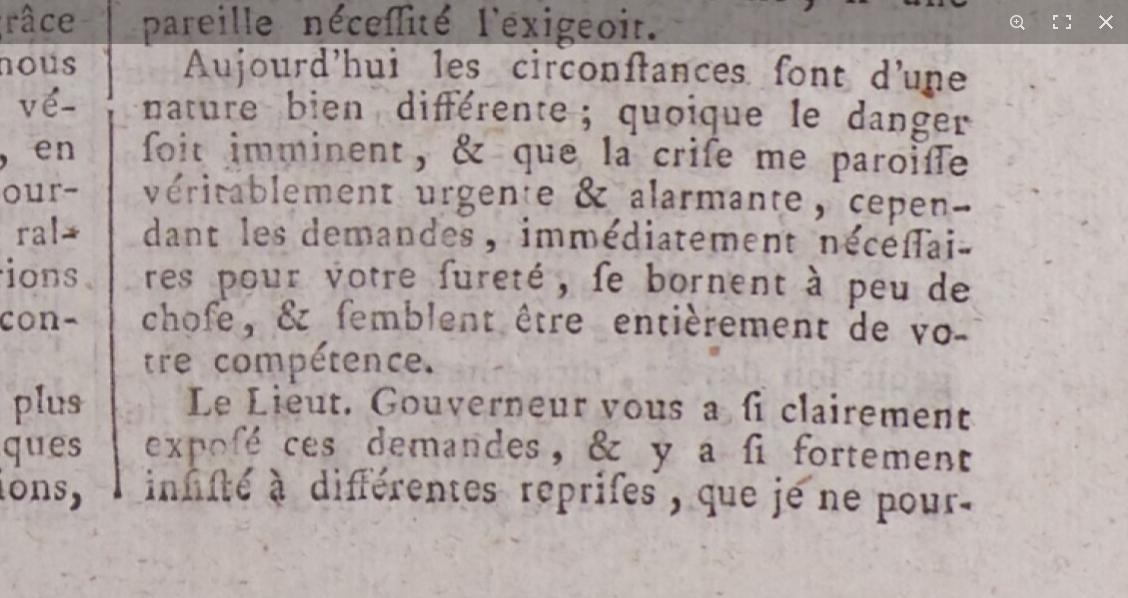 click at bounding box center (234, -653) 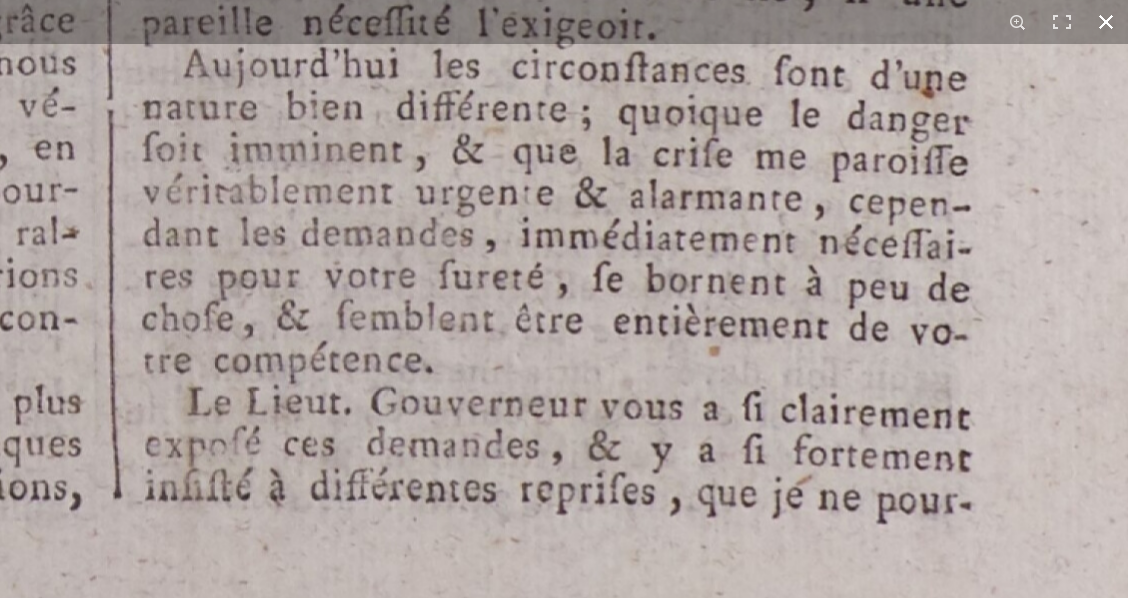 click at bounding box center (1106, 22) 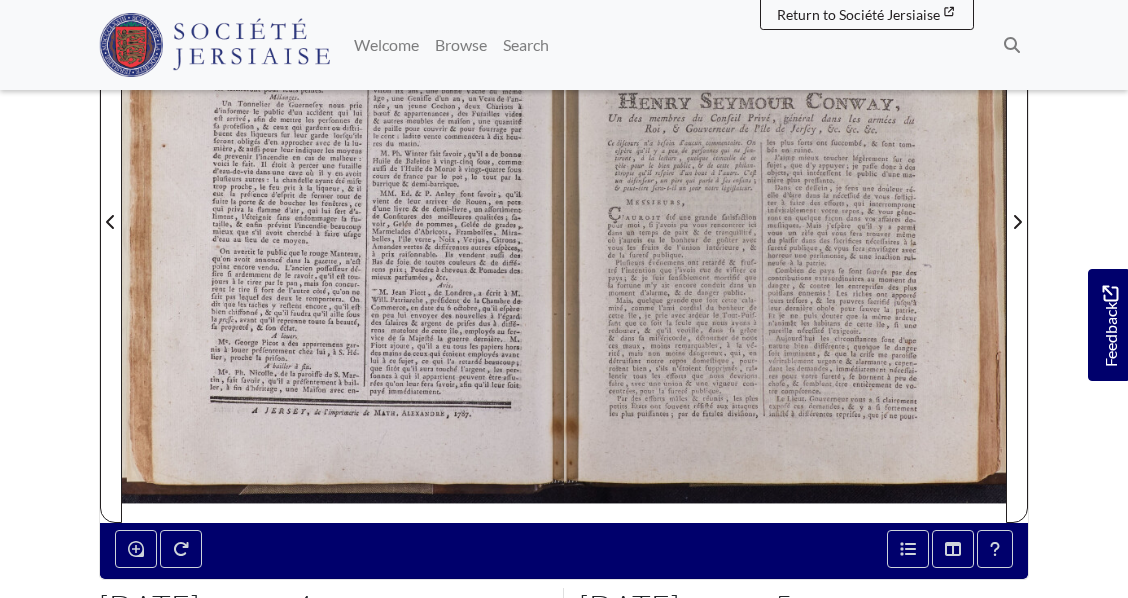 scroll, scrollTop: 408, scrollLeft: 0, axis: vertical 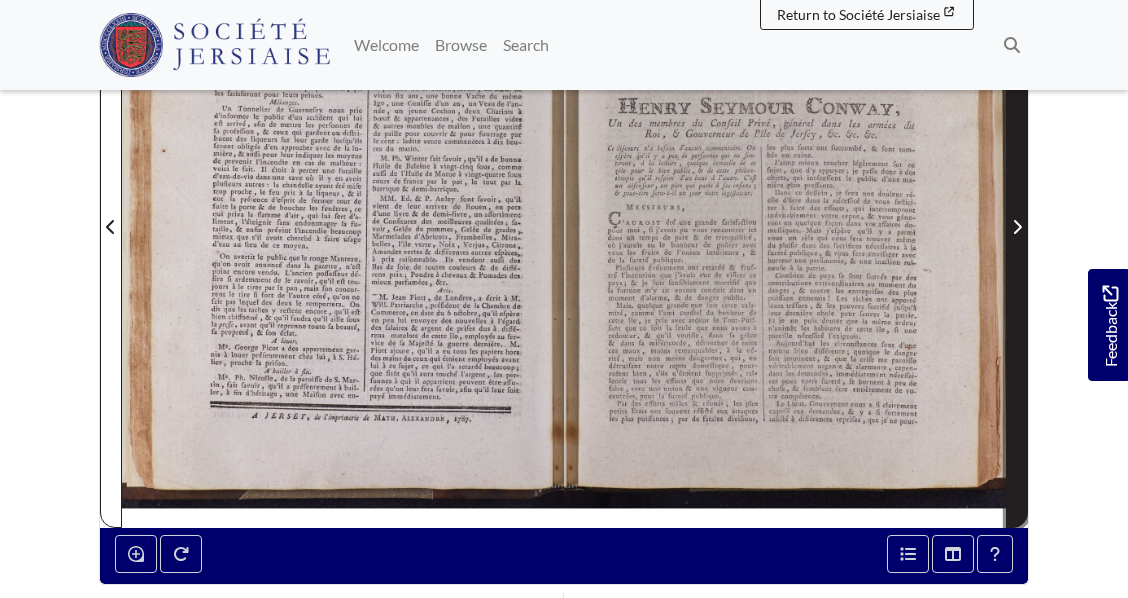 click 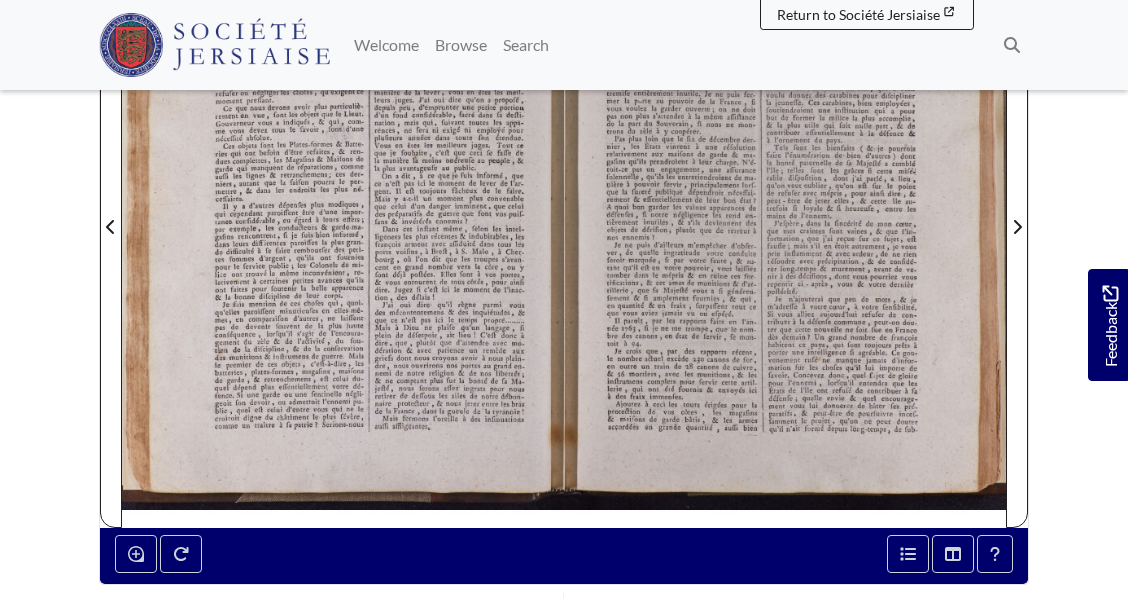 click at bounding box center [343, 214] 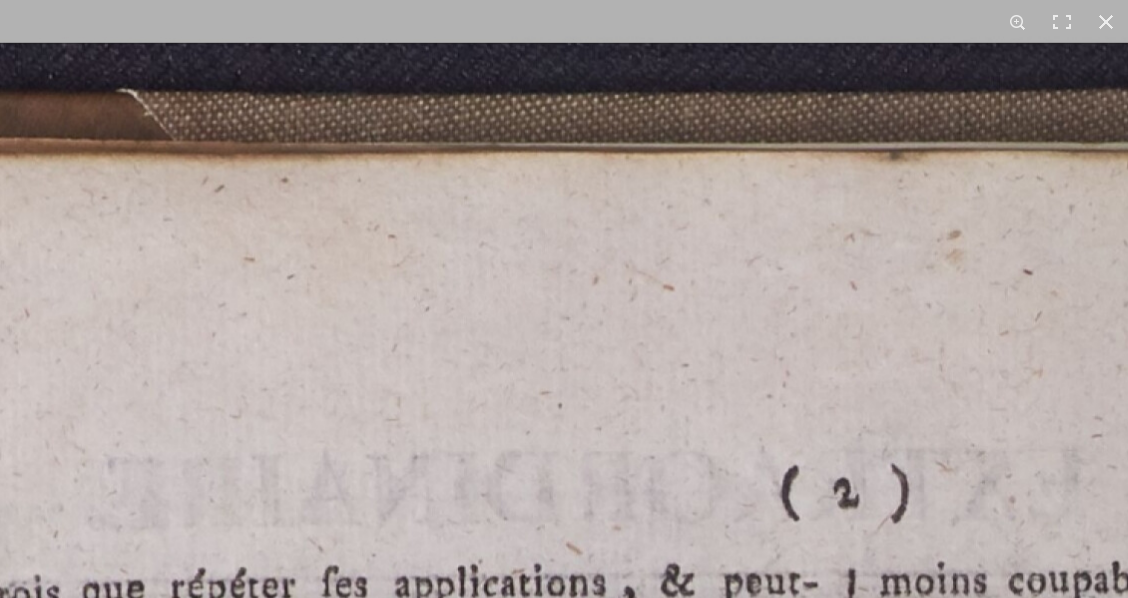 click at bounding box center [705, 1688] 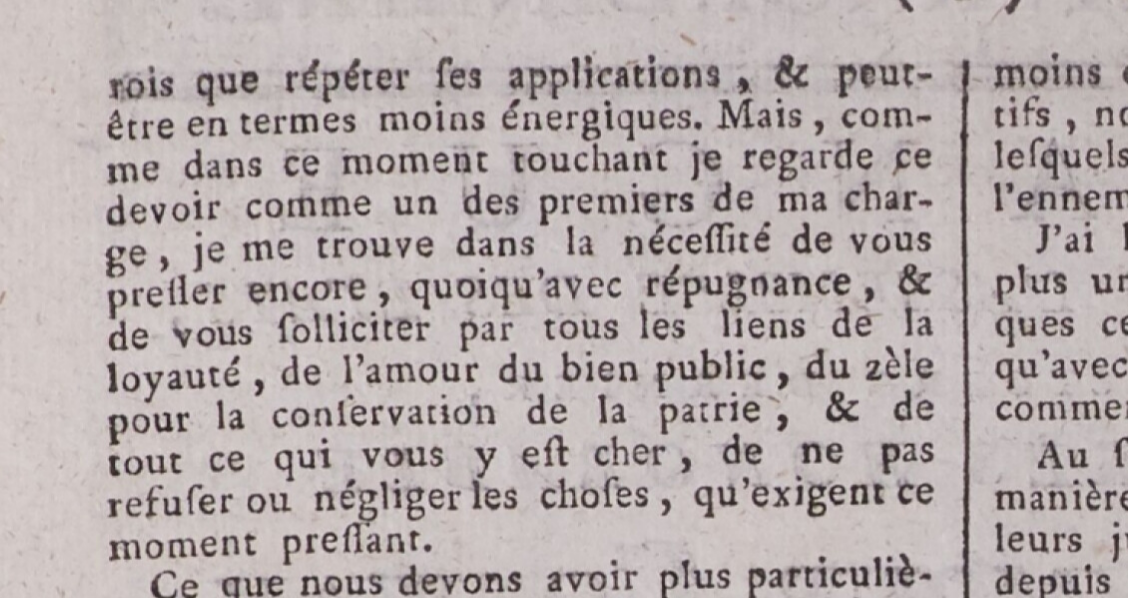 click on "Menu" at bounding box center (564, 301) 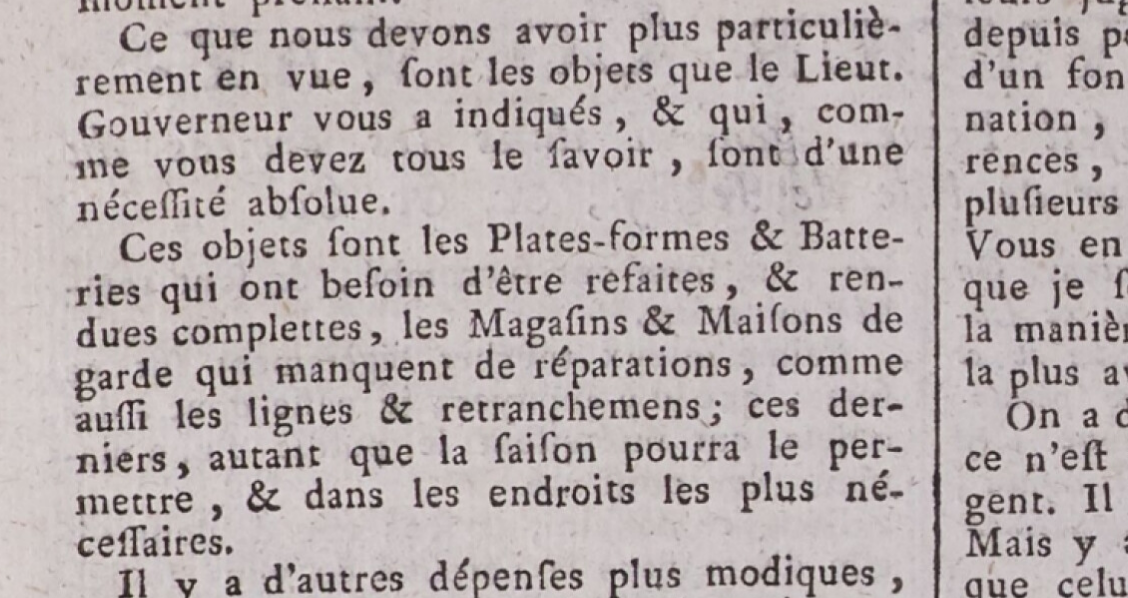 click on "Menu" at bounding box center [564, 301] 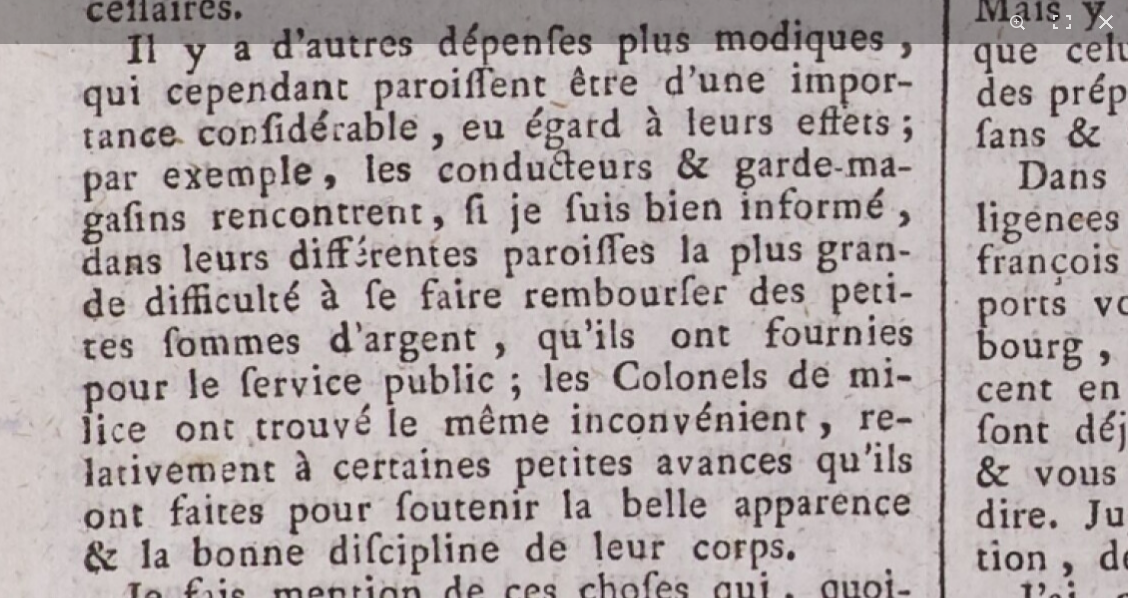 click on "1 / 1" at bounding box center (564, 299) 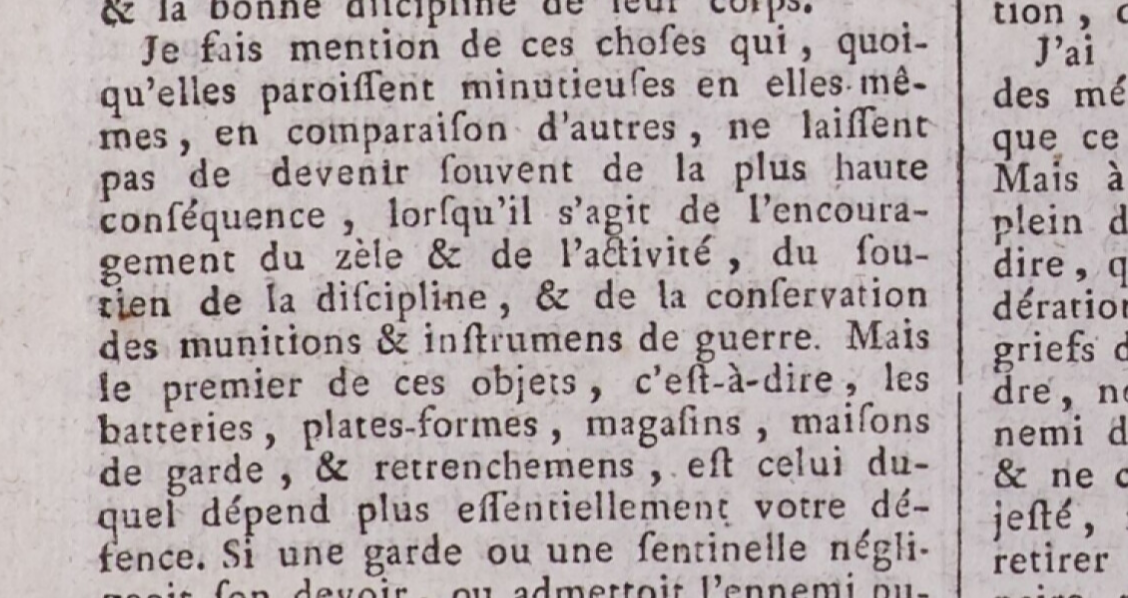 click on "1 / 1" at bounding box center (564, 299) 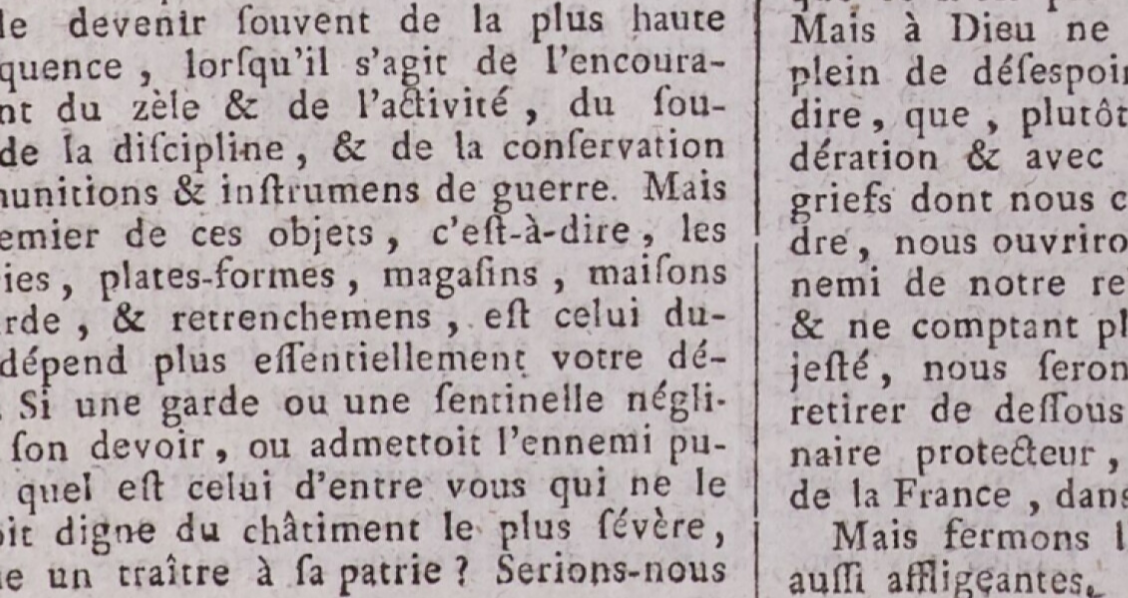 click at bounding box center [611, -600] 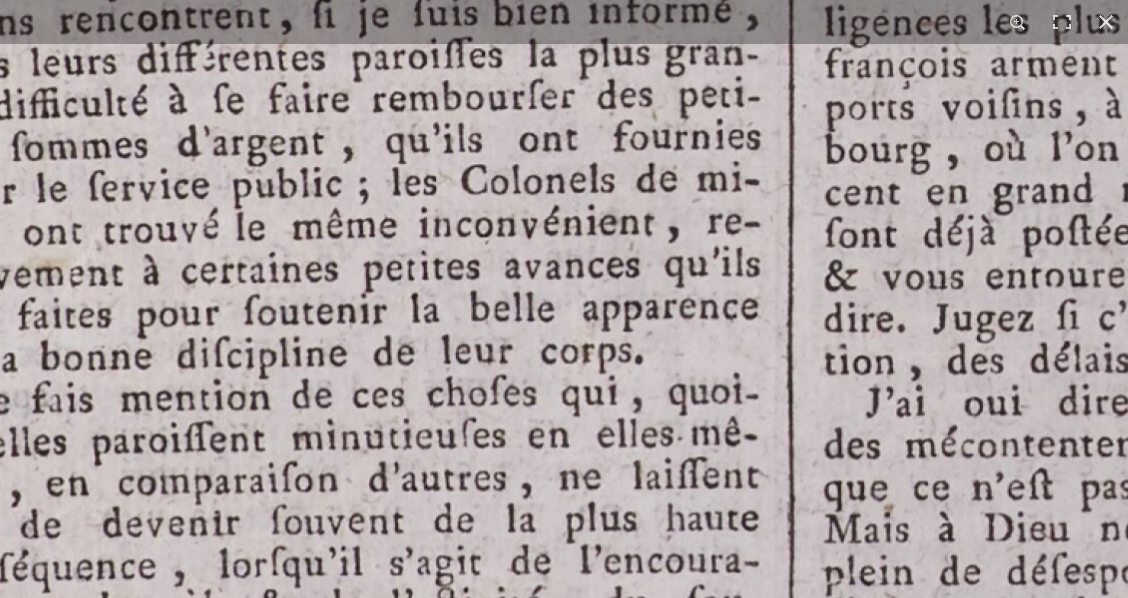 click on "Menu" at bounding box center (564, 301) 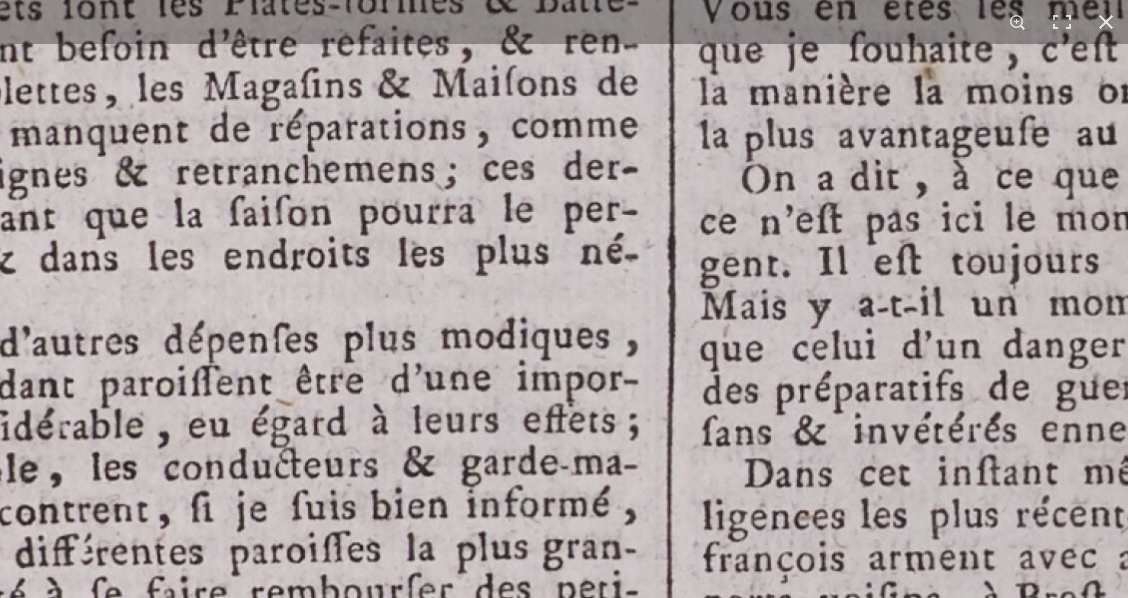 click on "Menu" at bounding box center [564, 301] 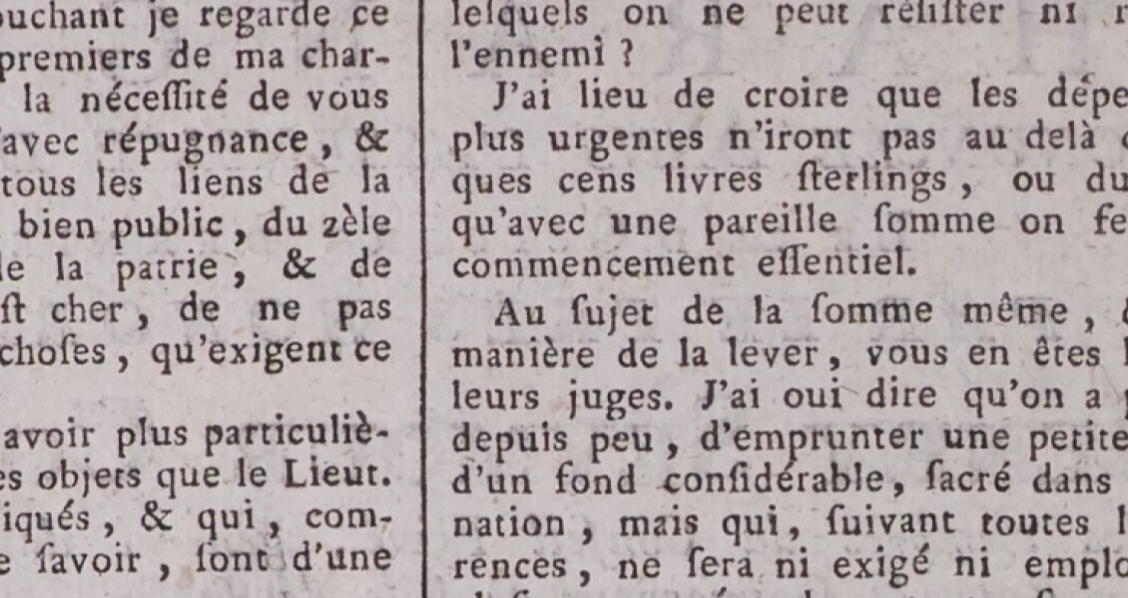click on "Menu" at bounding box center [564, 301] 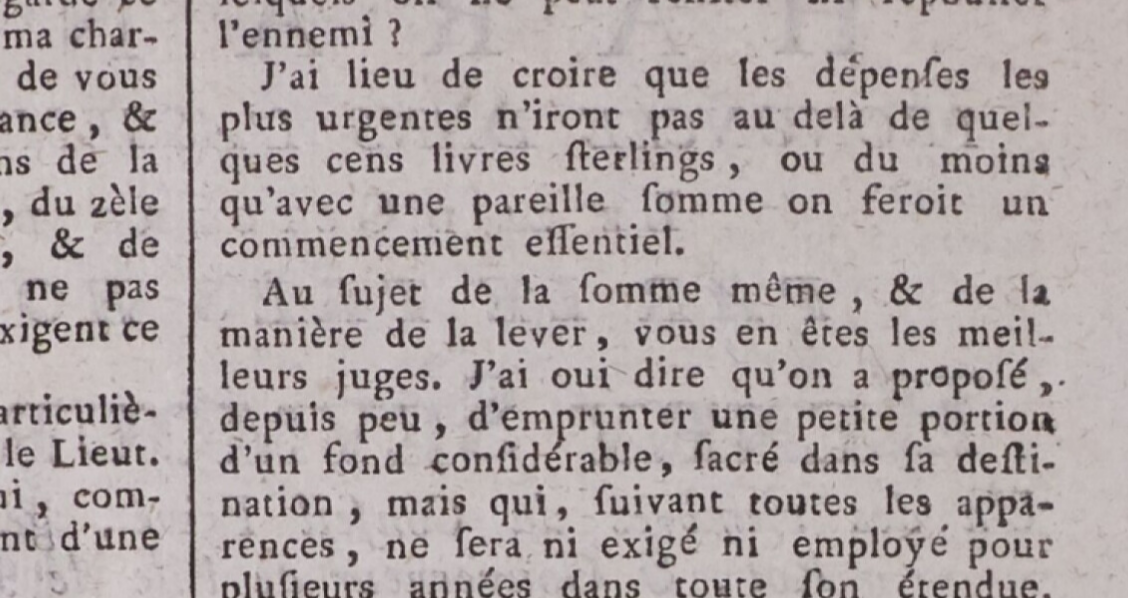 click at bounding box center (44, 1016) 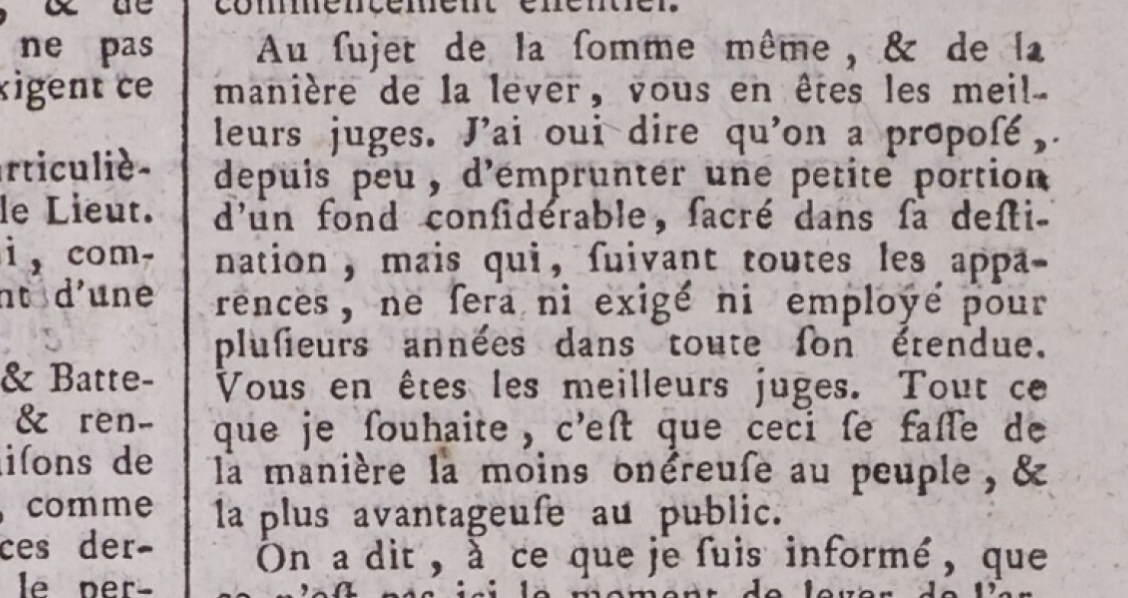 click at bounding box center [38, 773] 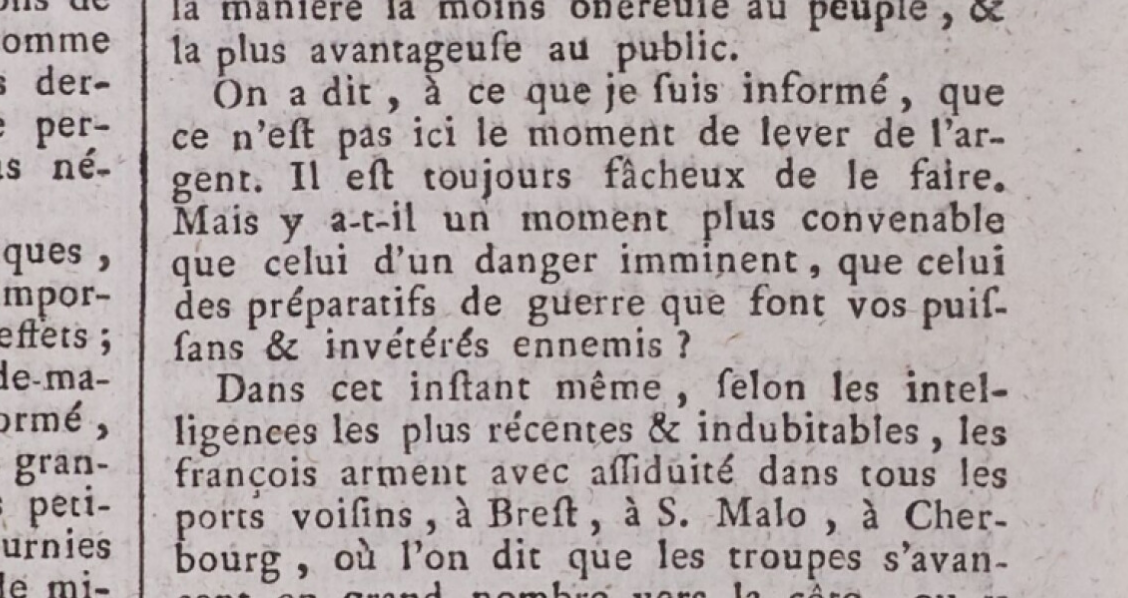 click on "1 / 1" at bounding box center (564, 299) 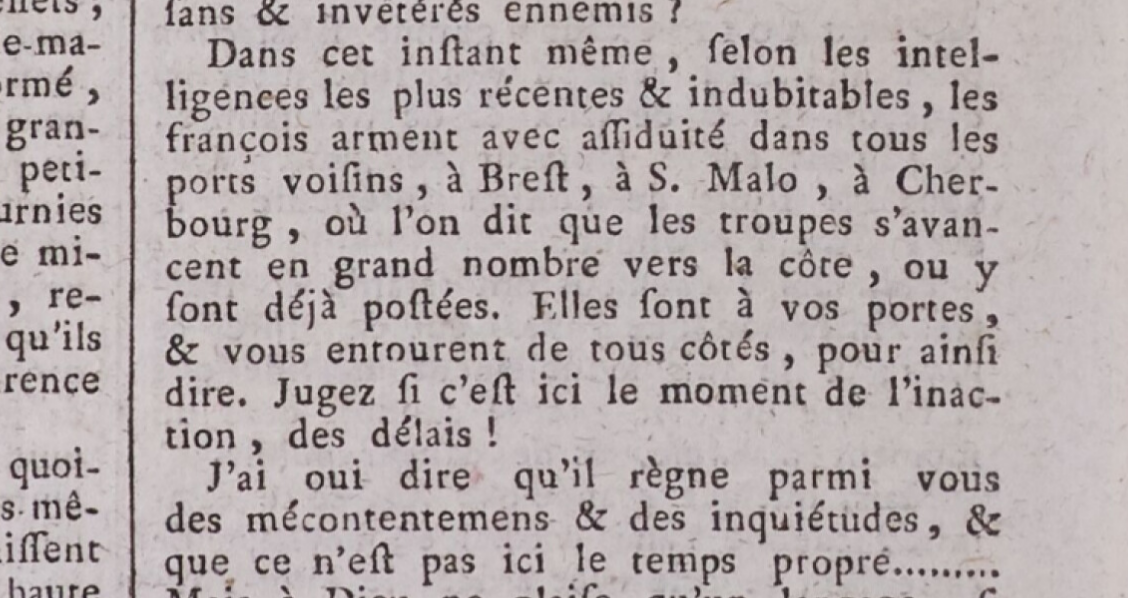 click at bounding box center [-14, -26] 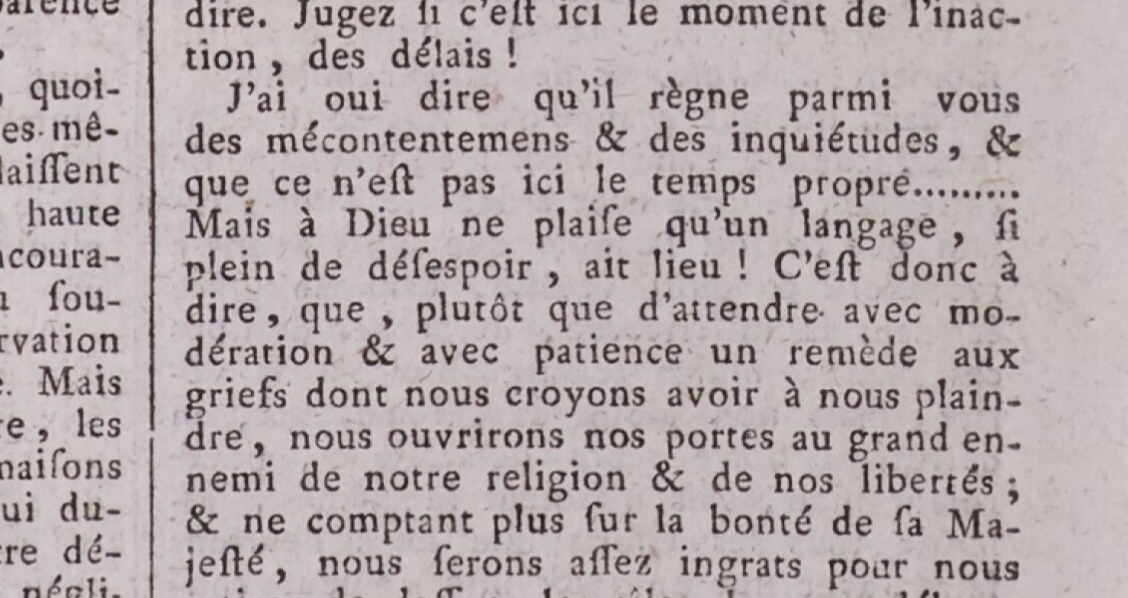 click at bounding box center [6, -405] 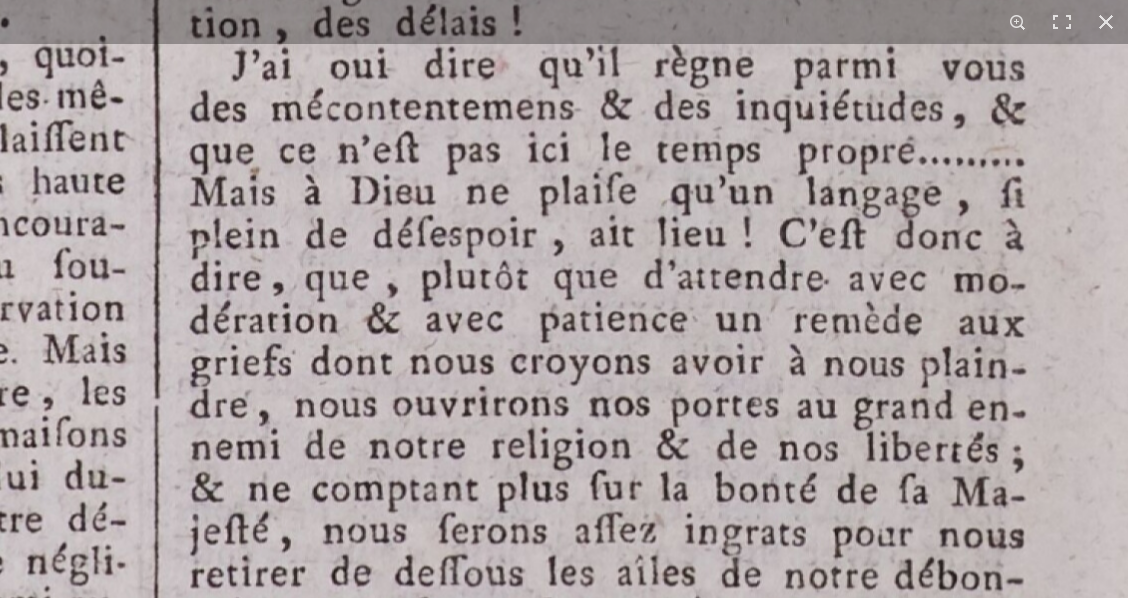 click at bounding box center (11, -437) 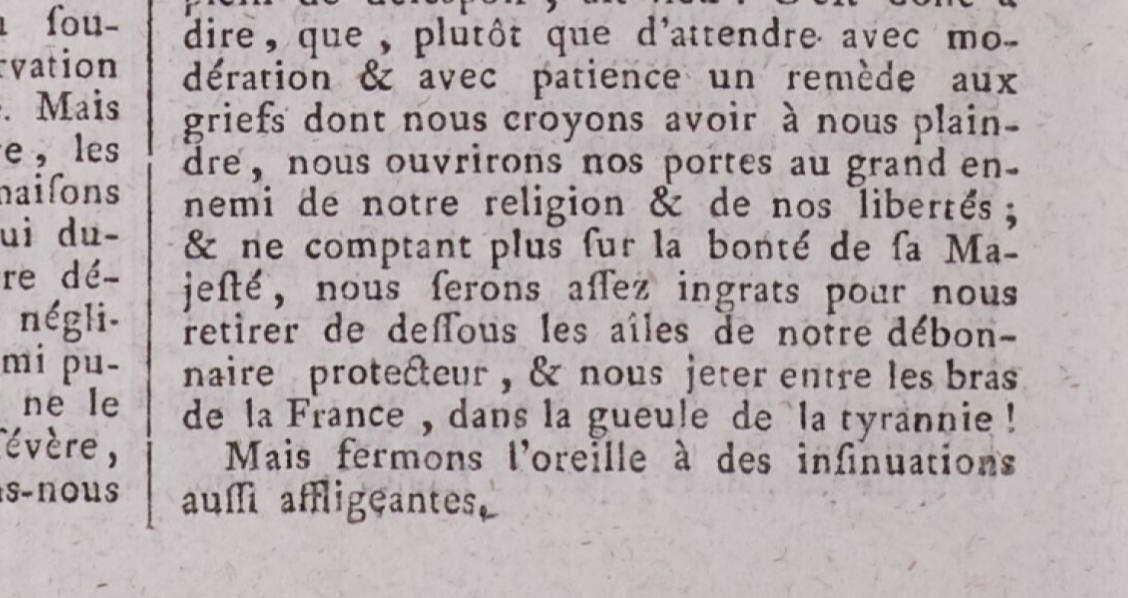 click at bounding box center (4, -680) 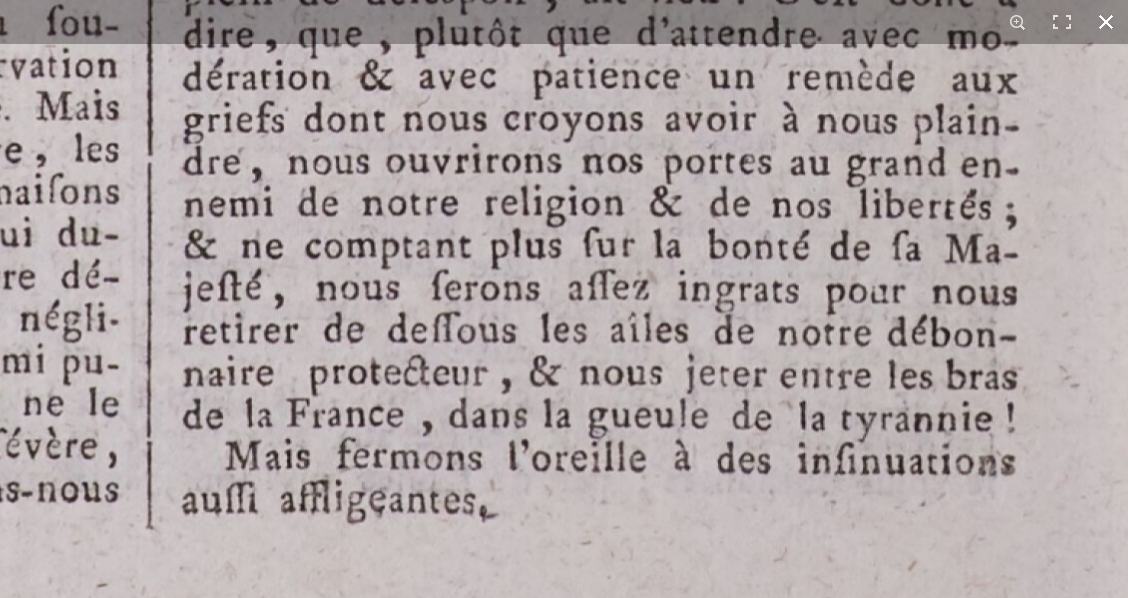 click at bounding box center [1106, 22] 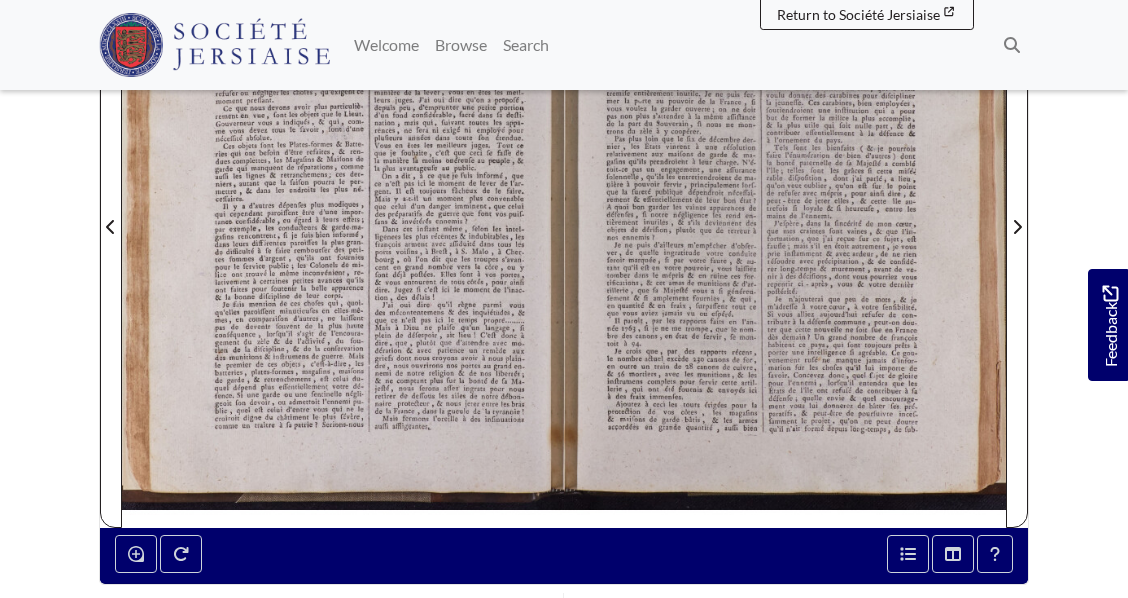 click at bounding box center (785, 214) 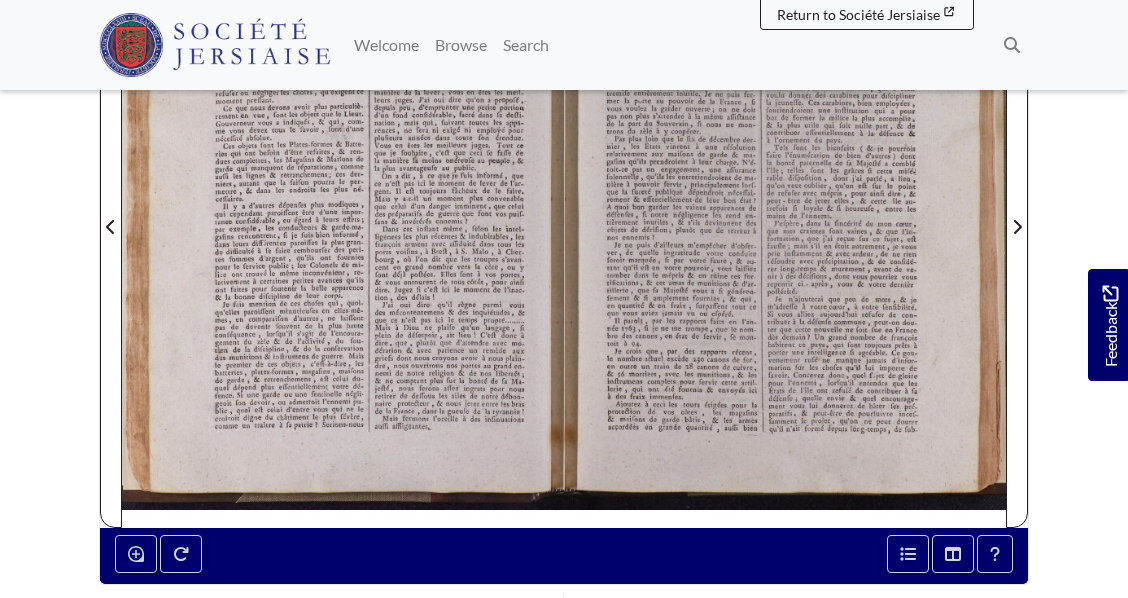 click at bounding box center [785, 214] 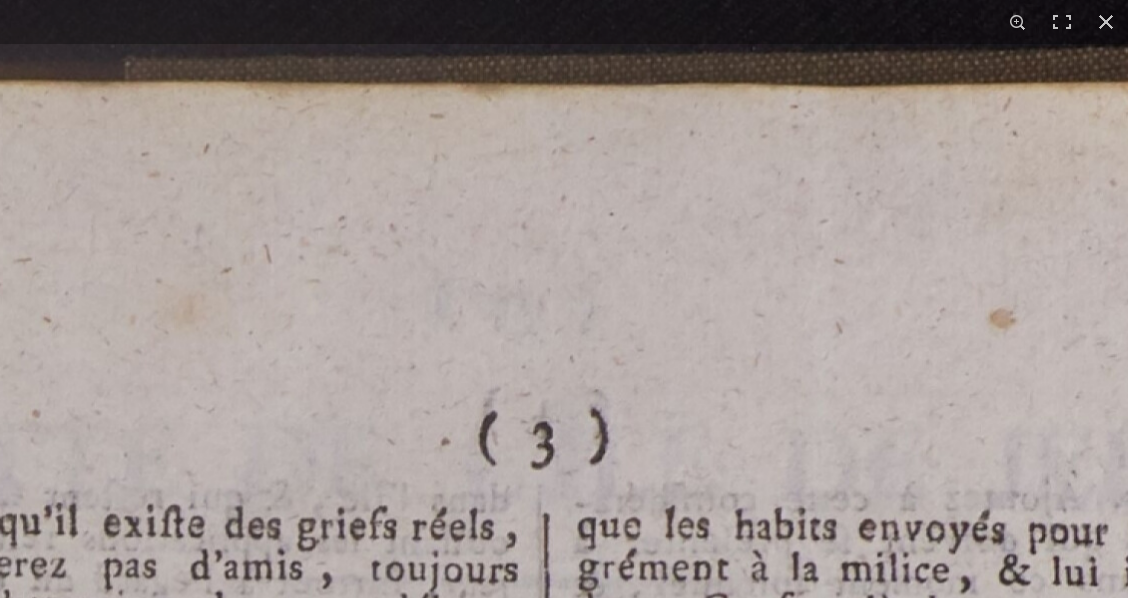click at bounding box center (678, 1620) 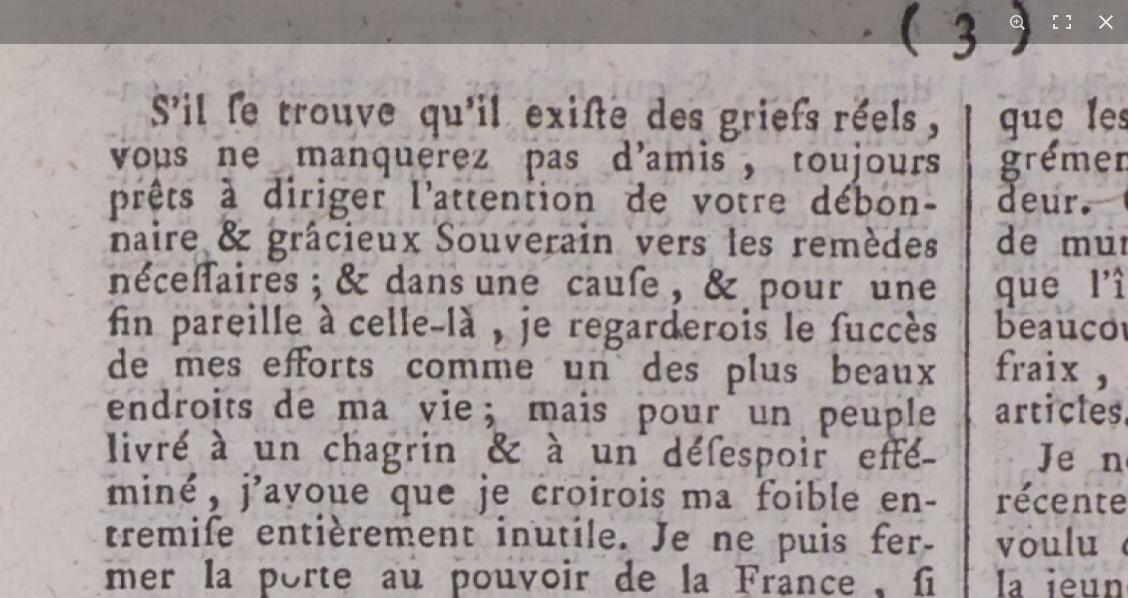 click at bounding box center (1100, 1211) 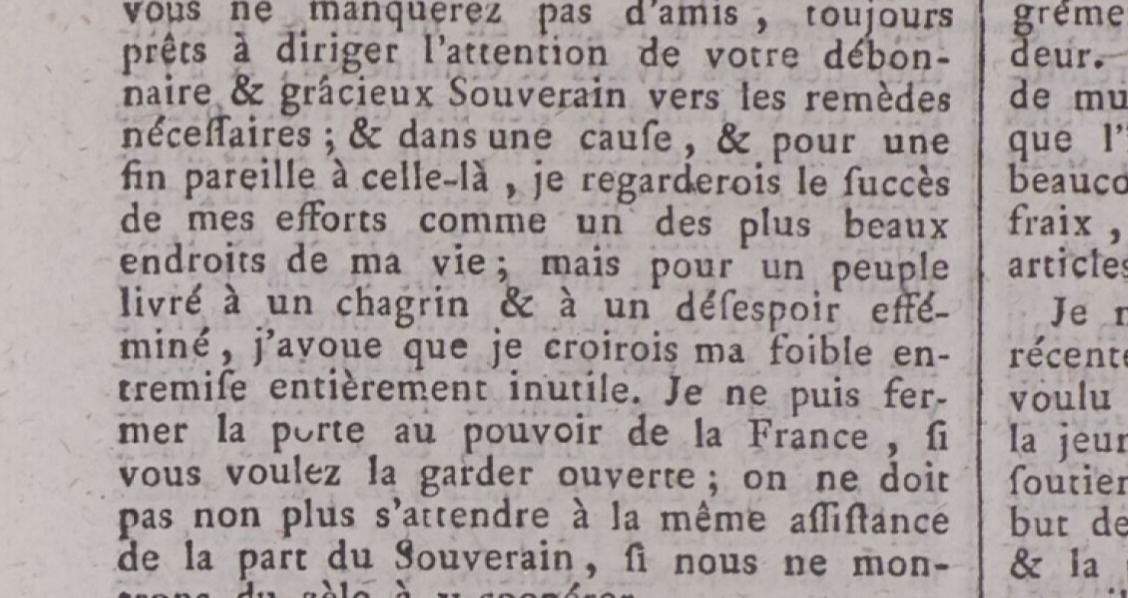 click at bounding box center [1113, 1065] 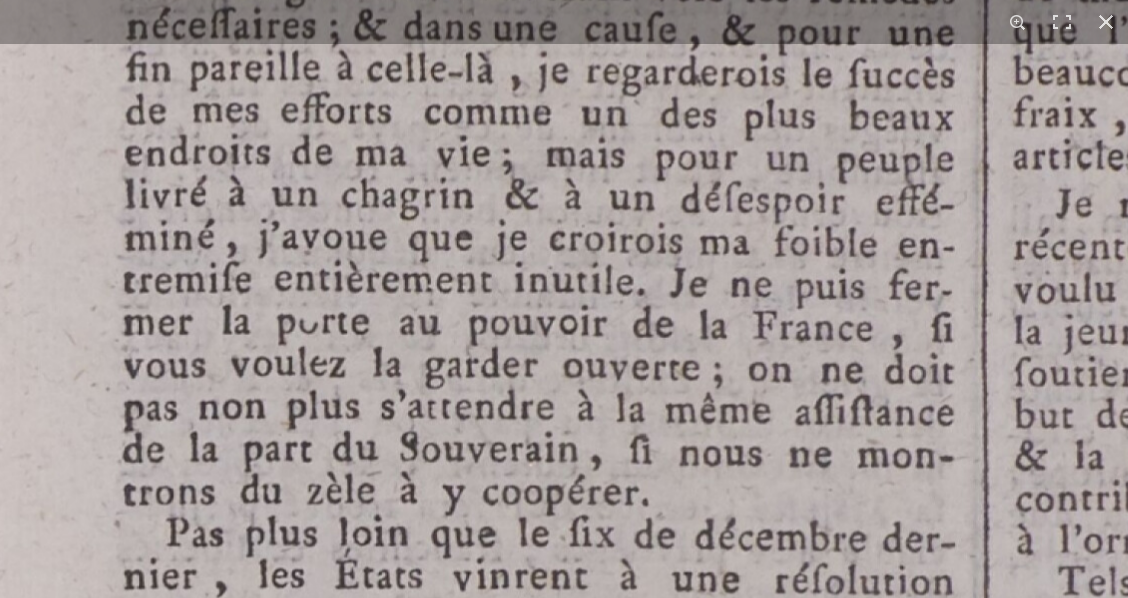 click at bounding box center (1118, 957) 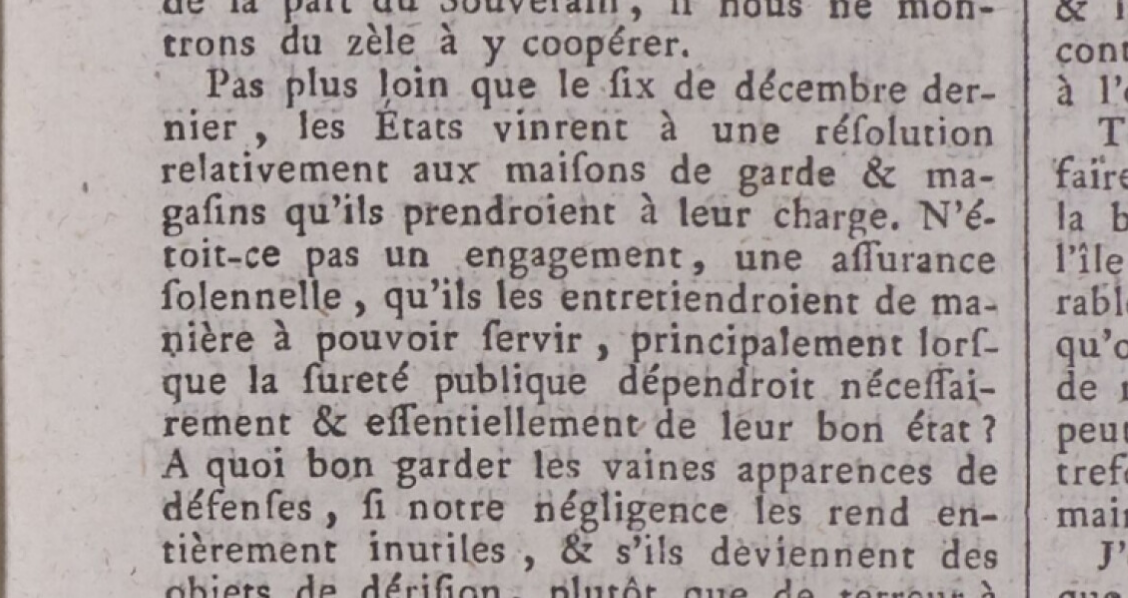 click at bounding box center [1158, 508] 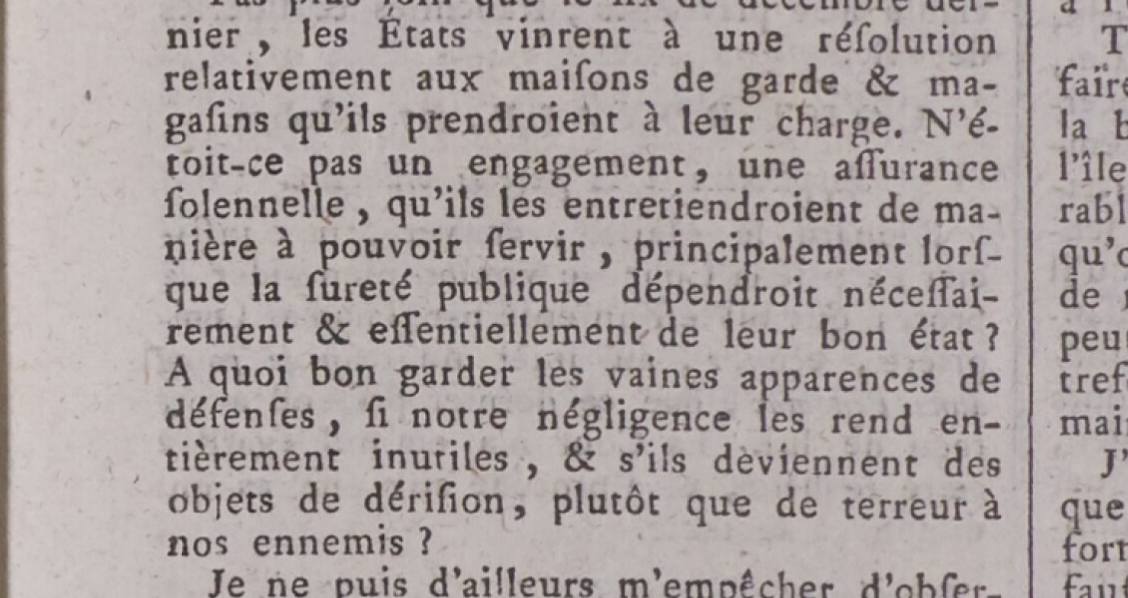 click at bounding box center [1161, 416] 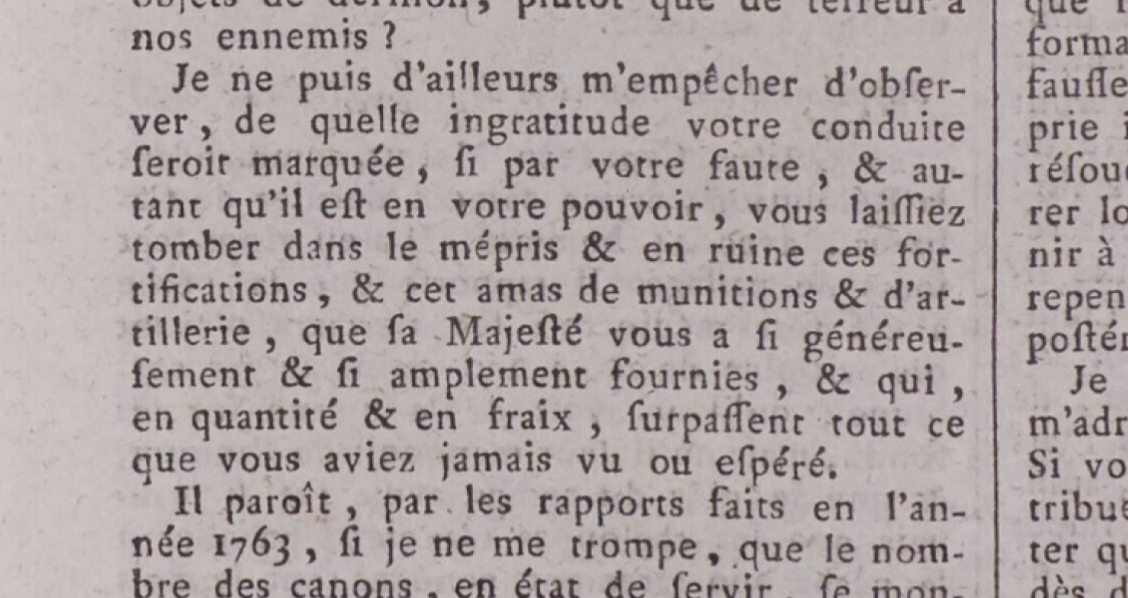 click on "1 / 1" at bounding box center [564, 299] 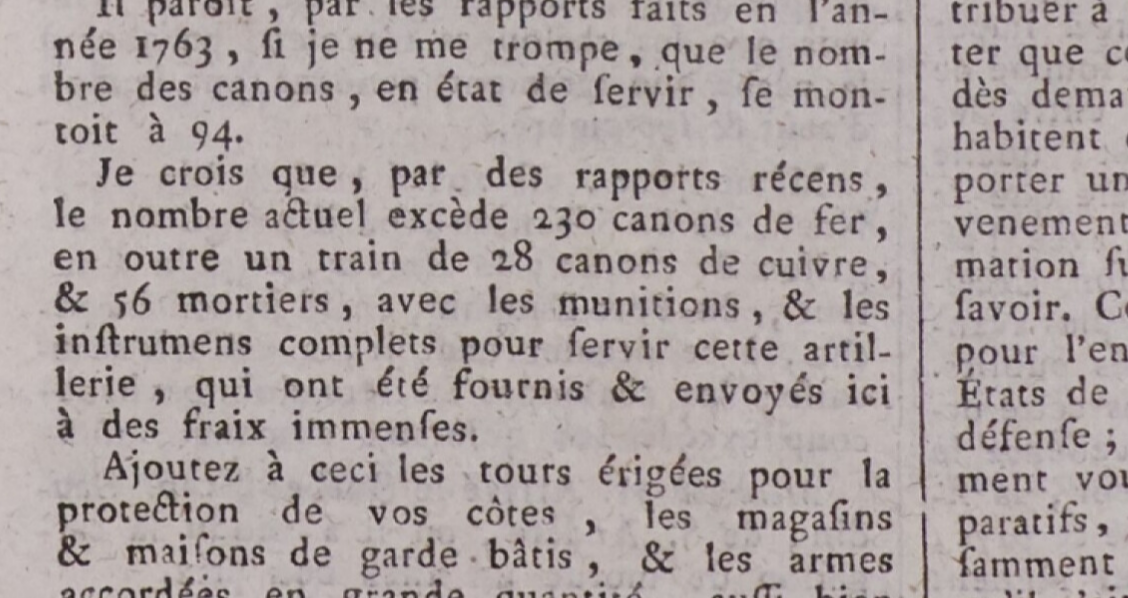 click on "Menu" at bounding box center [564, 301] 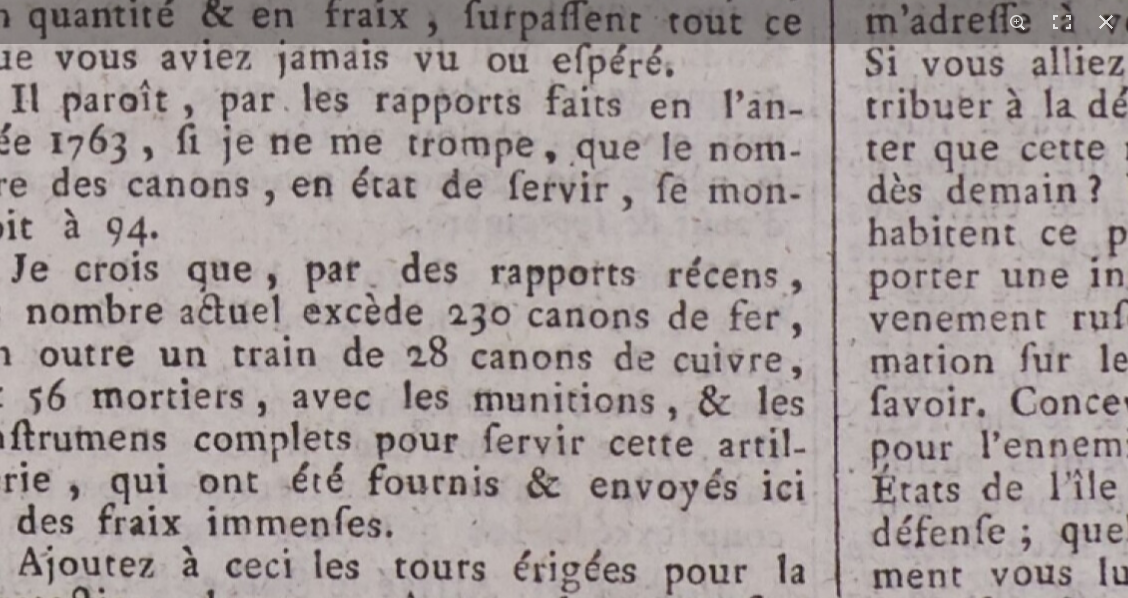 click at bounding box center (962, -492) 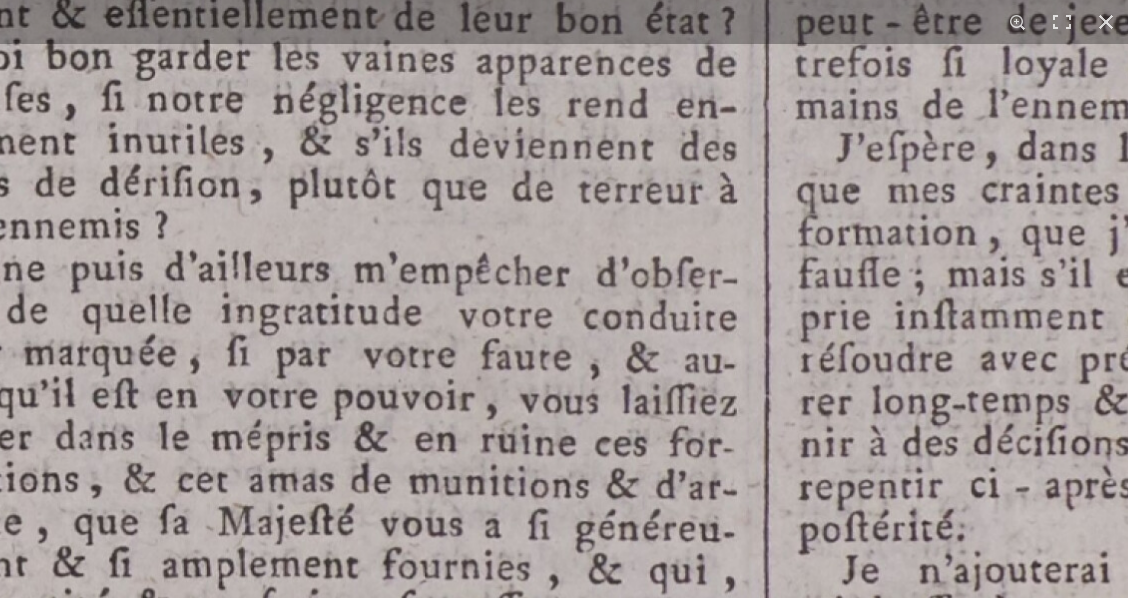 click on "Menu" at bounding box center (564, 301) 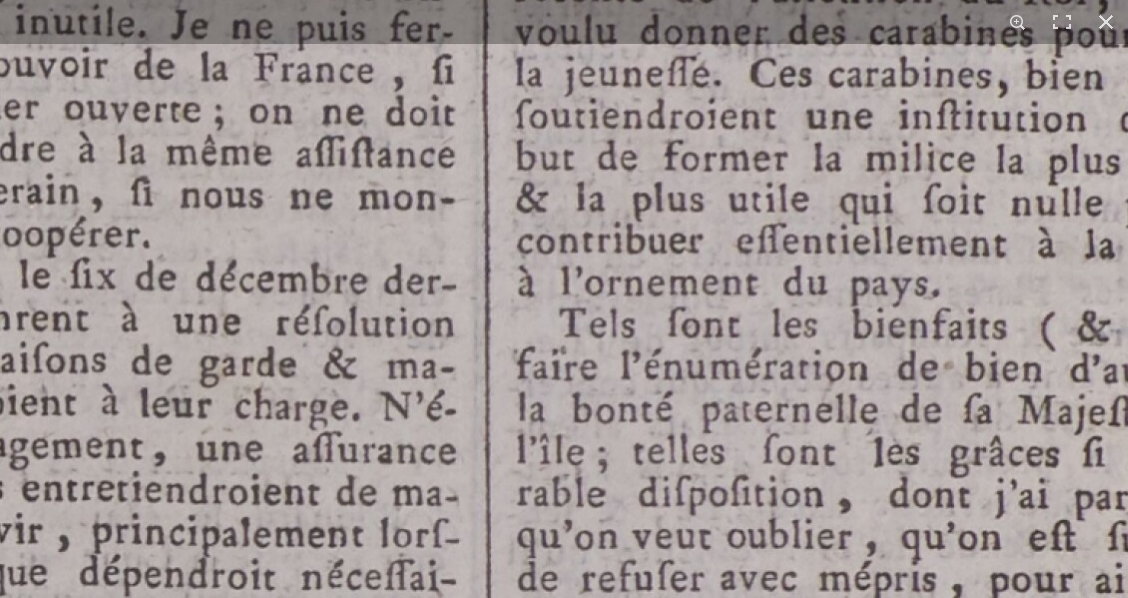 click on "Menu" at bounding box center [564, 301] 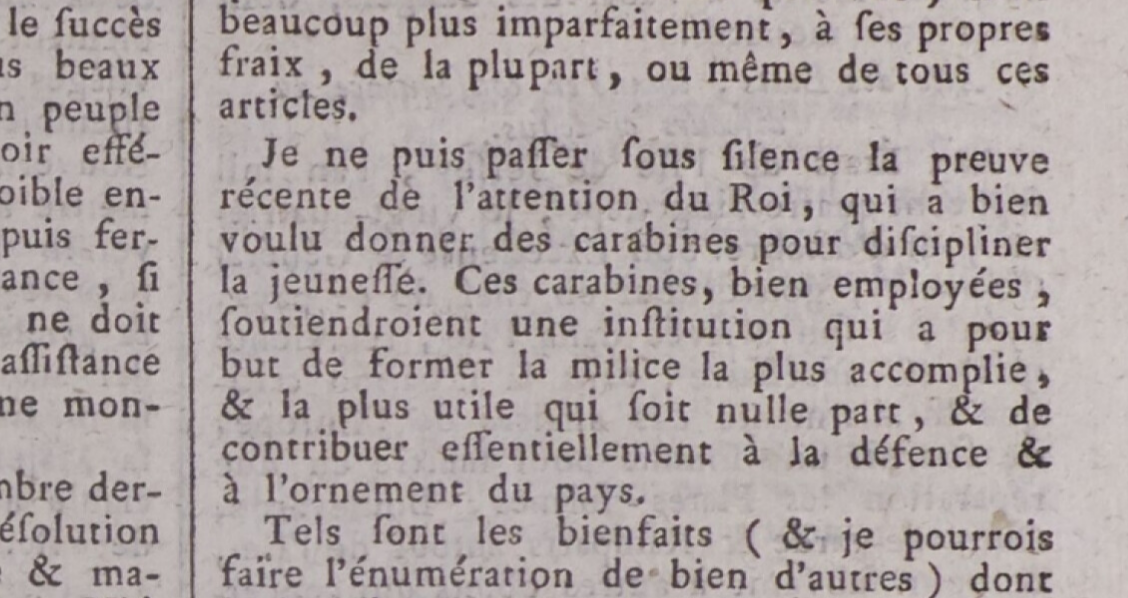 click on "1 / 1" at bounding box center [564, 299] 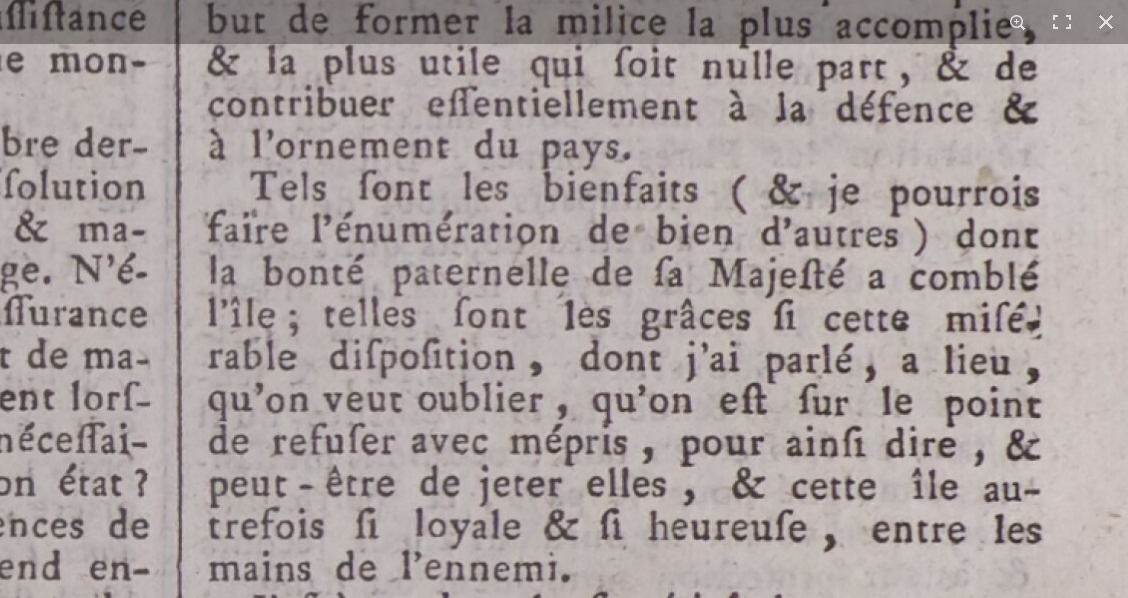 click at bounding box center [310, 562] 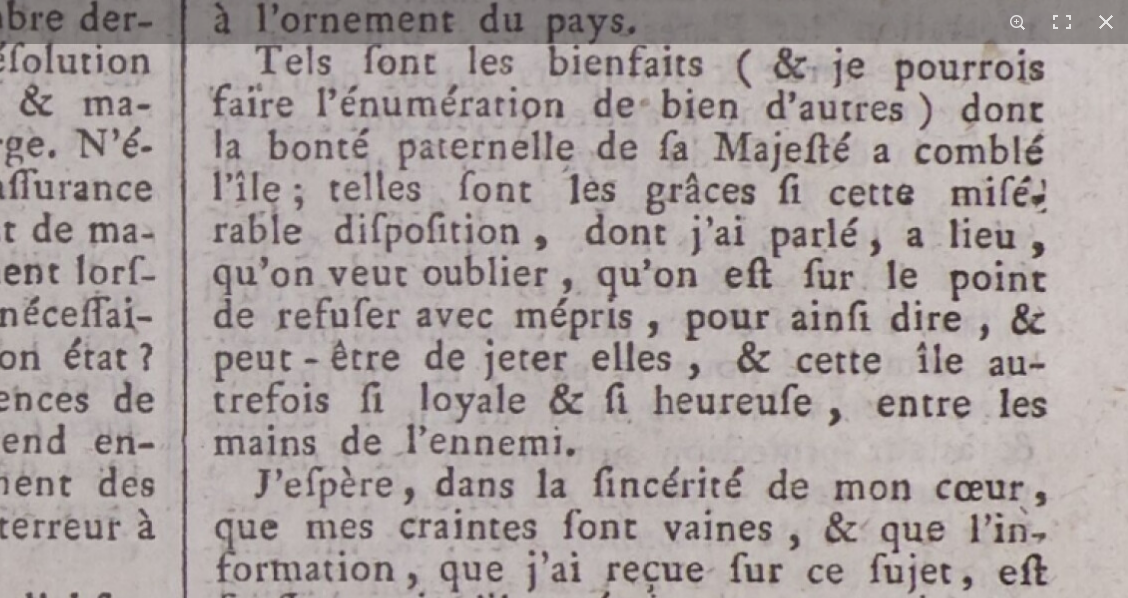 click at bounding box center (315, 436) 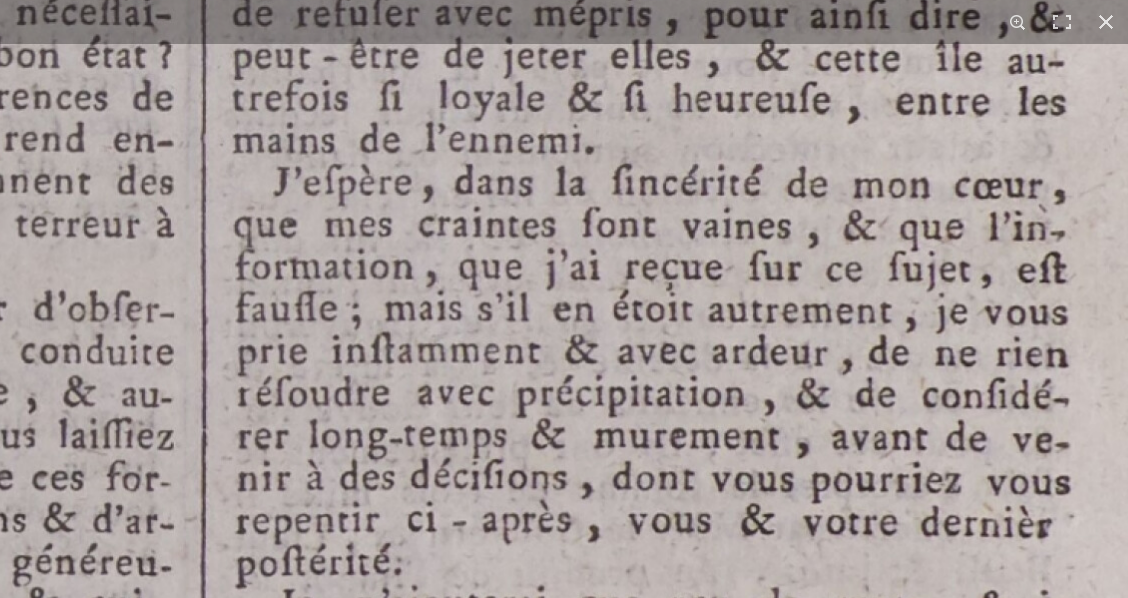 click at bounding box center [334, 134] 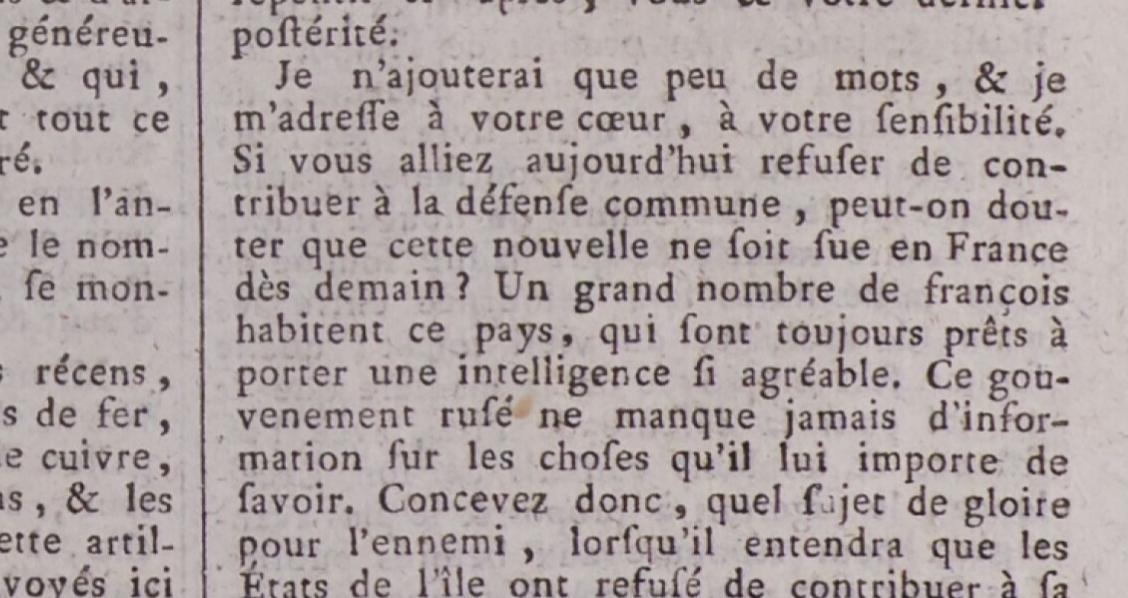 click on "Menu" at bounding box center (564, 301) 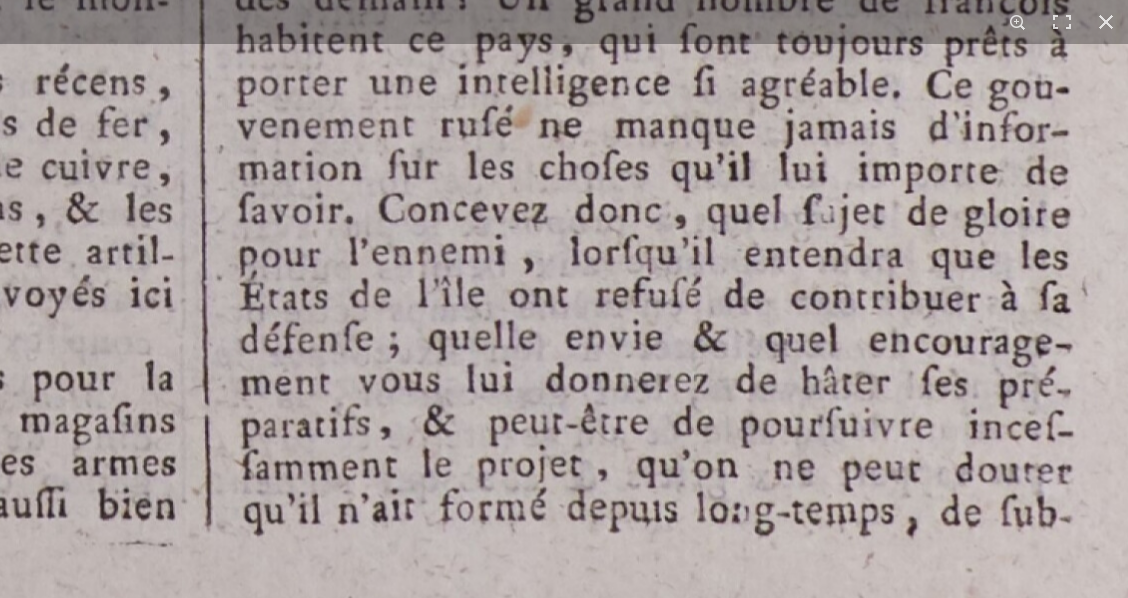 click at bounding box center [330, -685] 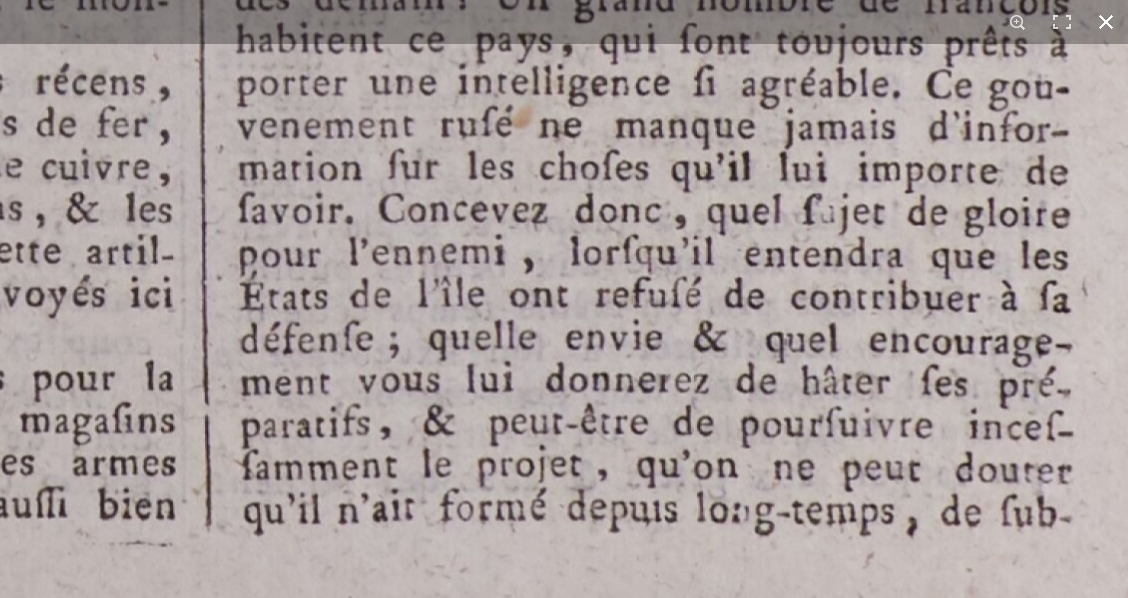 click at bounding box center (1106, 22) 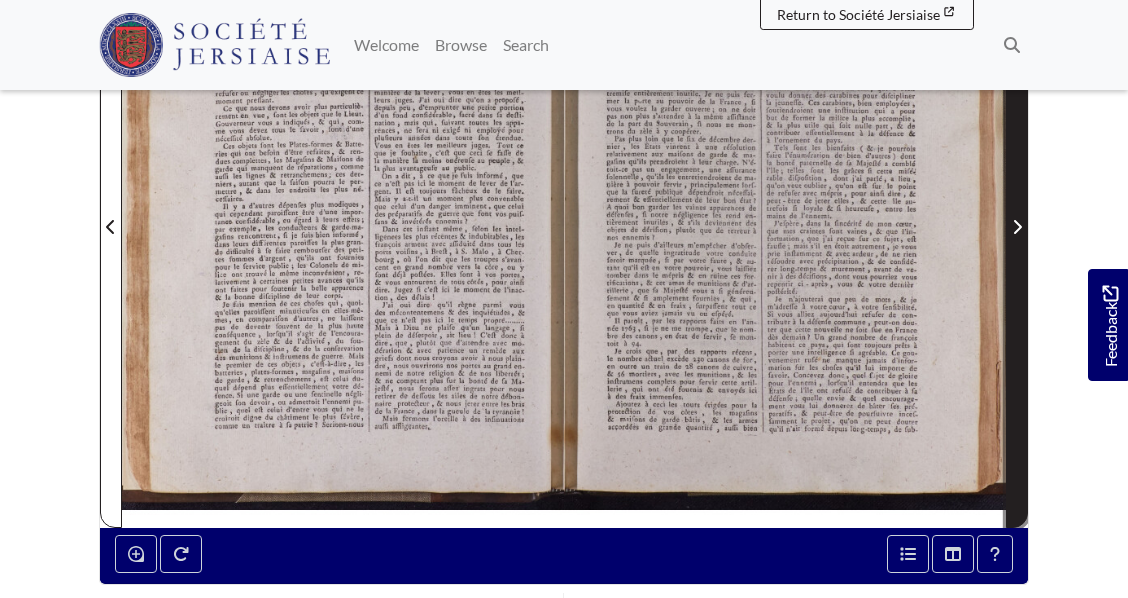 click 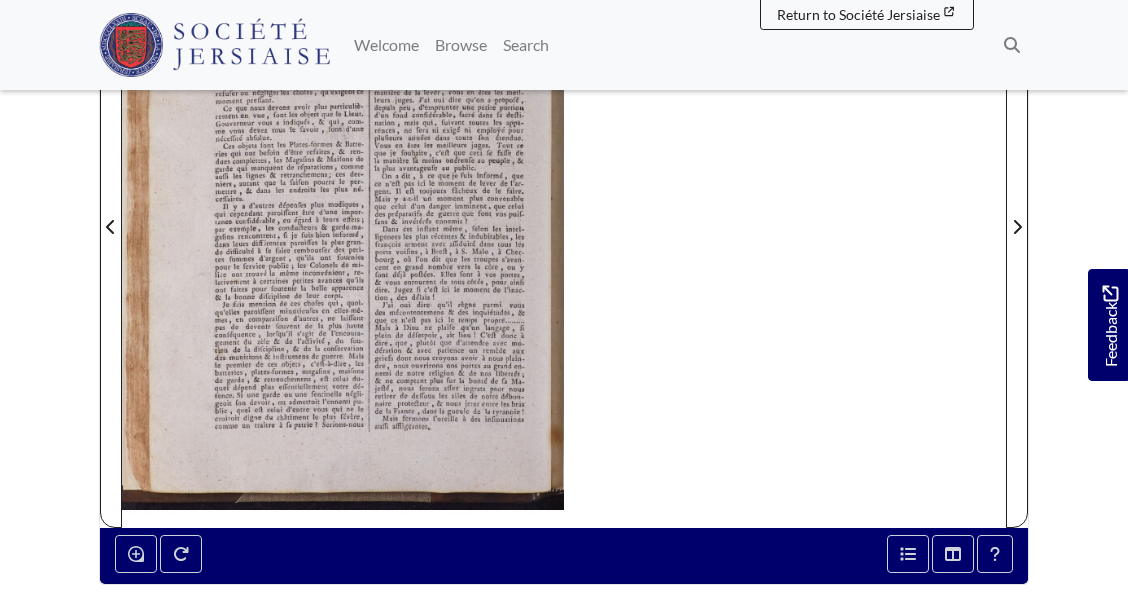 click at bounding box center (343, 214) 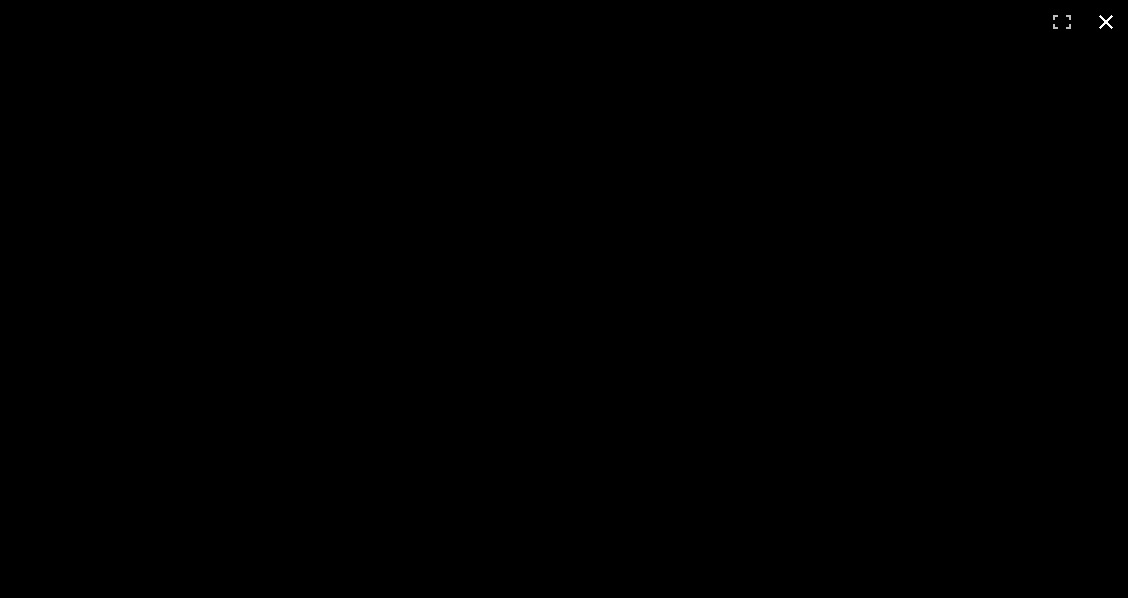 click at bounding box center (1106, 22) 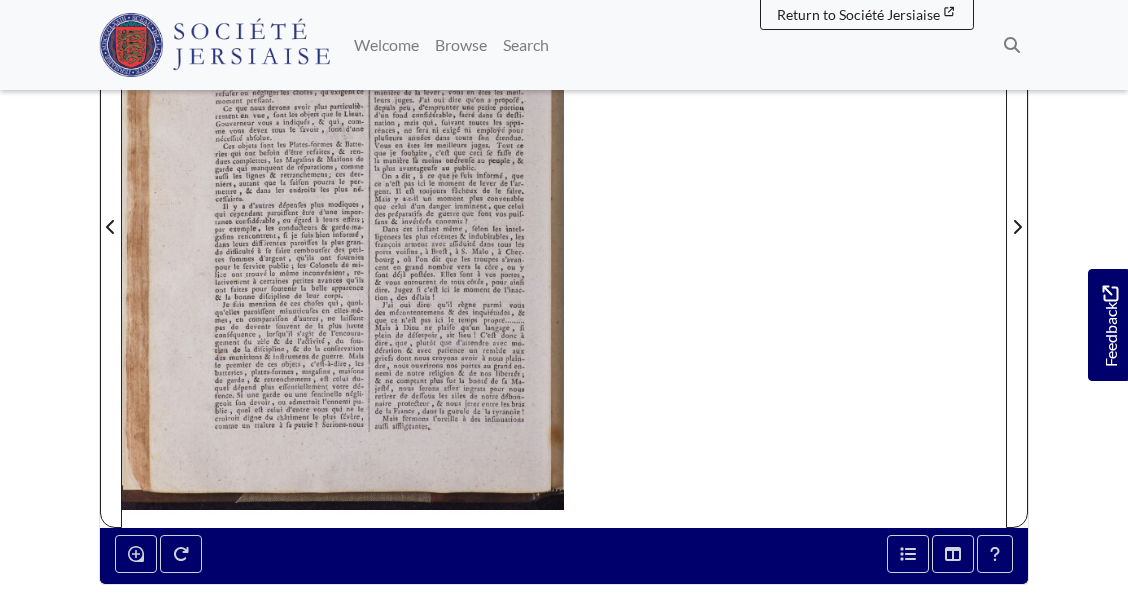 click at bounding box center (343, 214) 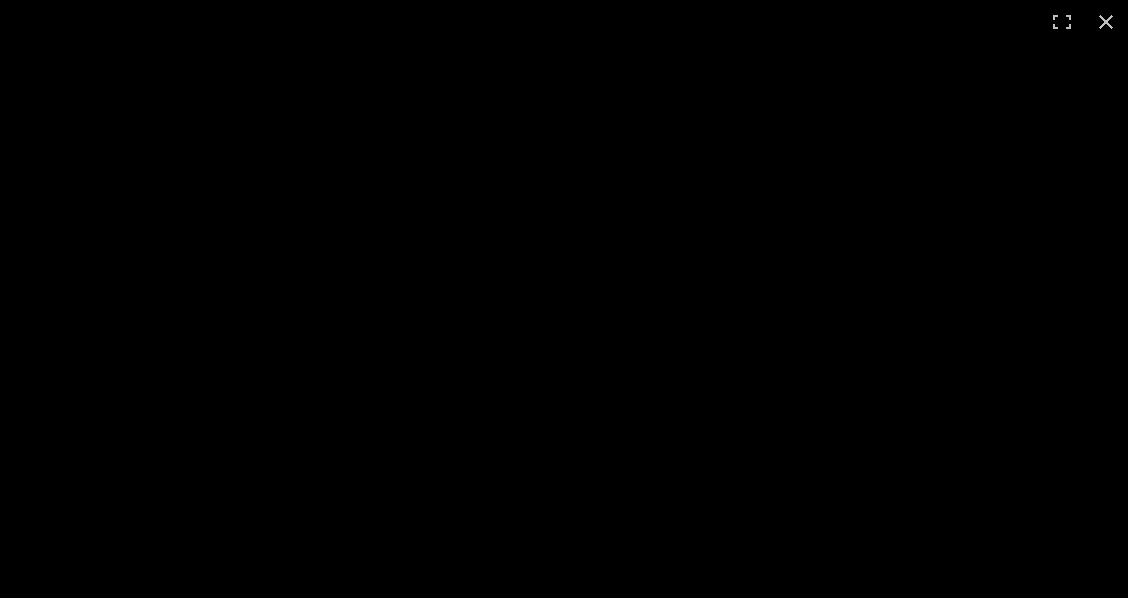 scroll, scrollTop: 0, scrollLeft: 0, axis: both 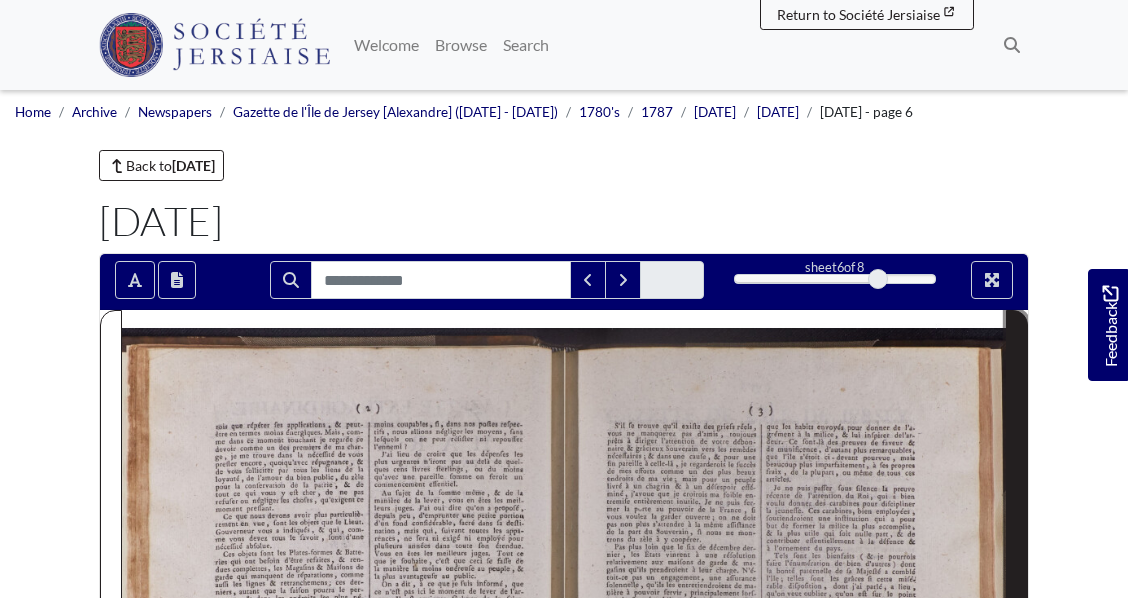 click at bounding box center [1017, 622] 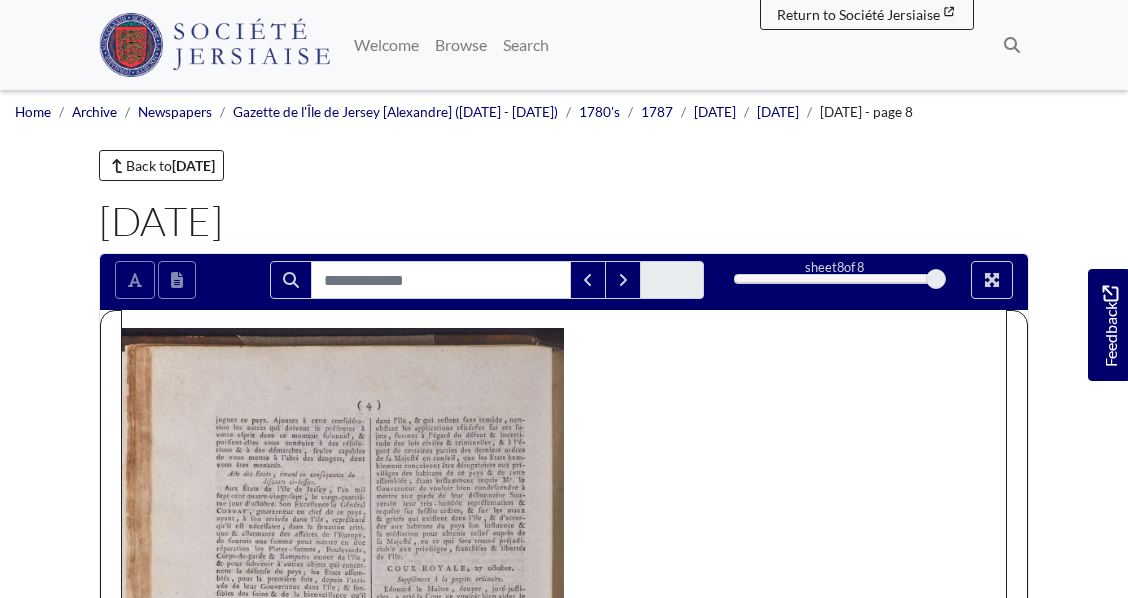 click at bounding box center [343, 622] 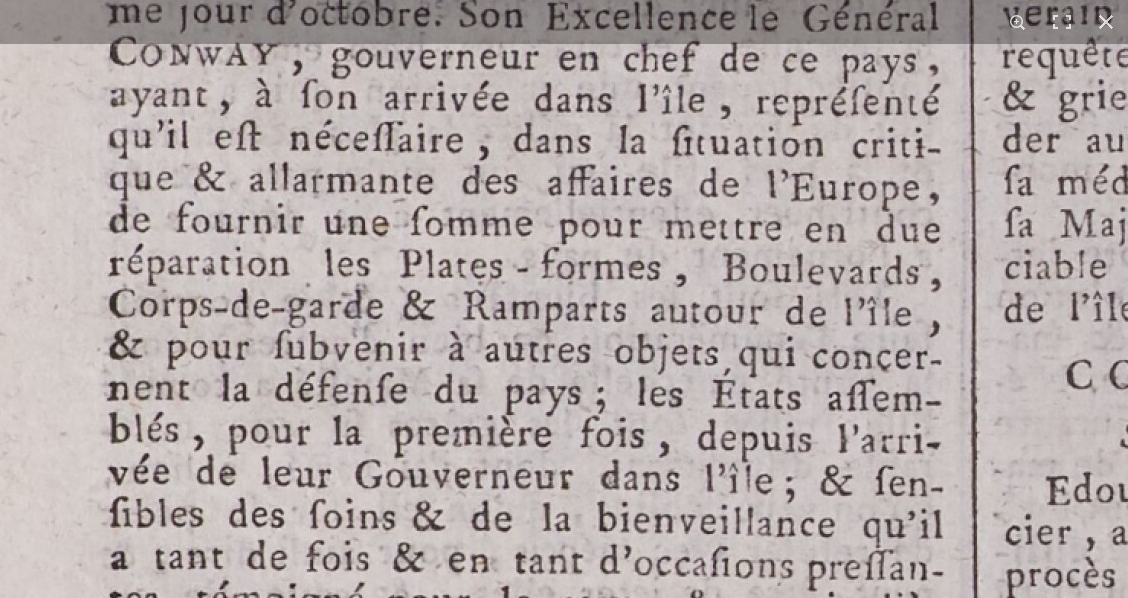 click at bounding box center [816, 679] 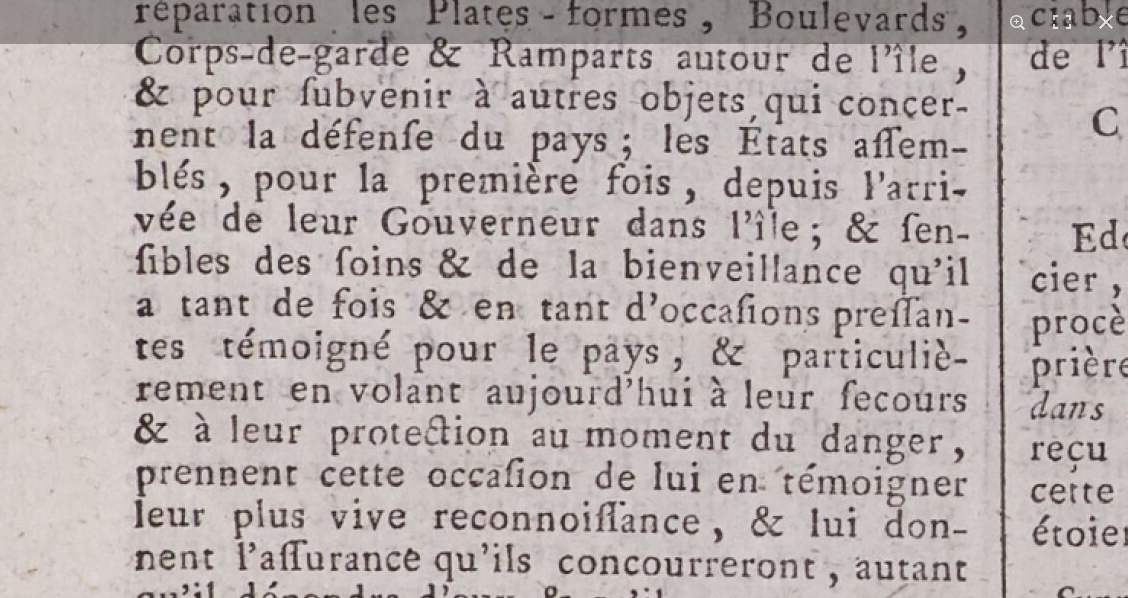 click at bounding box center [842, 426] 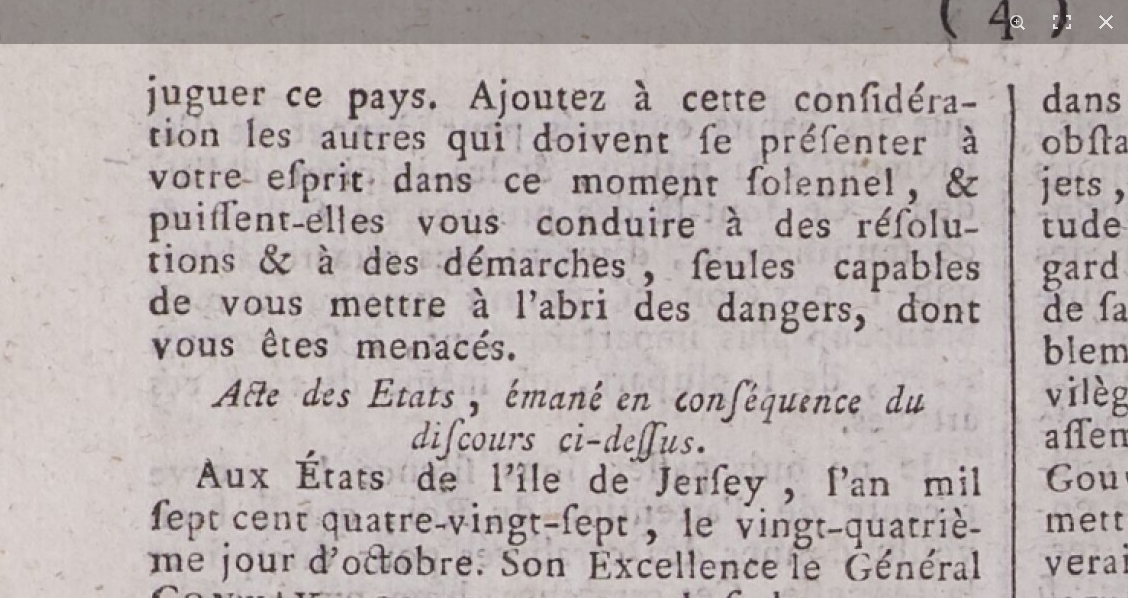 click at bounding box center (858, 1228) 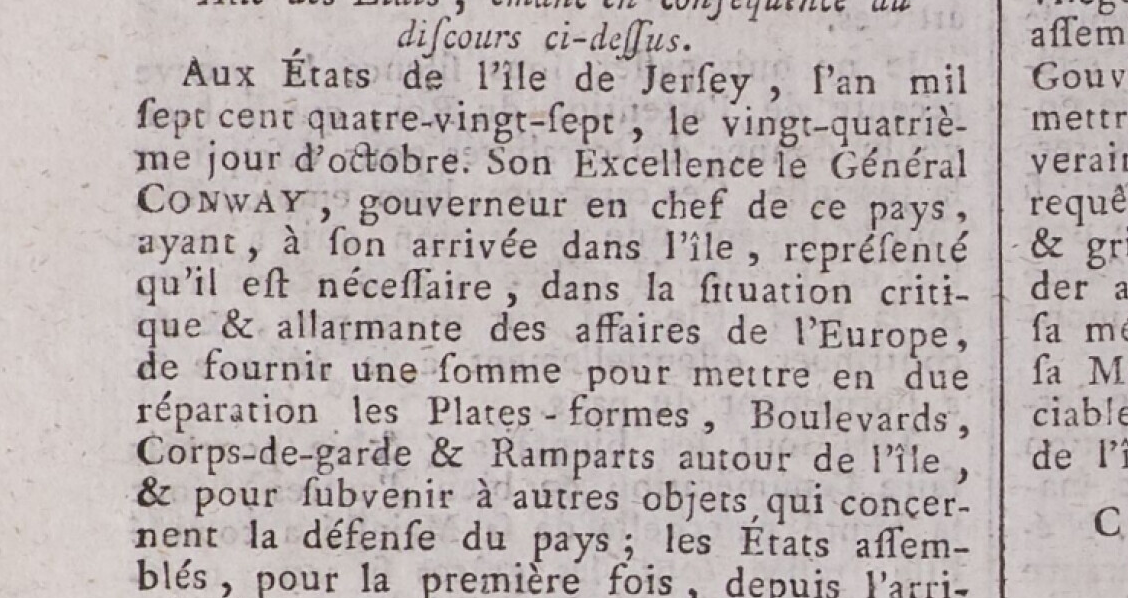 click at bounding box center (844, 826) 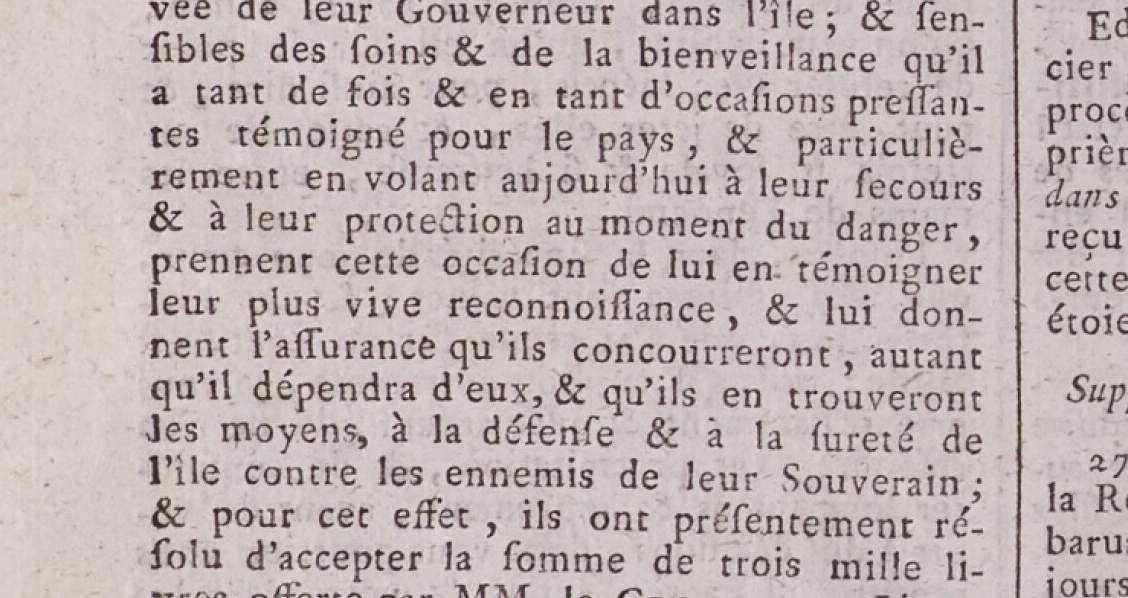 click on "Menu" at bounding box center (564, 709) 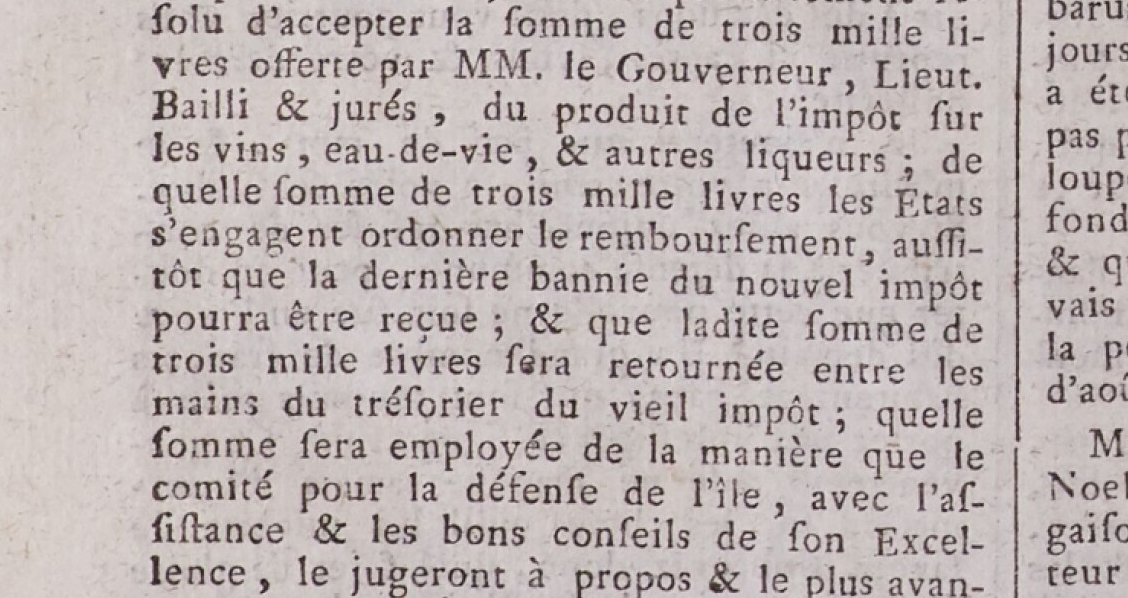 click on "Menu" at bounding box center (564, 709) 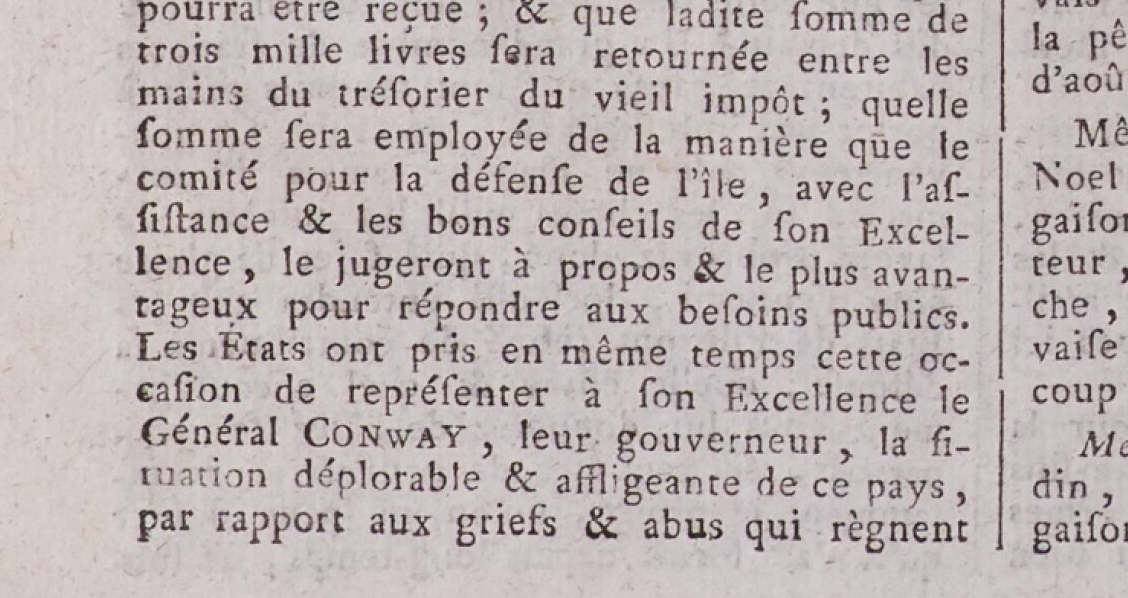 click at bounding box center (843, -631) 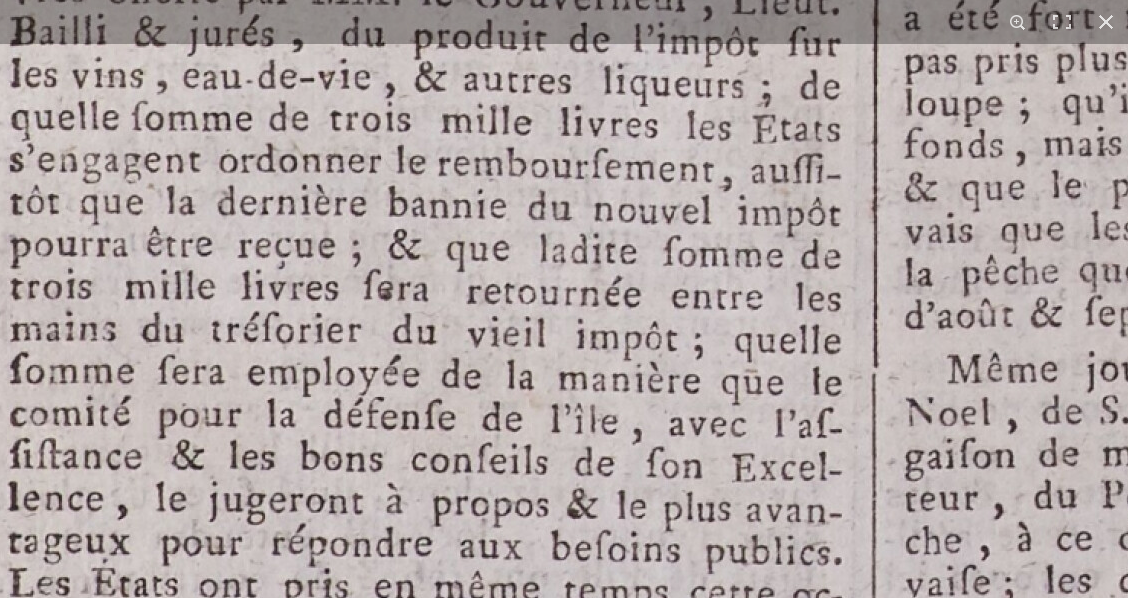 click at bounding box center [716, -395] 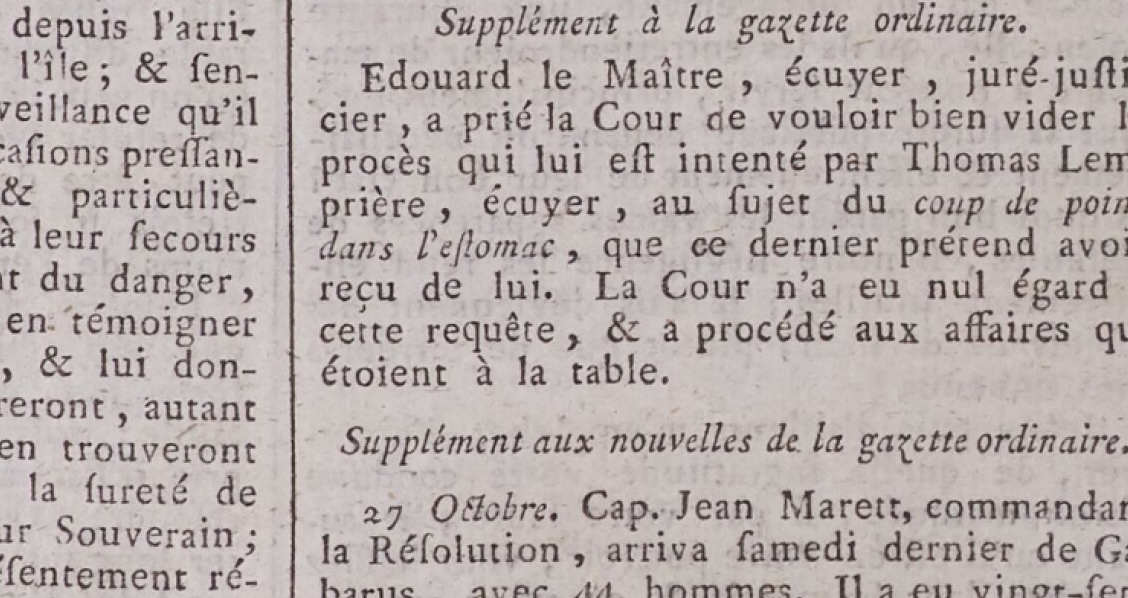 click on "Menu" at bounding box center (564, 709) 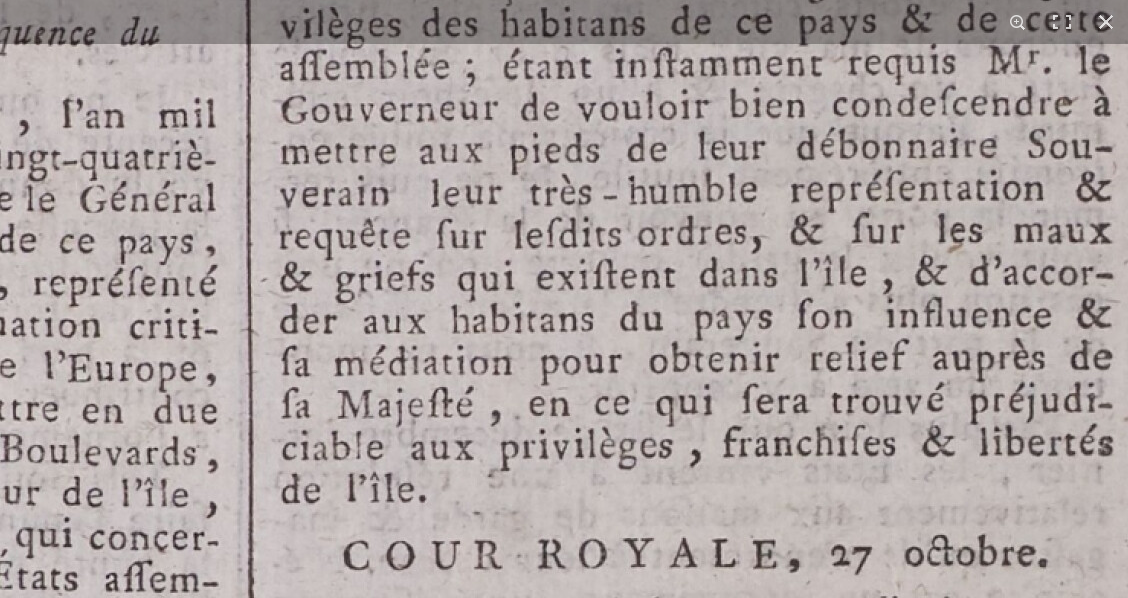 click on "Menu" at bounding box center [564, 709] 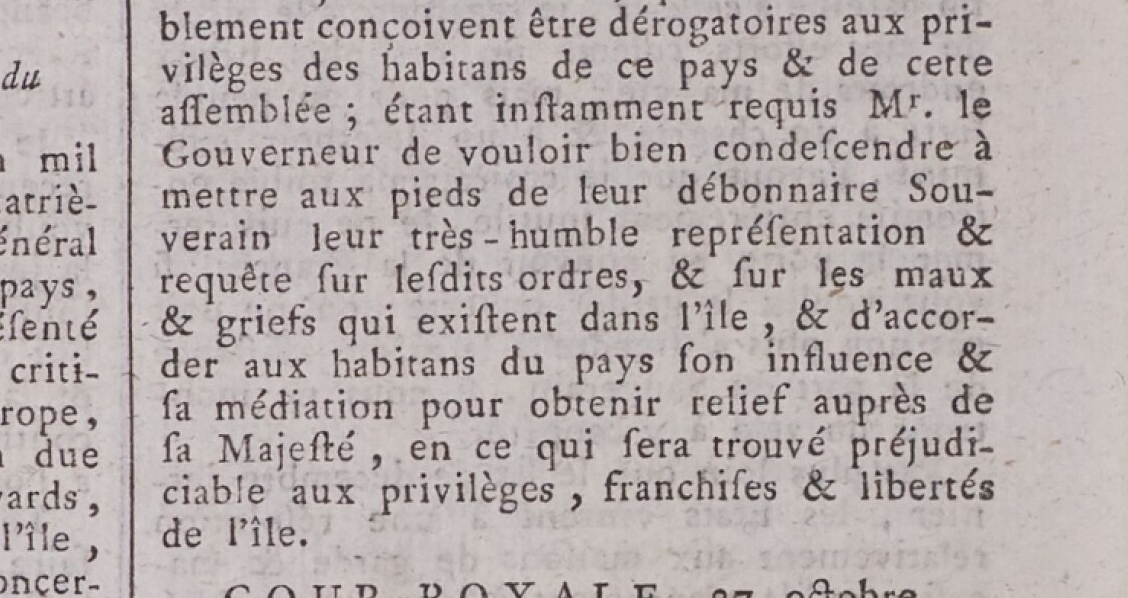 click on "1 / 1" at bounding box center [564, 22] 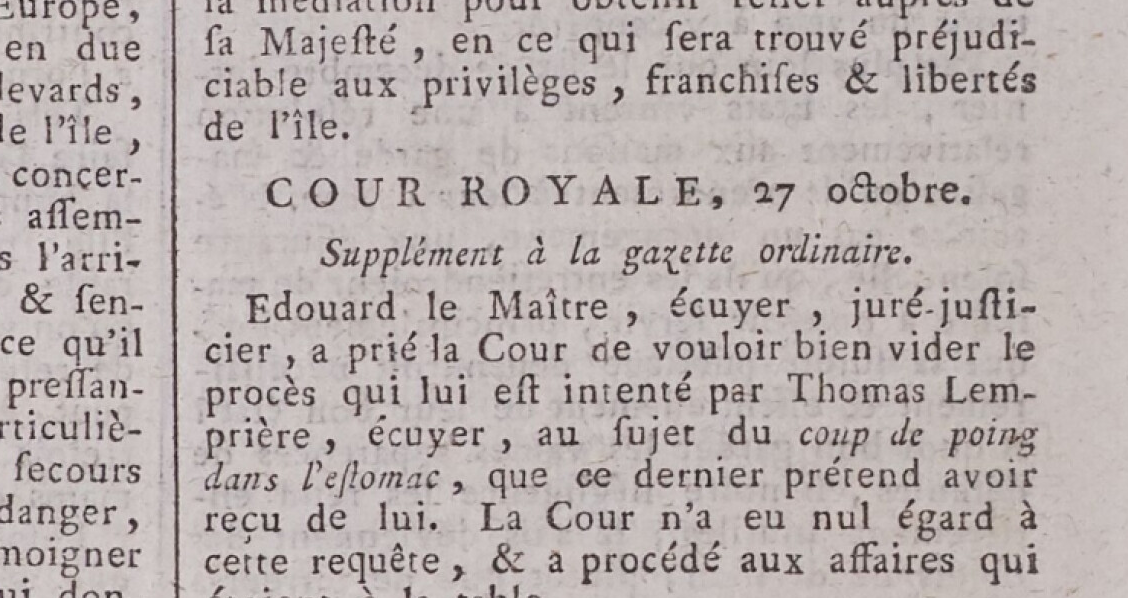 click on "1 / 1" at bounding box center [564, 299] 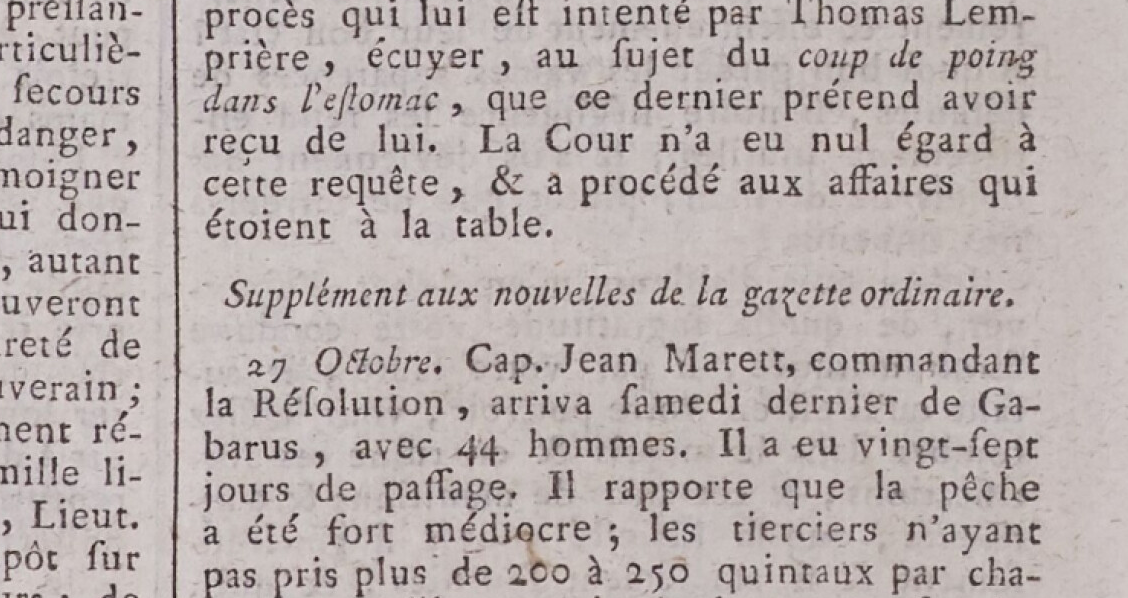 click at bounding box center [15, 119] 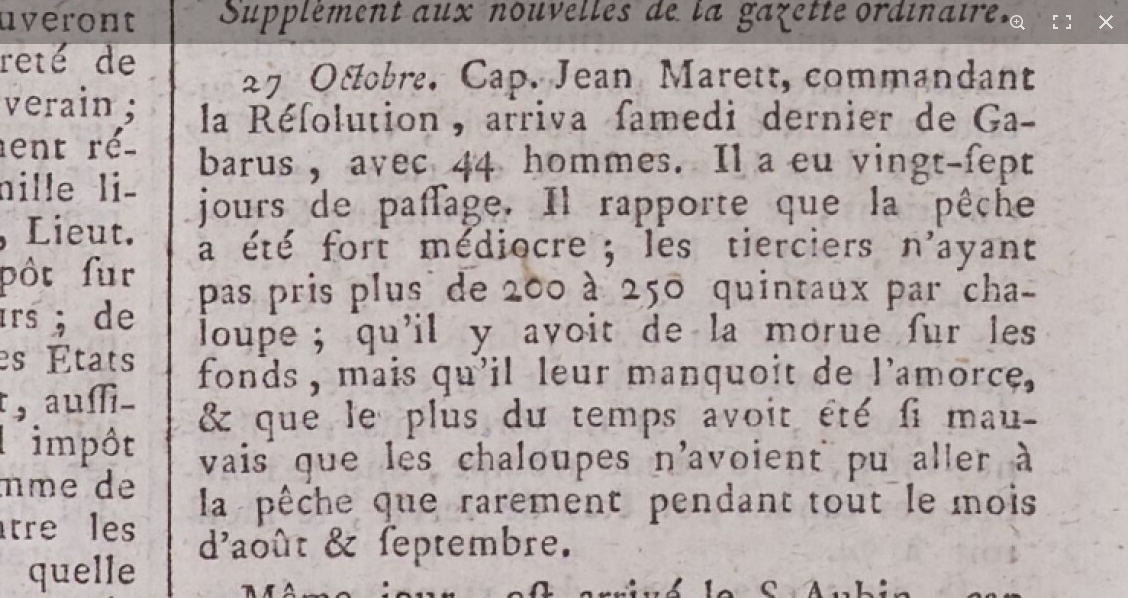 click at bounding box center (10, -165) 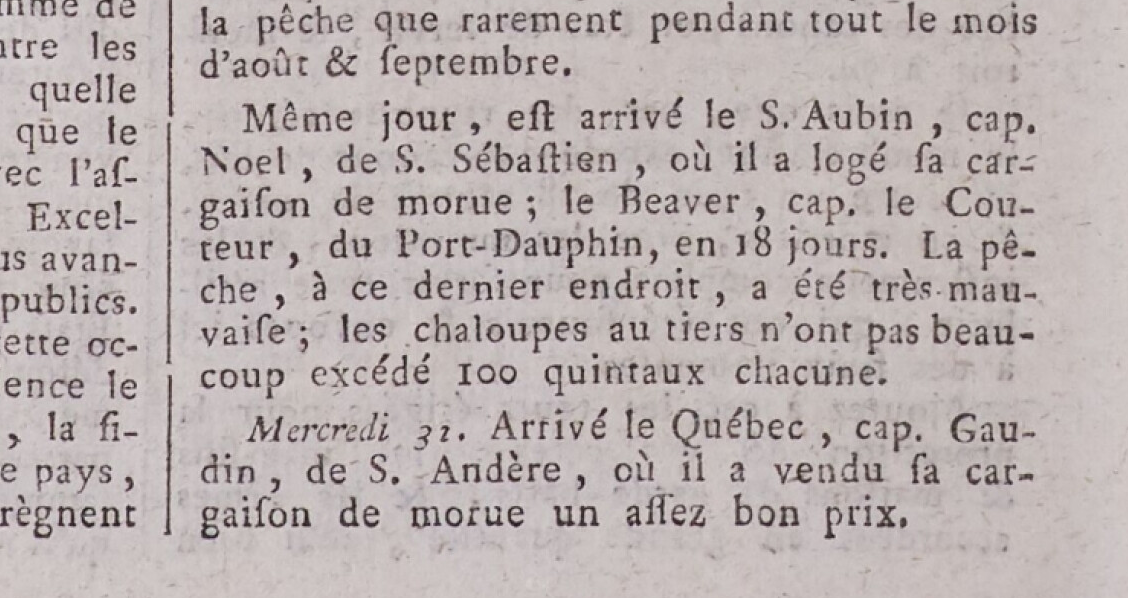 click at bounding box center (11, -646) 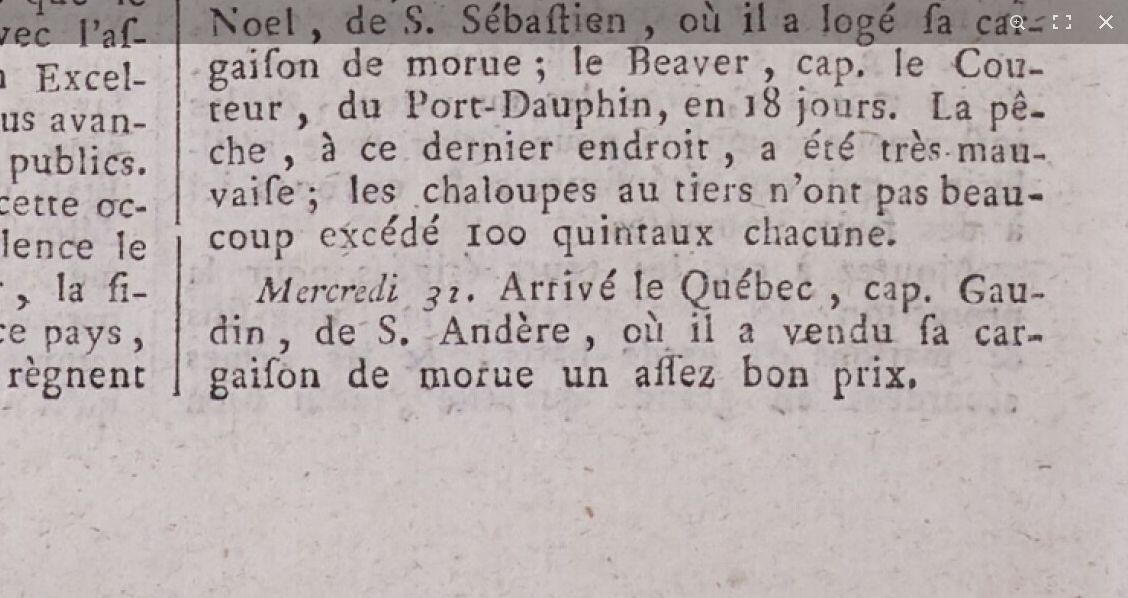 click at bounding box center [20, -785] 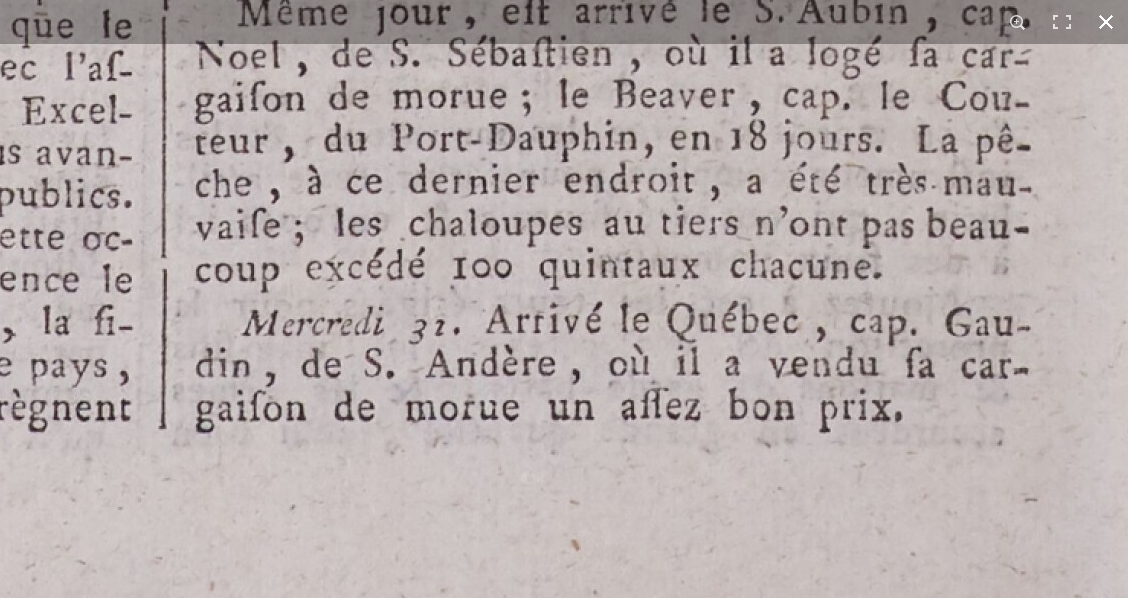 click at bounding box center (1106, 22) 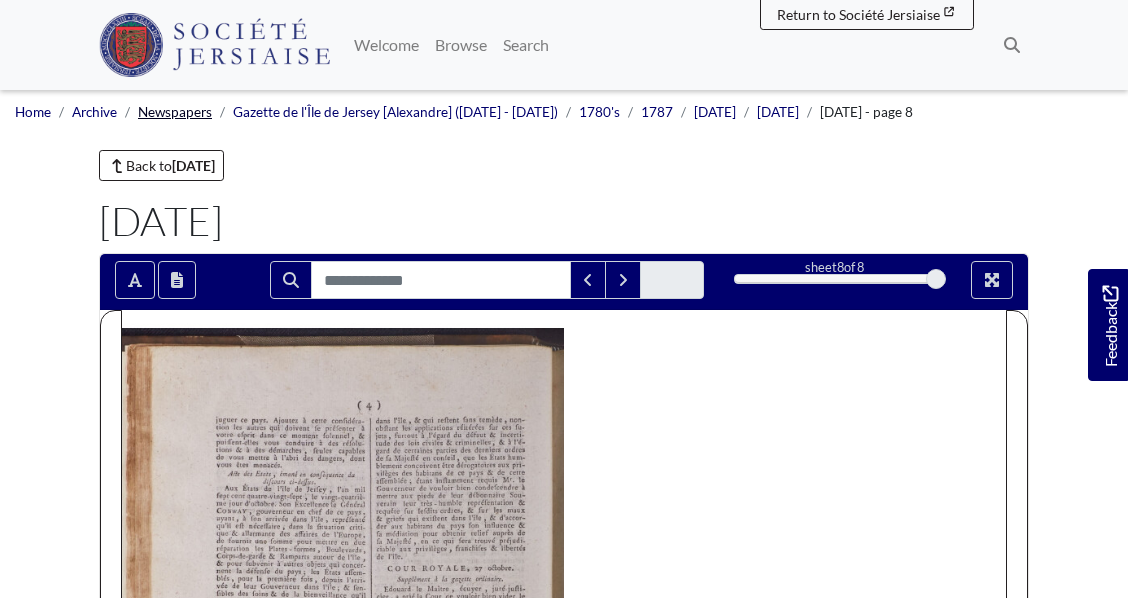 click on "Newspapers" at bounding box center (175, 112) 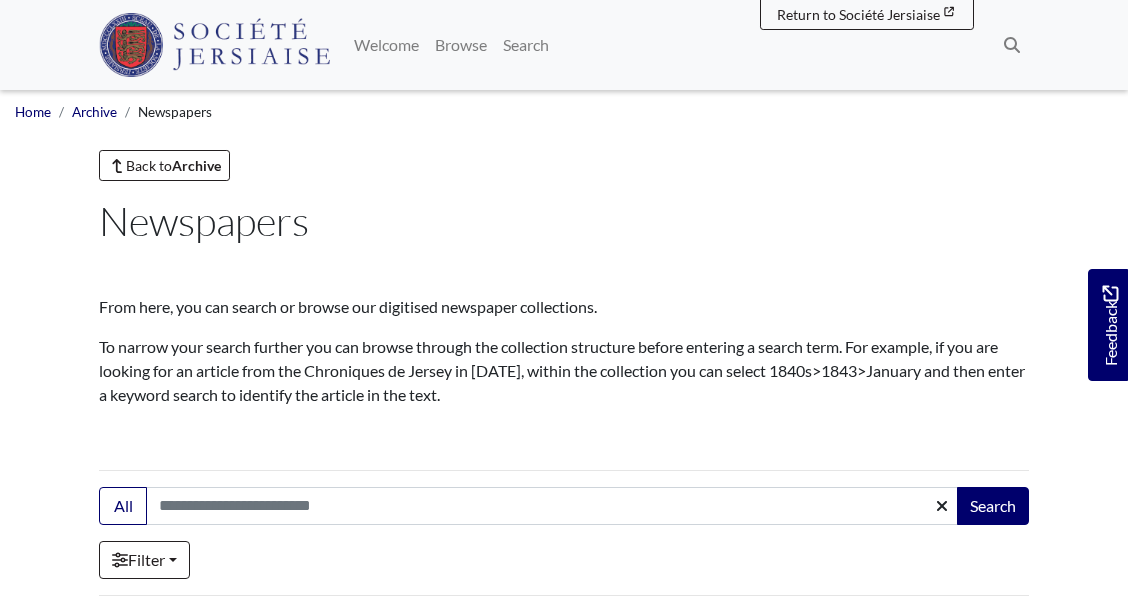 scroll, scrollTop: 0, scrollLeft: 0, axis: both 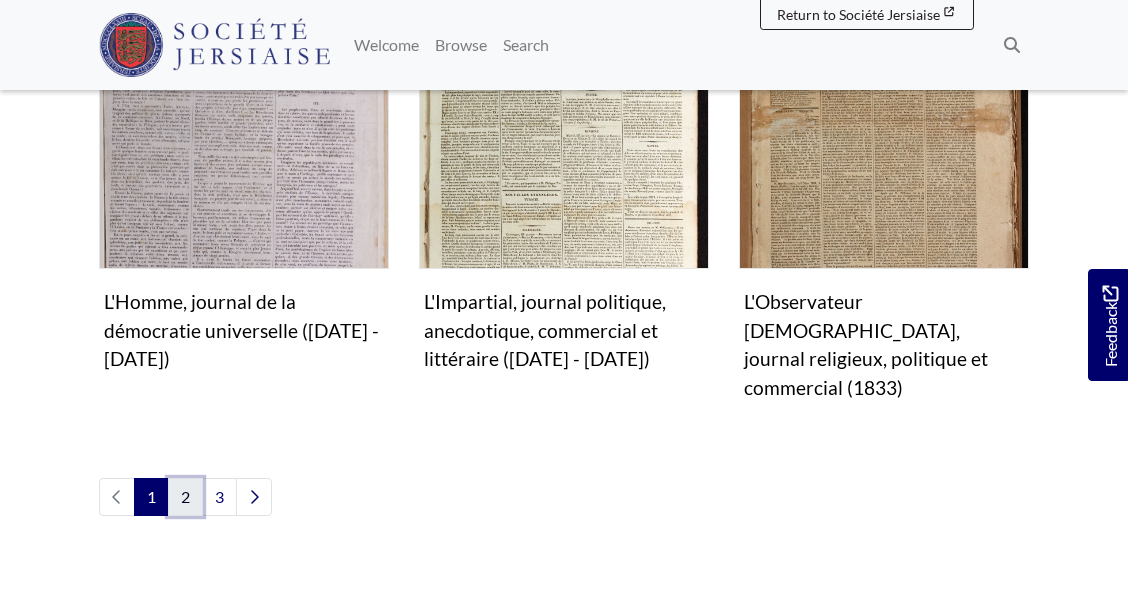 click on "2" at bounding box center [185, 497] 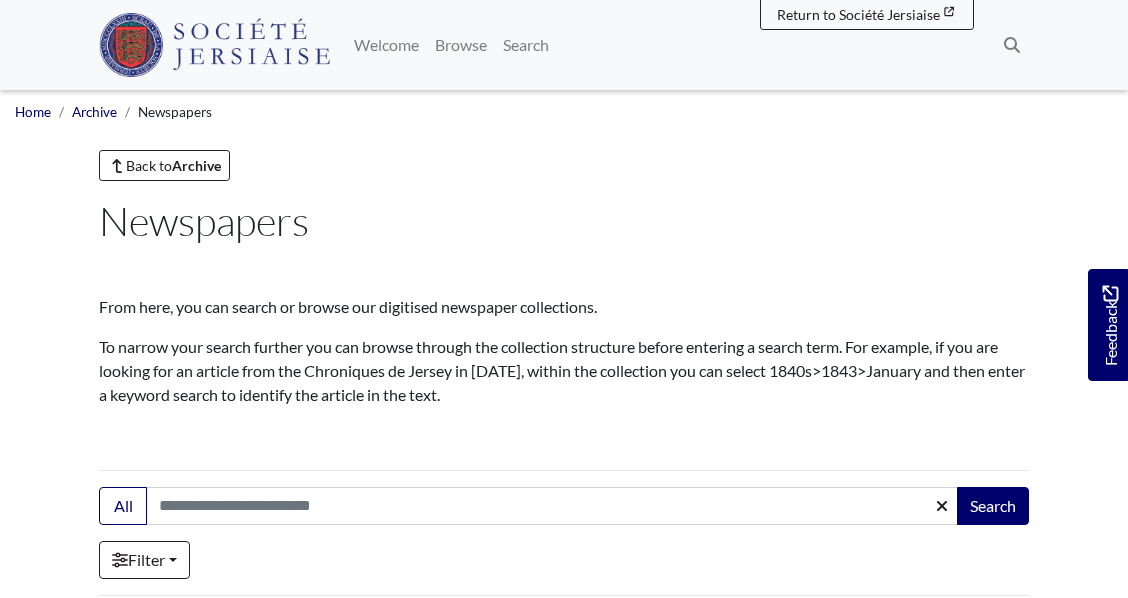 scroll, scrollTop: 0, scrollLeft: 0, axis: both 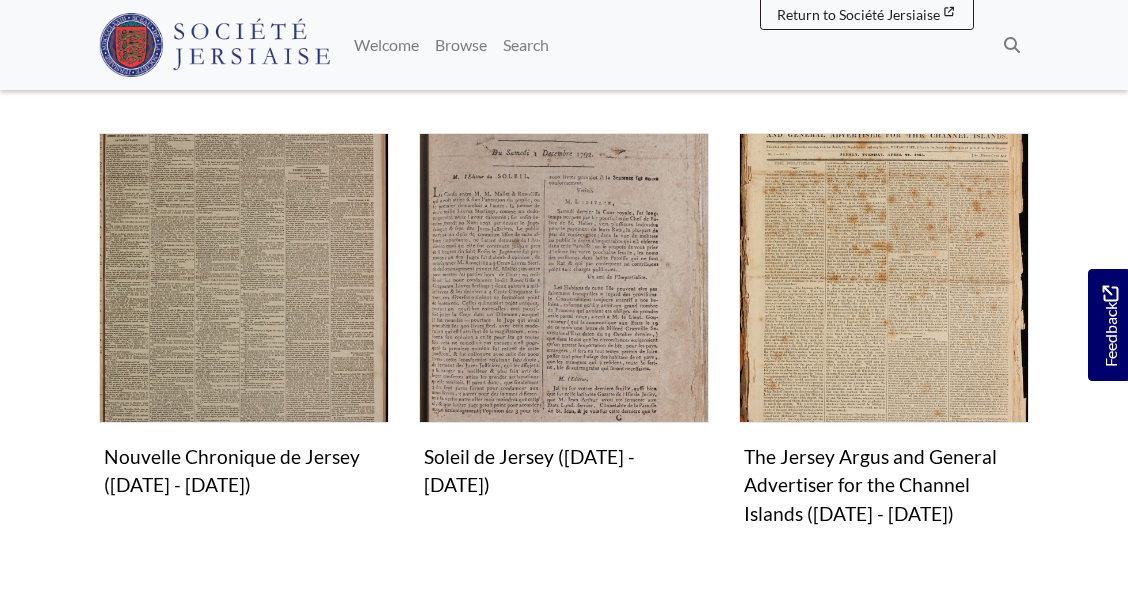 click 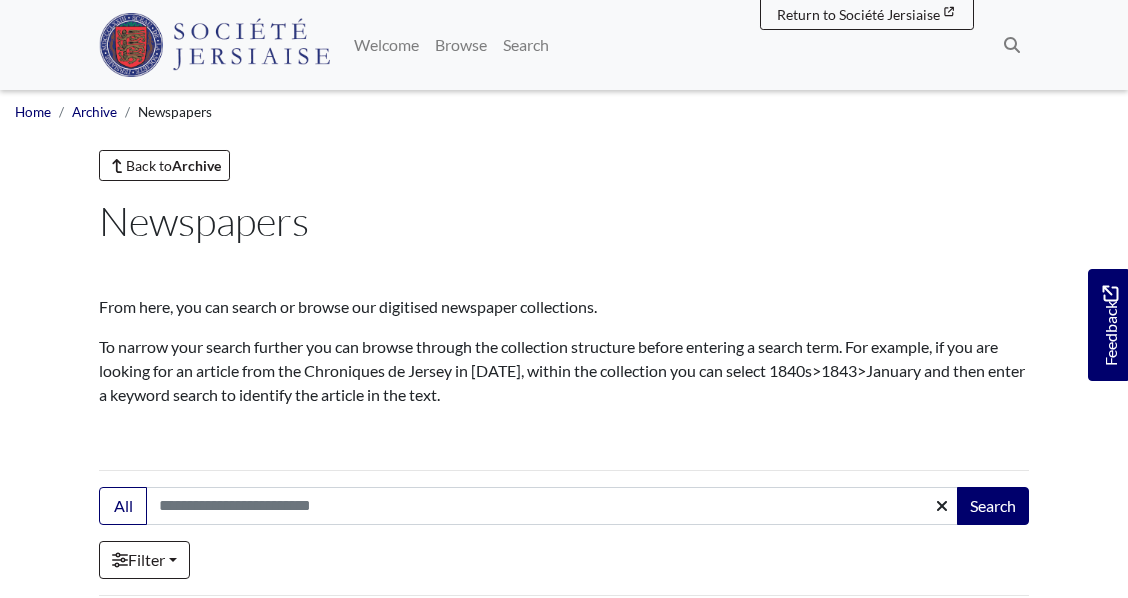 scroll, scrollTop: 0, scrollLeft: 0, axis: both 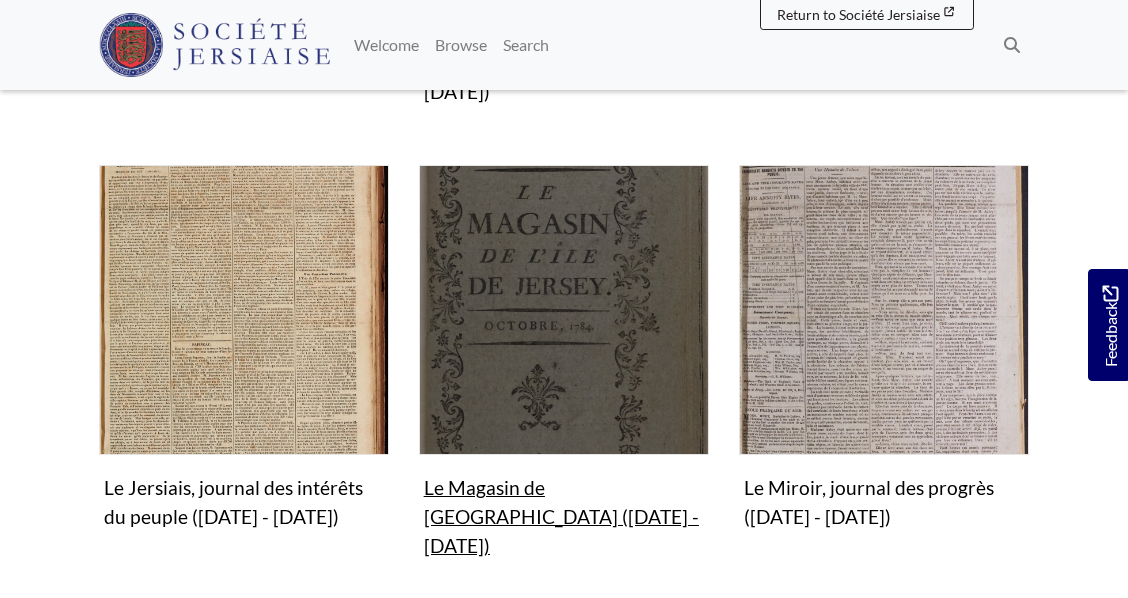 click at bounding box center (564, 310) 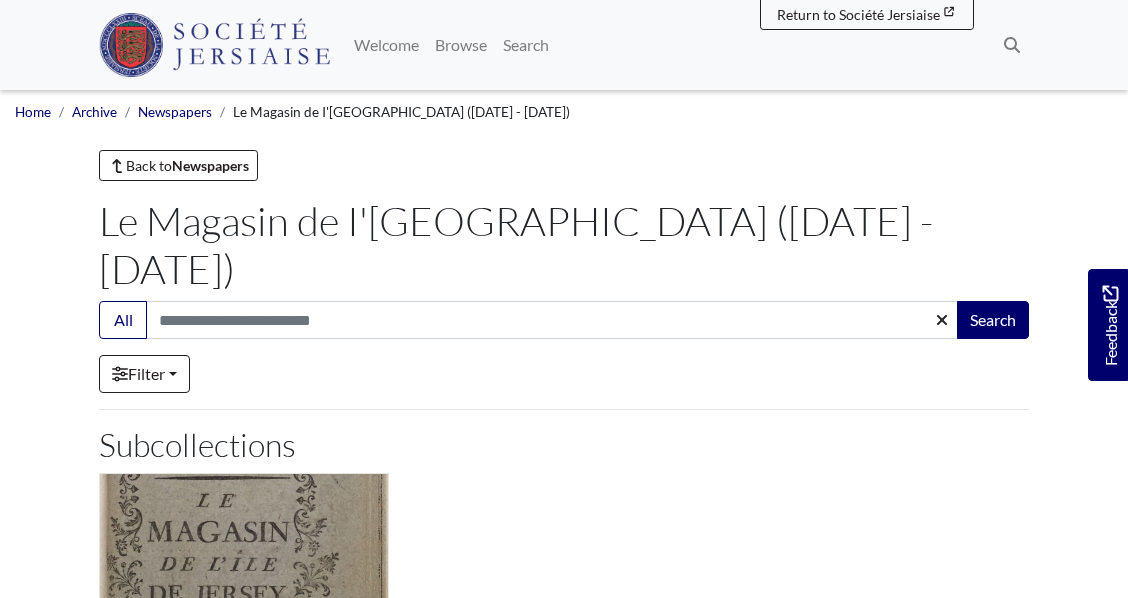 scroll, scrollTop: 0, scrollLeft: 0, axis: both 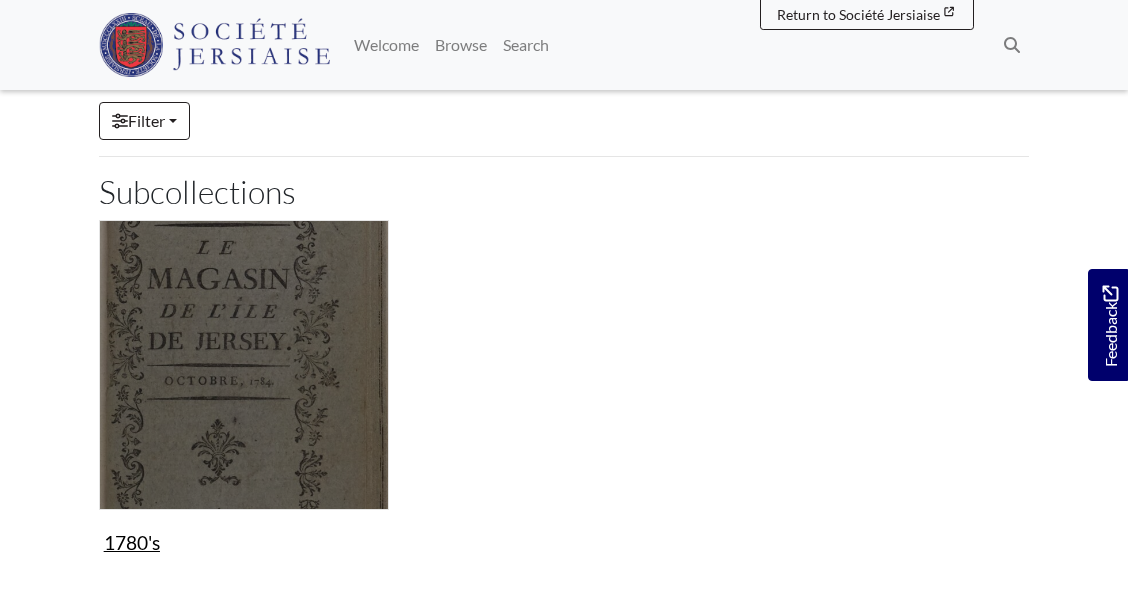 click at bounding box center (244, 365) 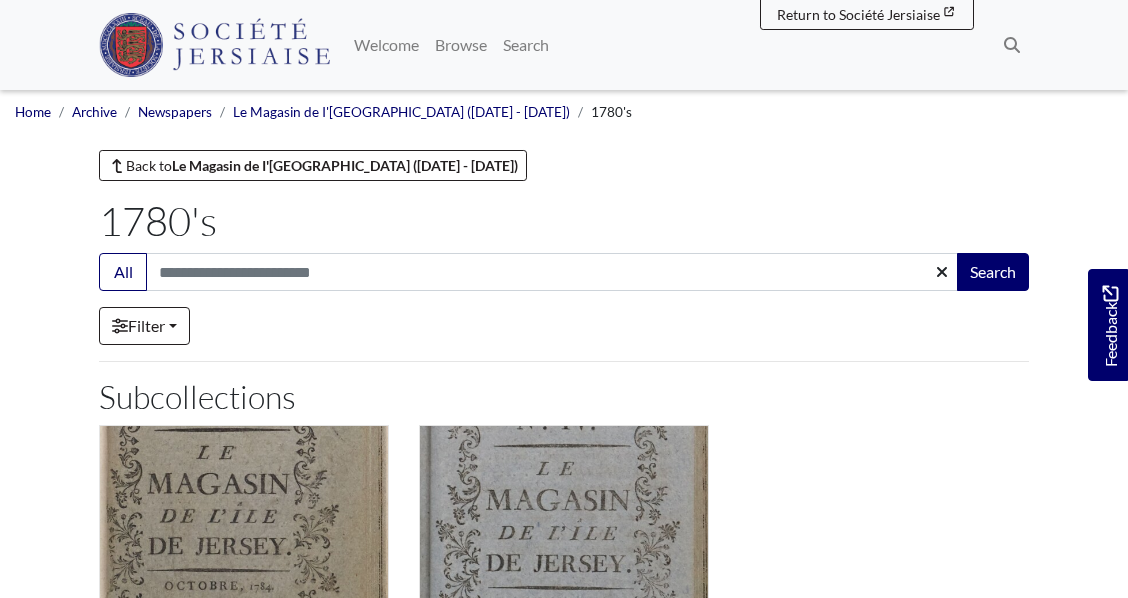 scroll, scrollTop: 0, scrollLeft: 0, axis: both 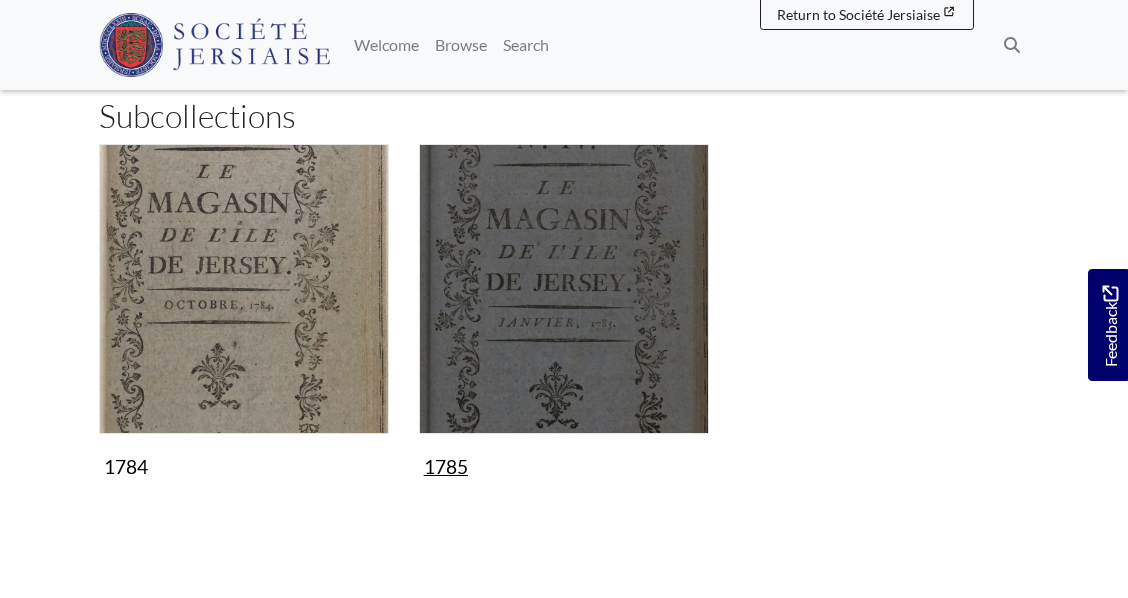click at bounding box center (564, 289) 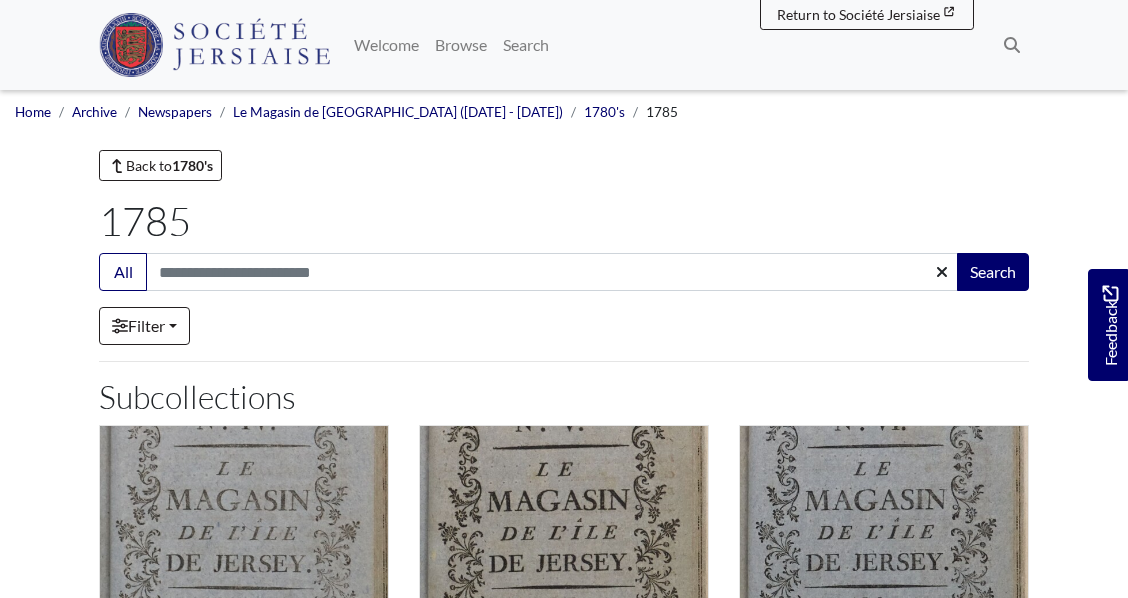 scroll, scrollTop: 0, scrollLeft: 0, axis: both 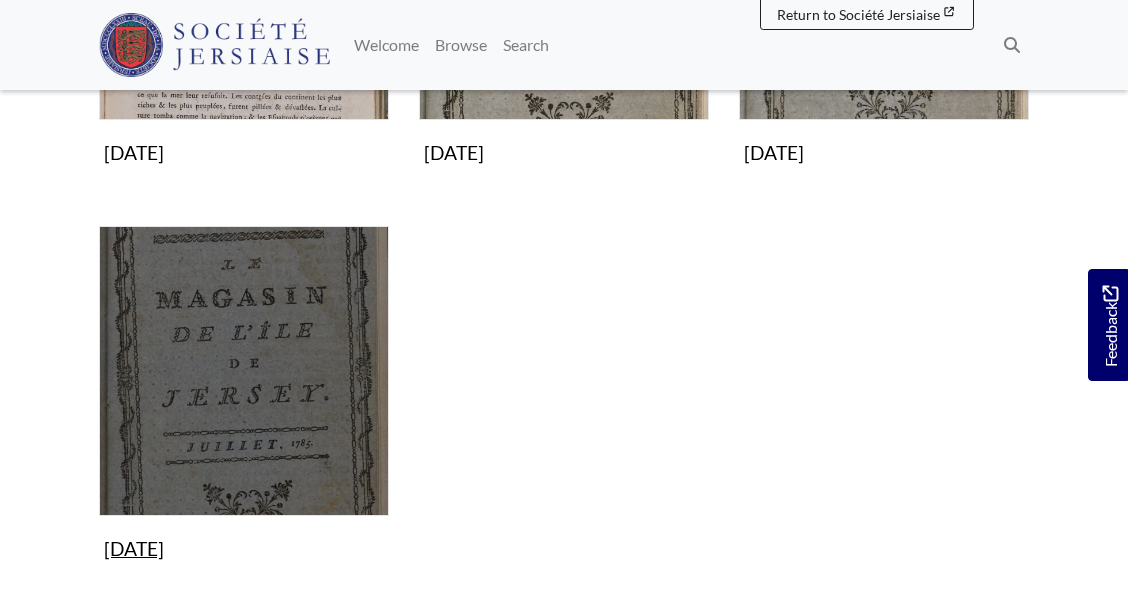 click at bounding box center [244, 371] 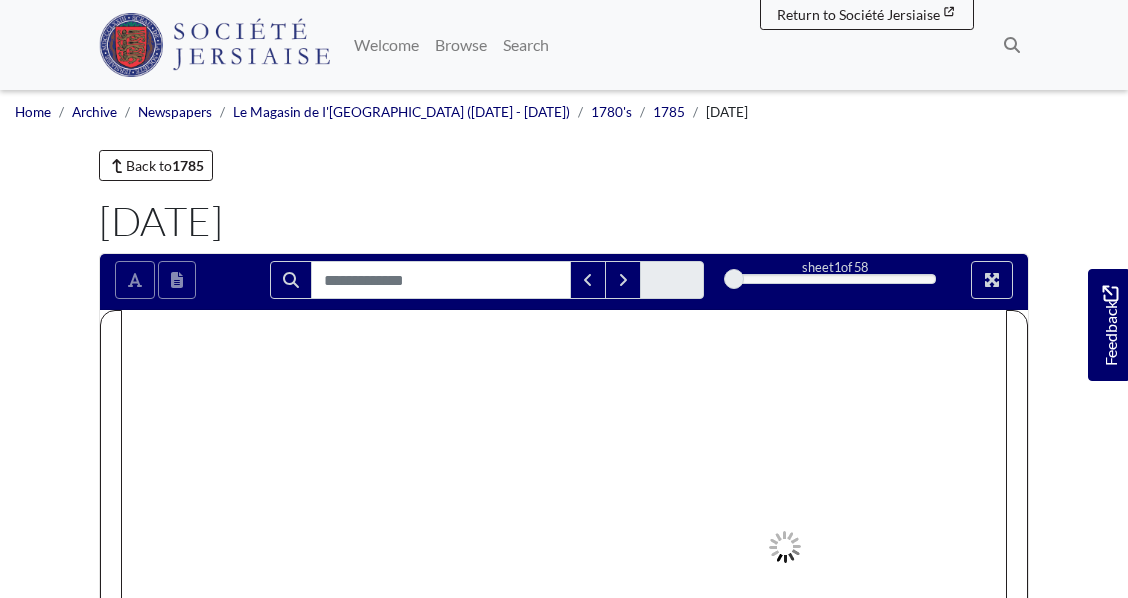 scroll, scrollTop: 0, scrollLeft: 0, axis: both 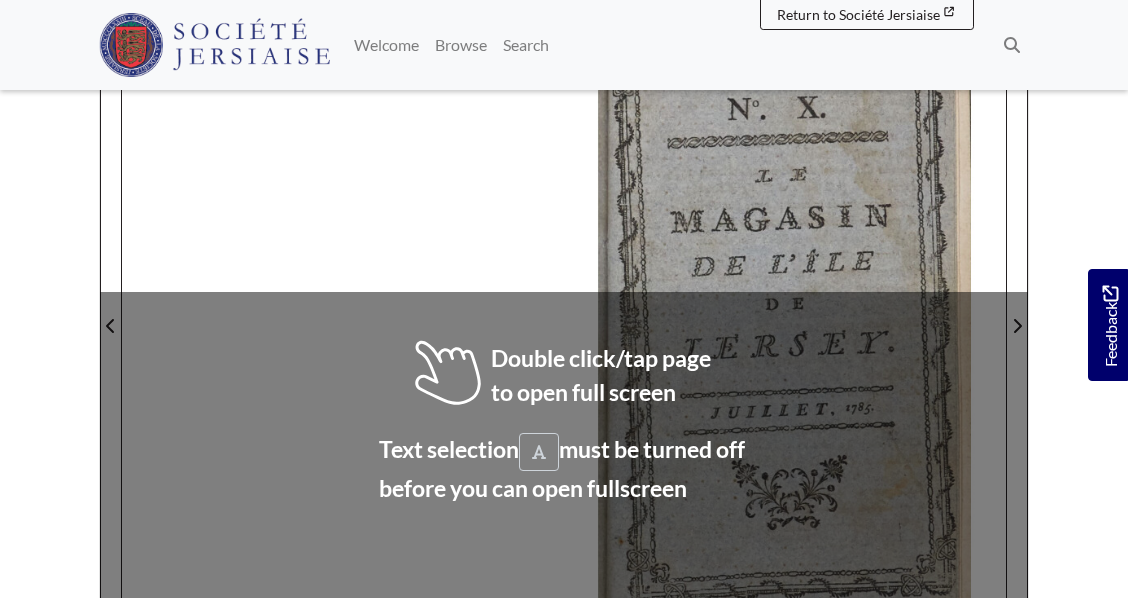 click at bounding box center [564, 313] 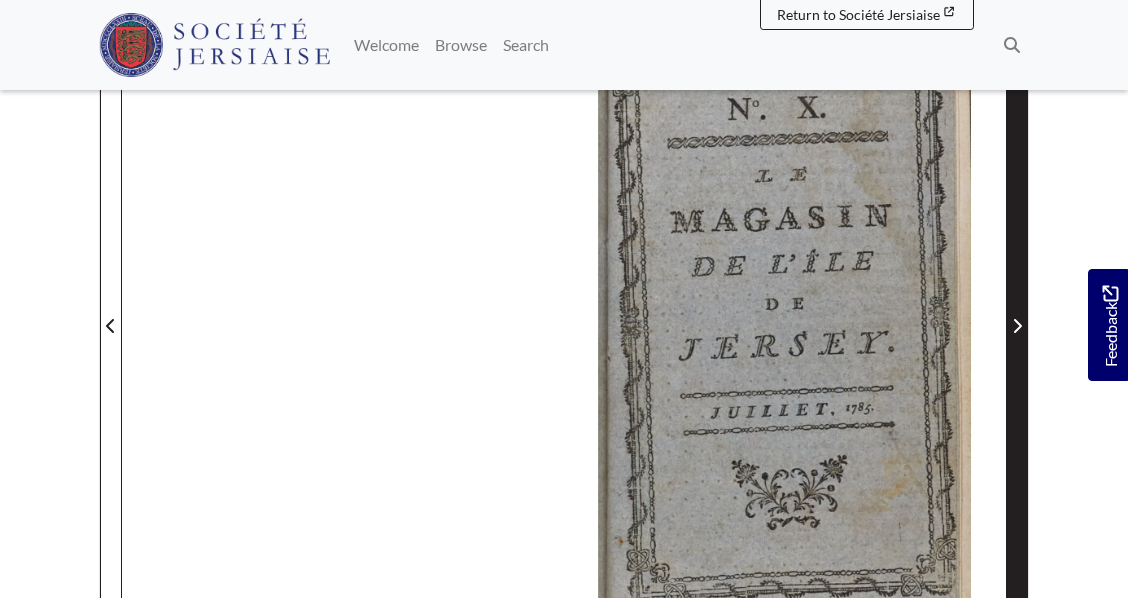 click 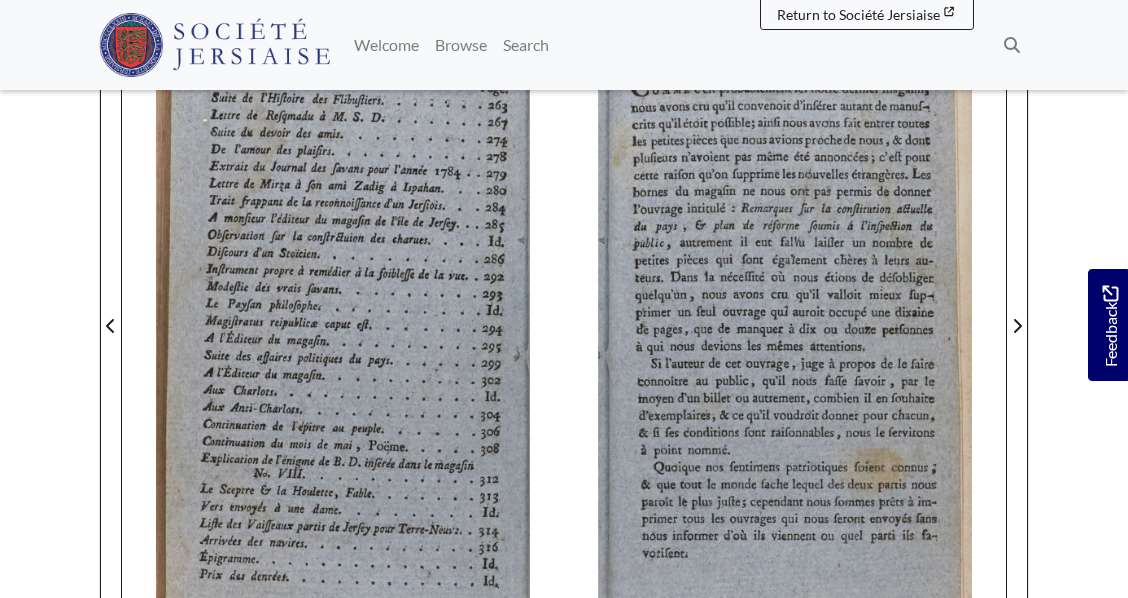 drag, startPoint x: 663, startPoint y: 217, endPoint x: 704, endPoint y: 294, distance: 87.23531 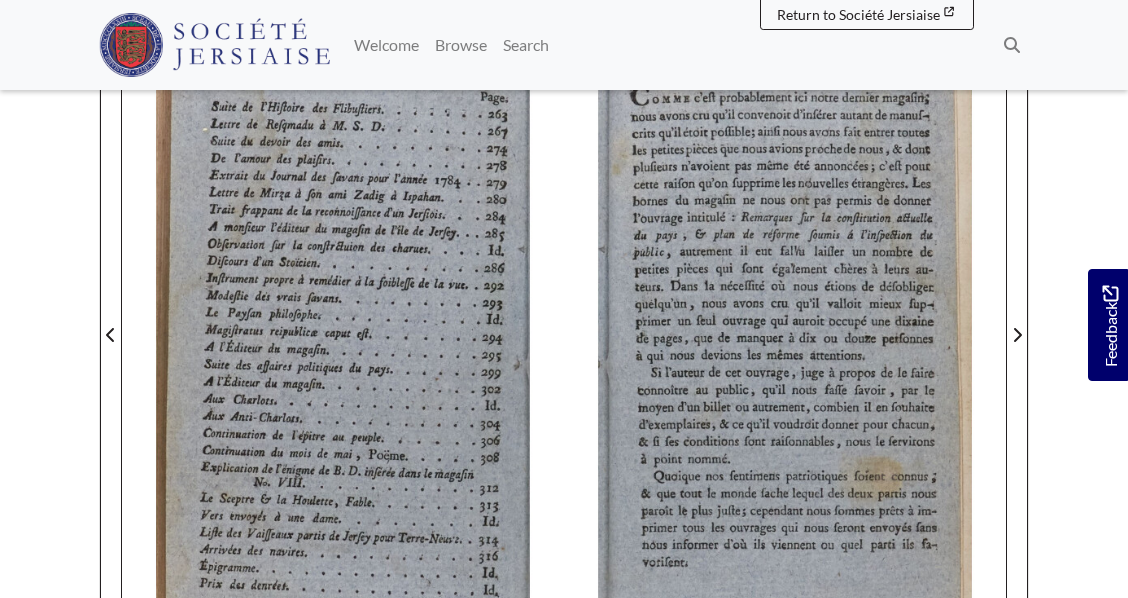 scroll, scrollTop: 301, scrollLeft: 0, axis: vertical 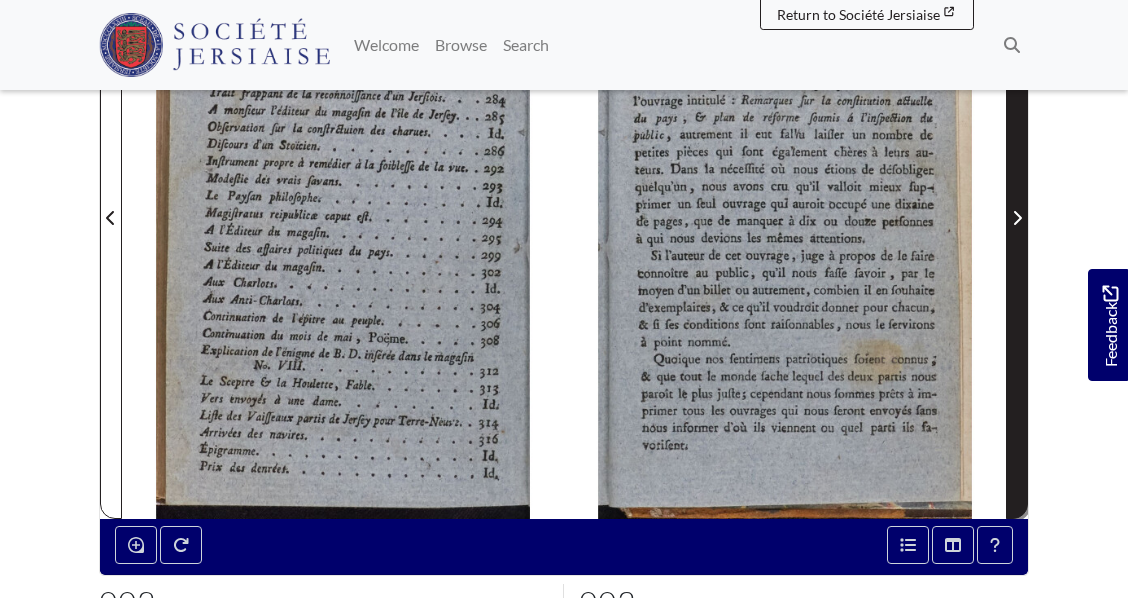 click 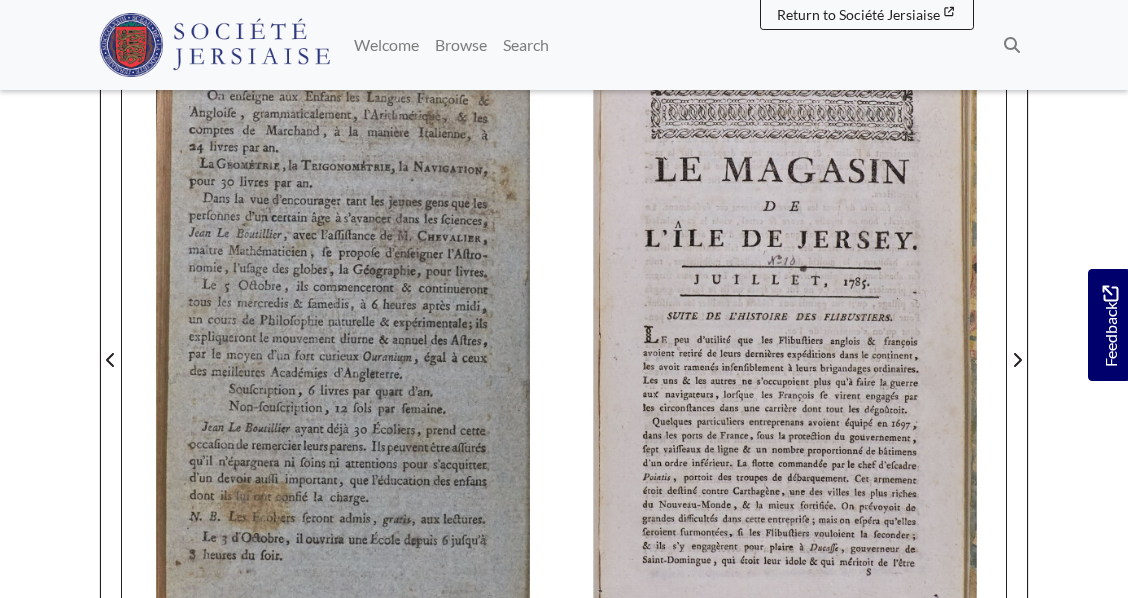 scroll, scrollTop: 280, scrollLeft: 0, axis: vertical 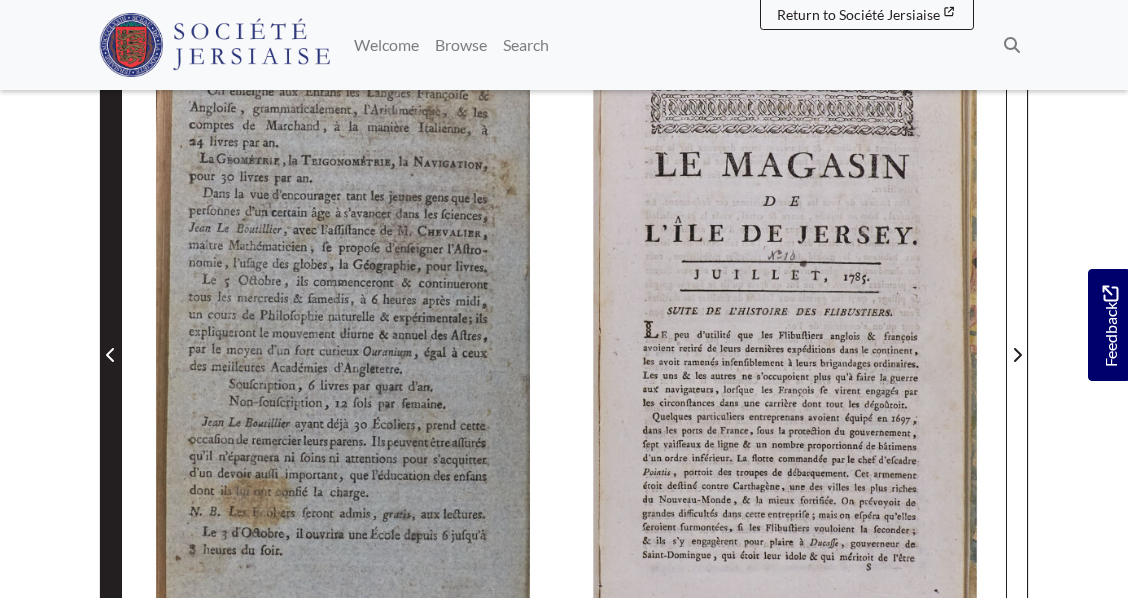 click 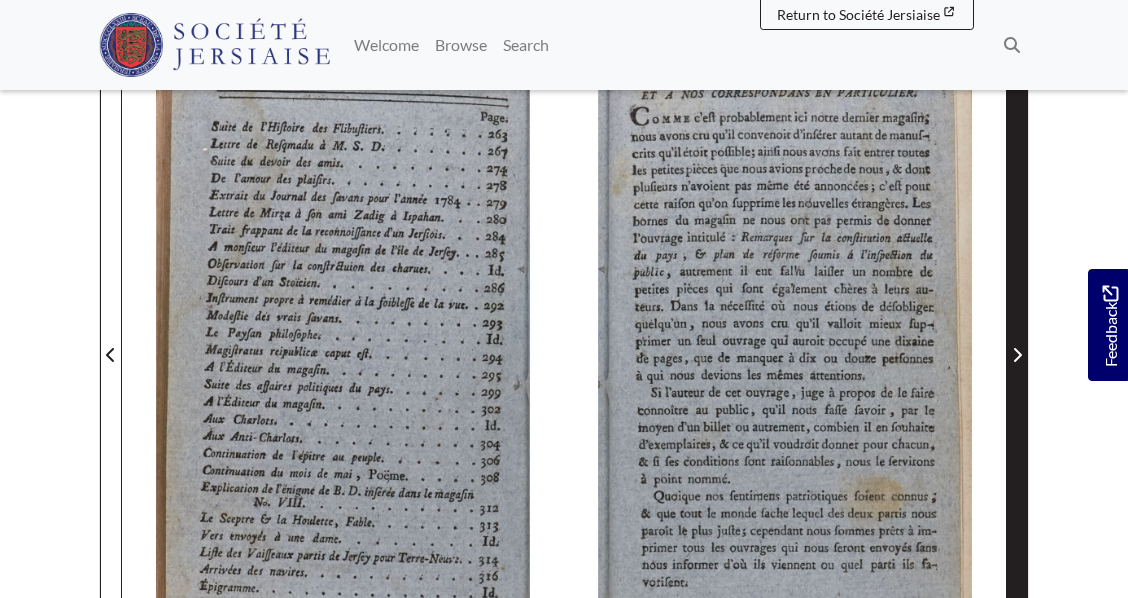 click 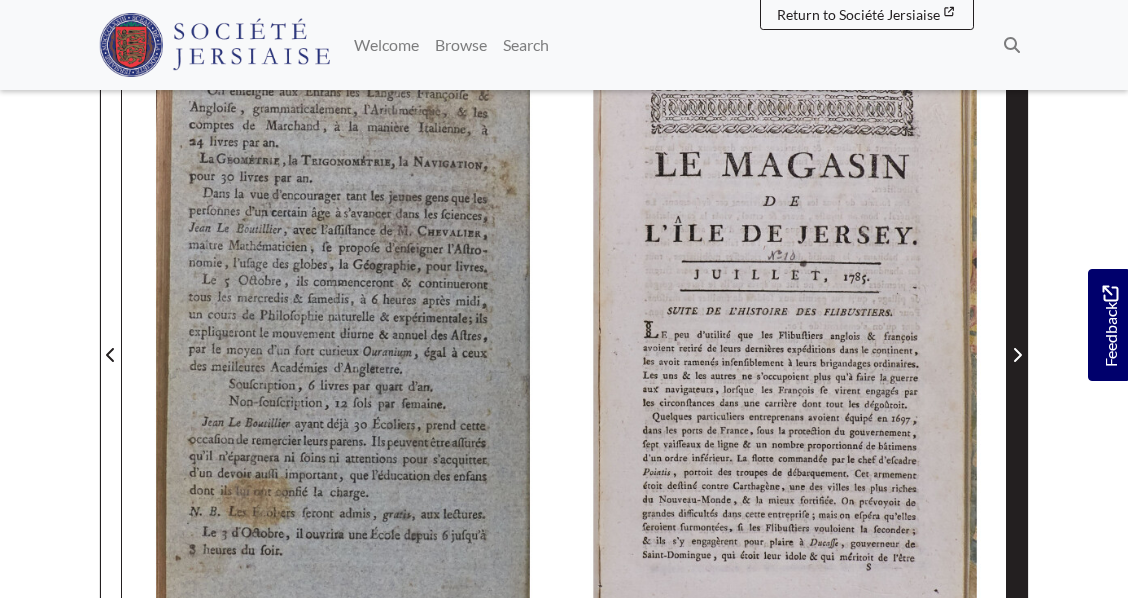 click 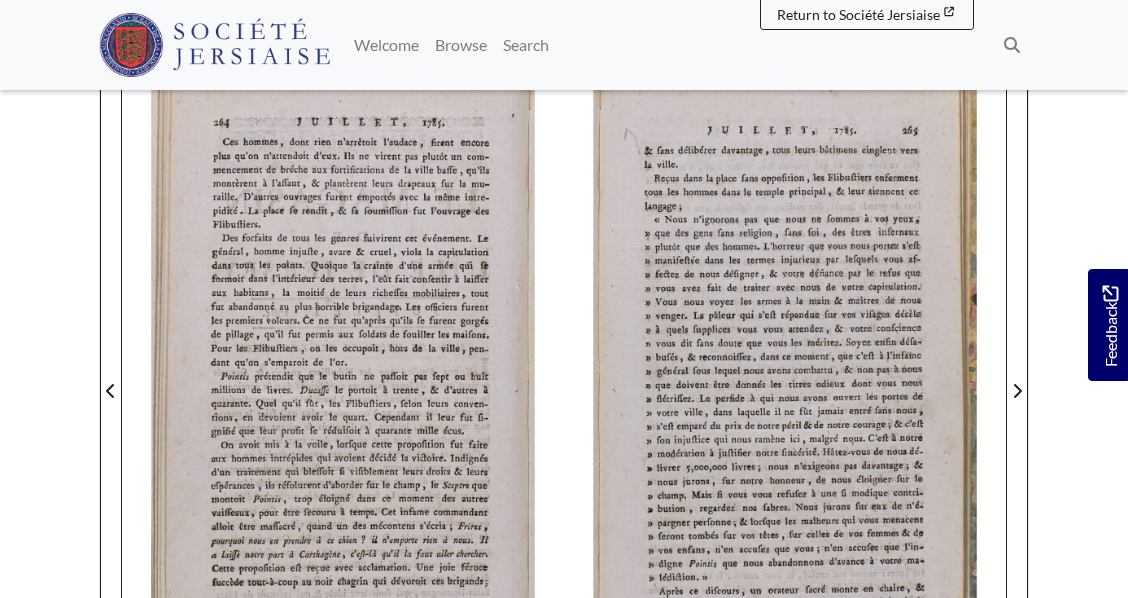 scroll, scrollTop: 237, scrollLeft: 0, axis: vertical 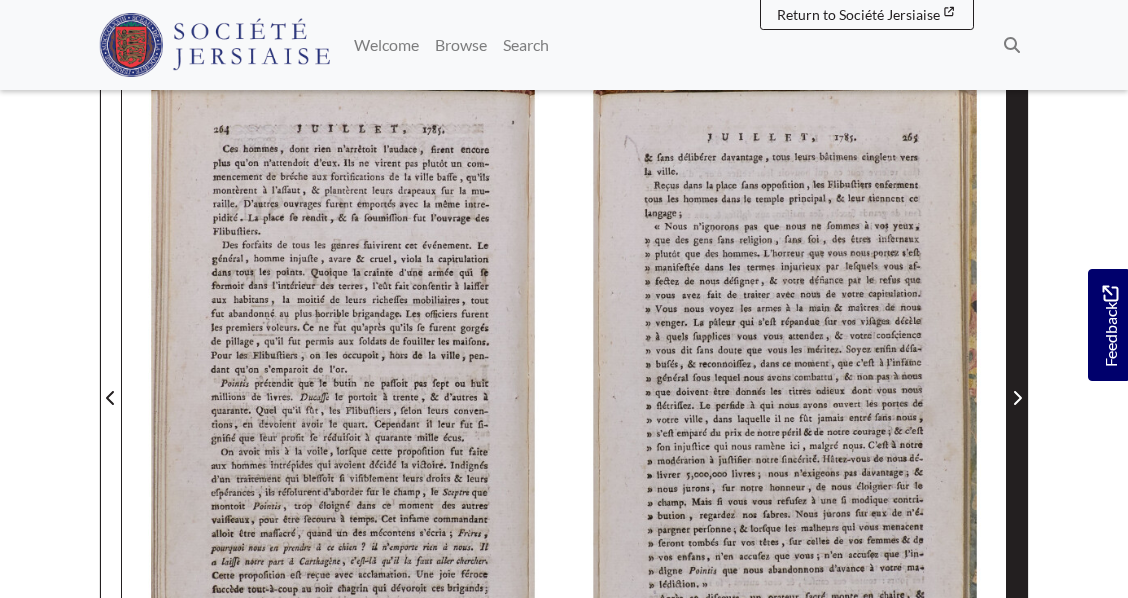click 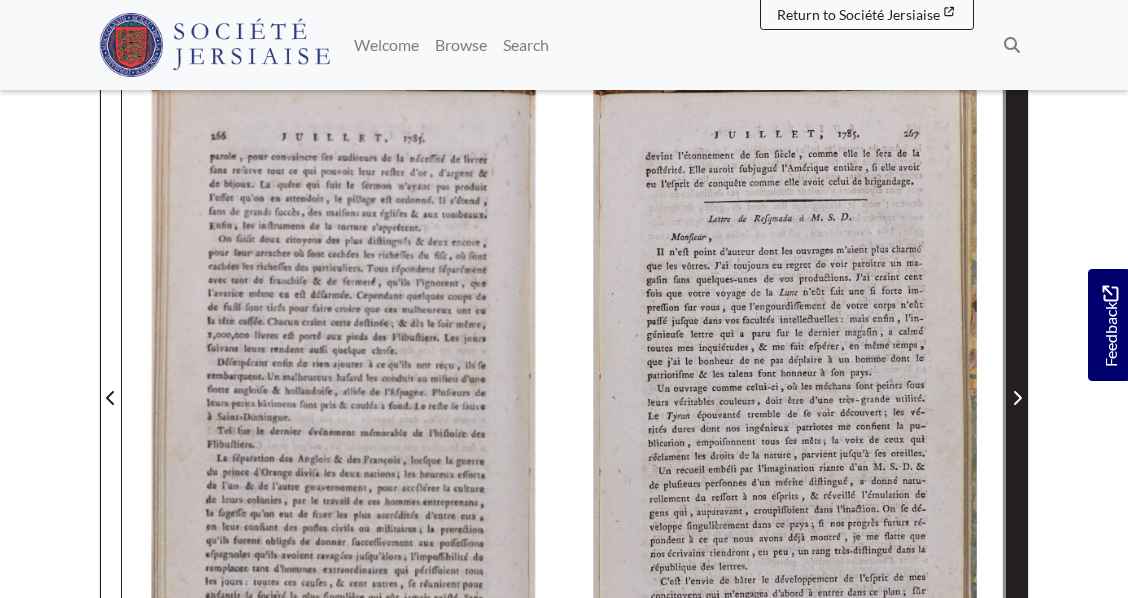 click 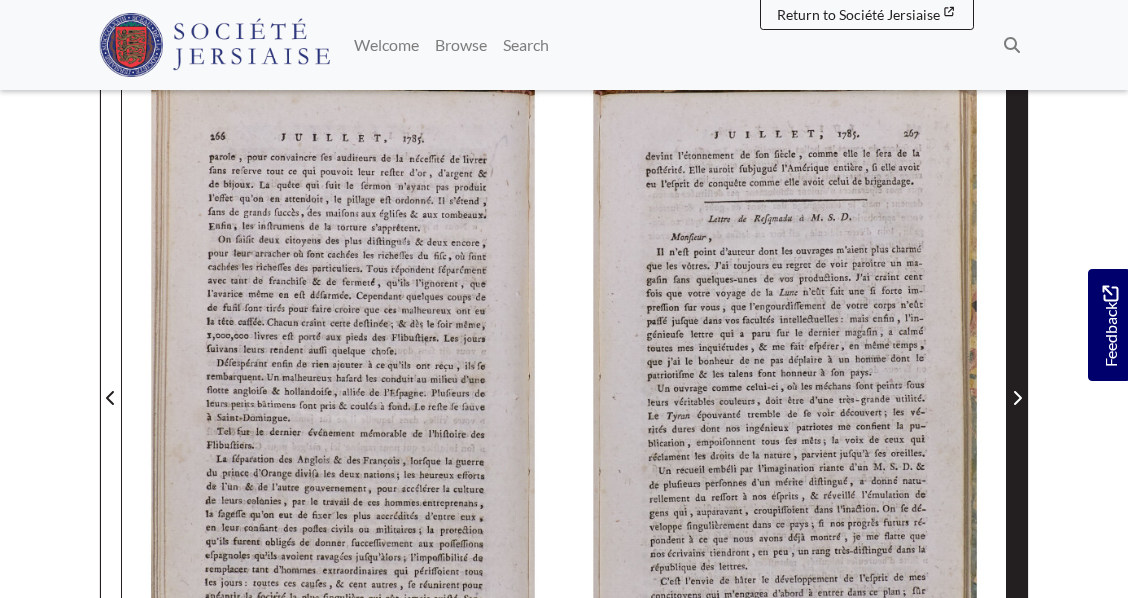 click 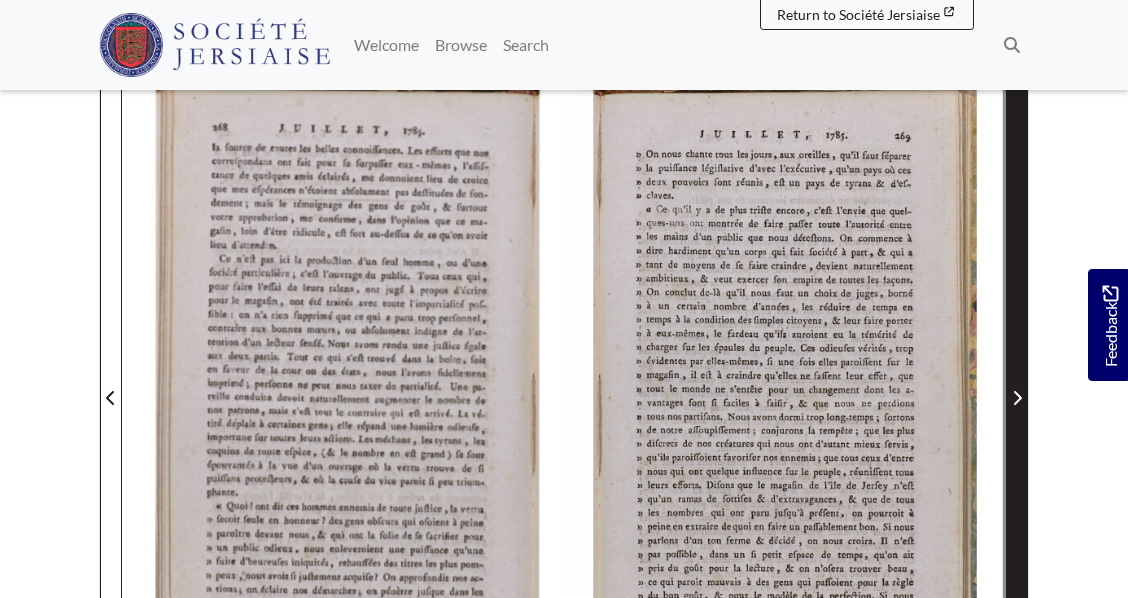 click 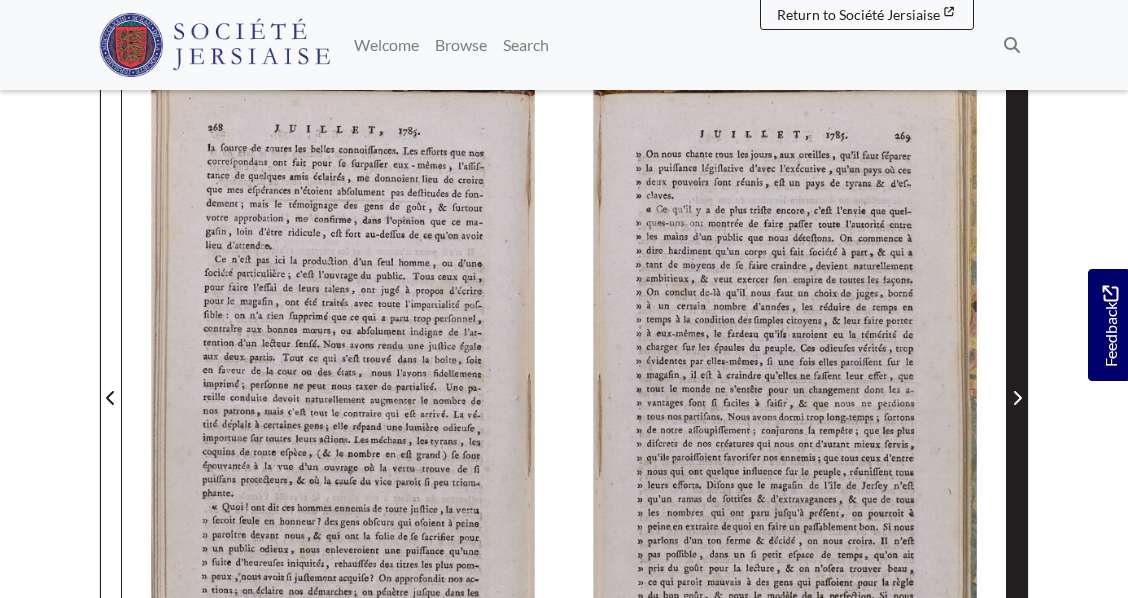 click 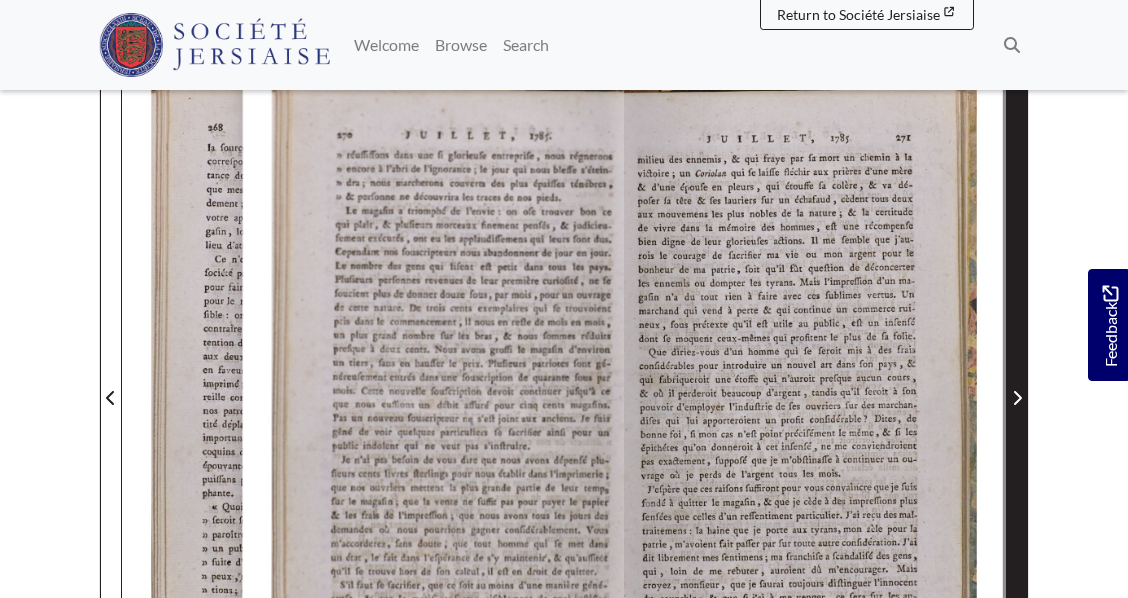 click 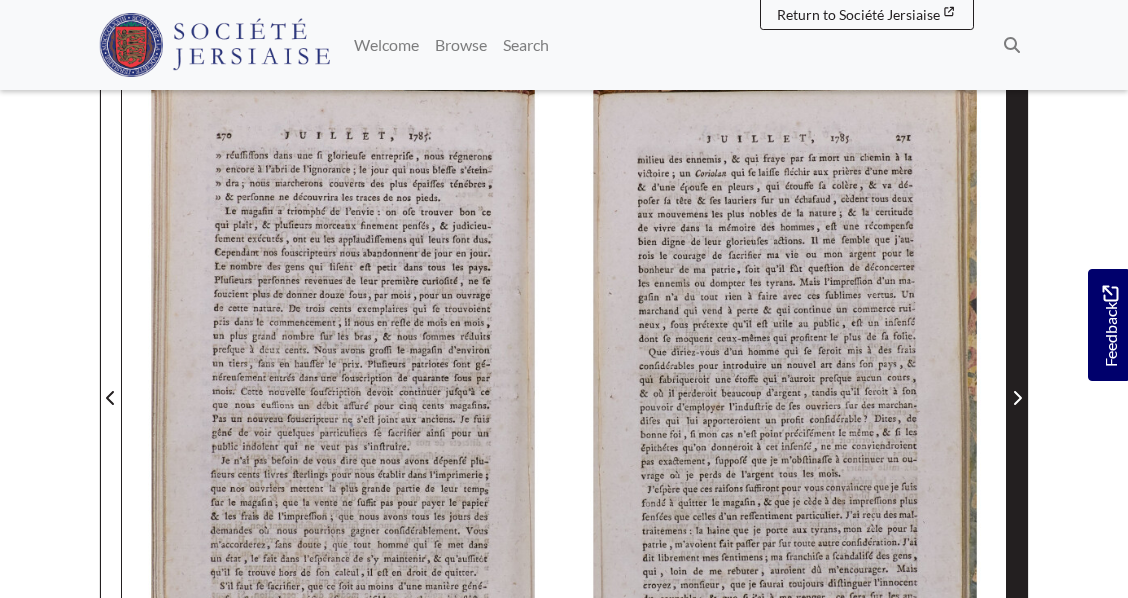 click 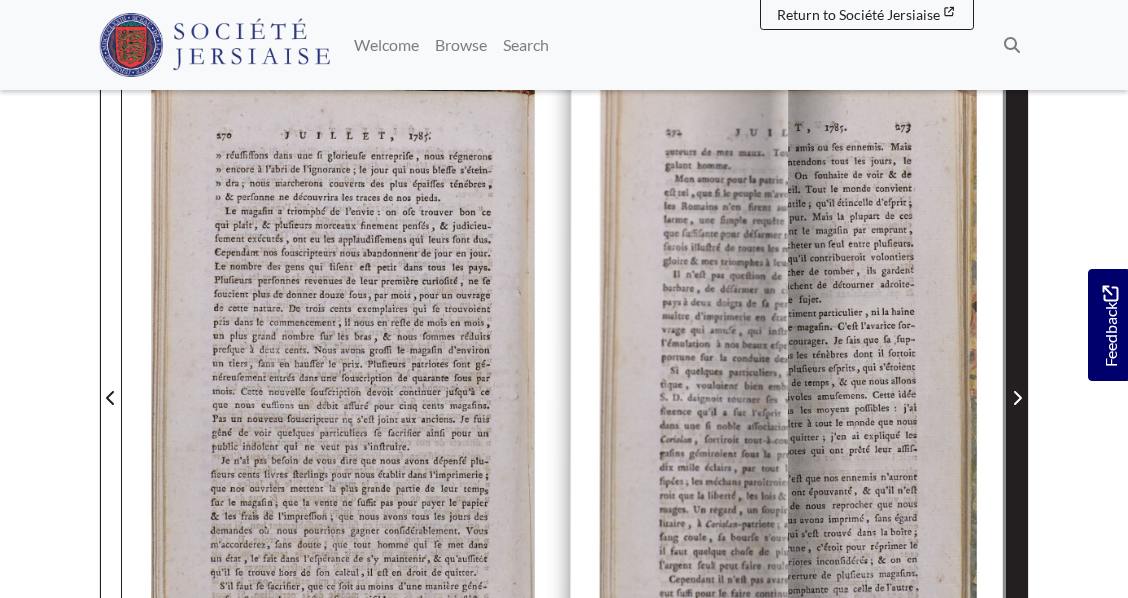 click 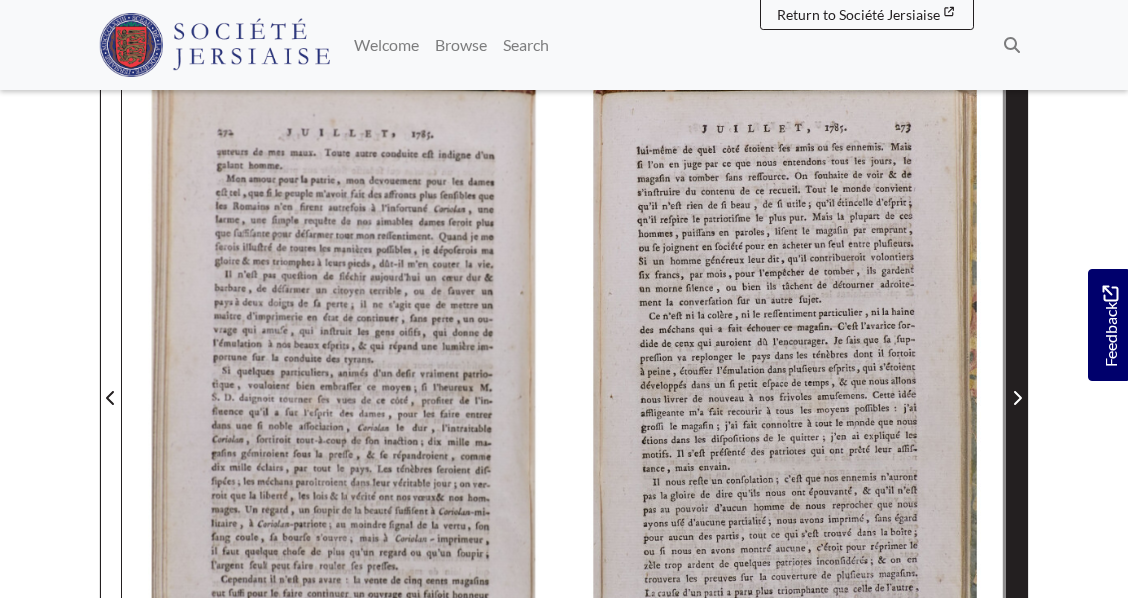 click 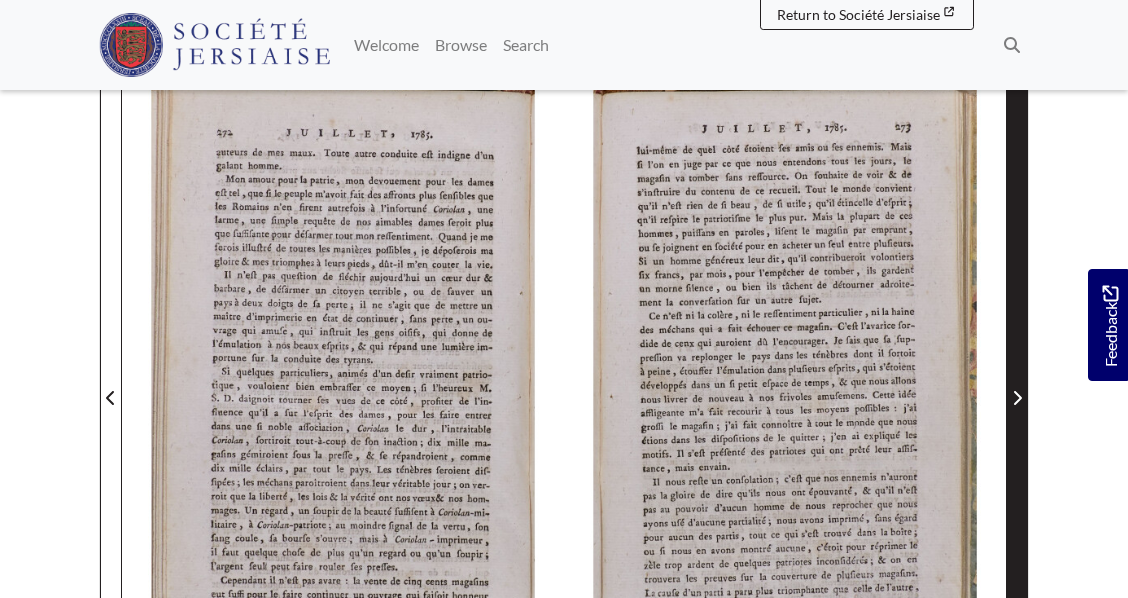 click 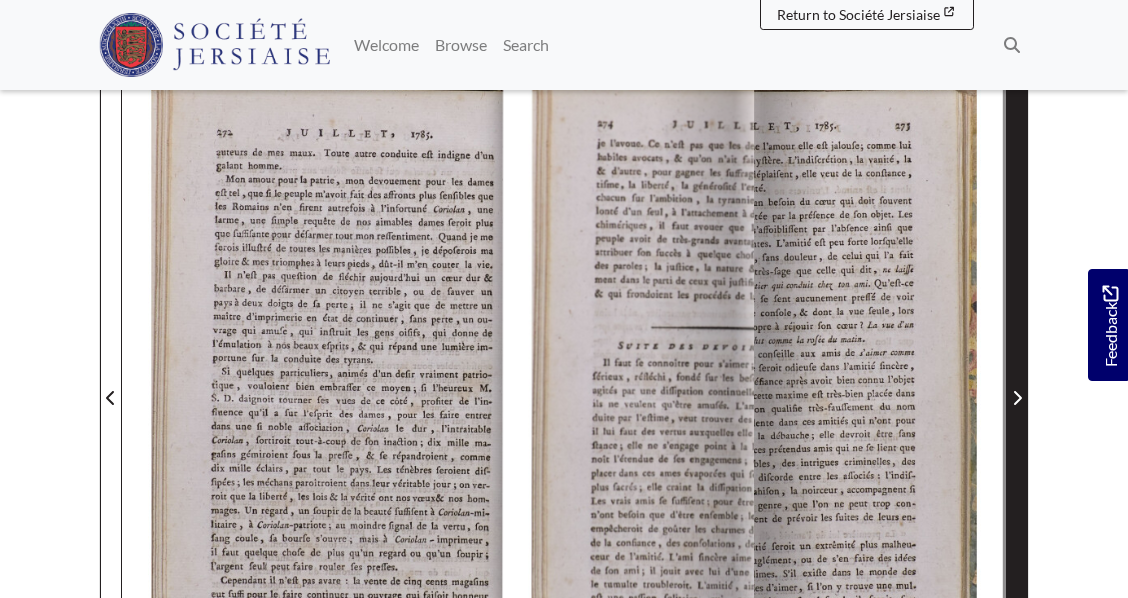 click 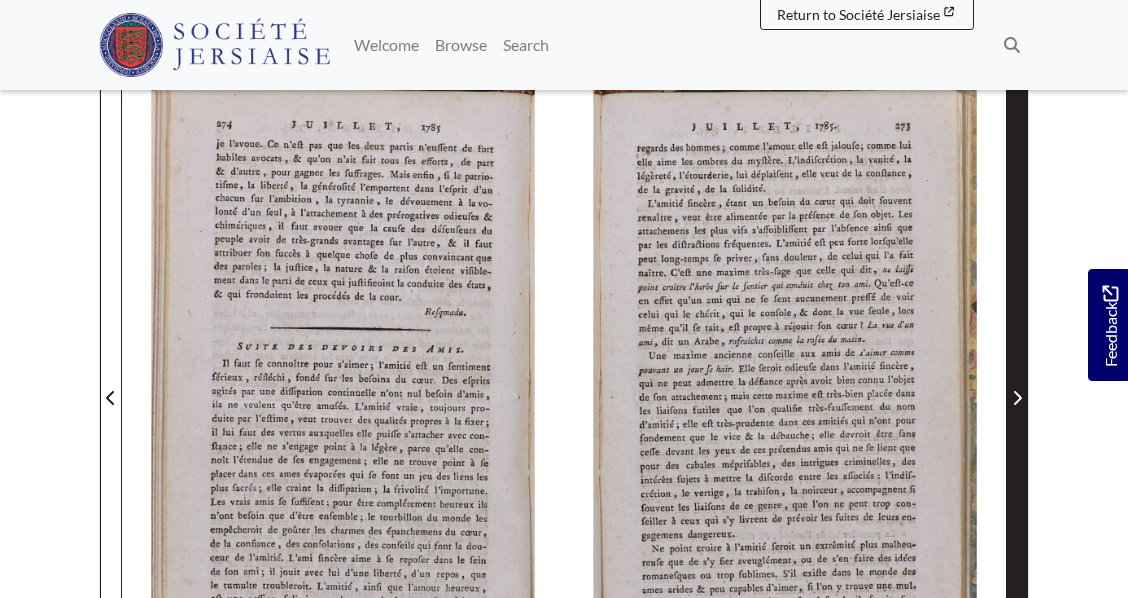 click 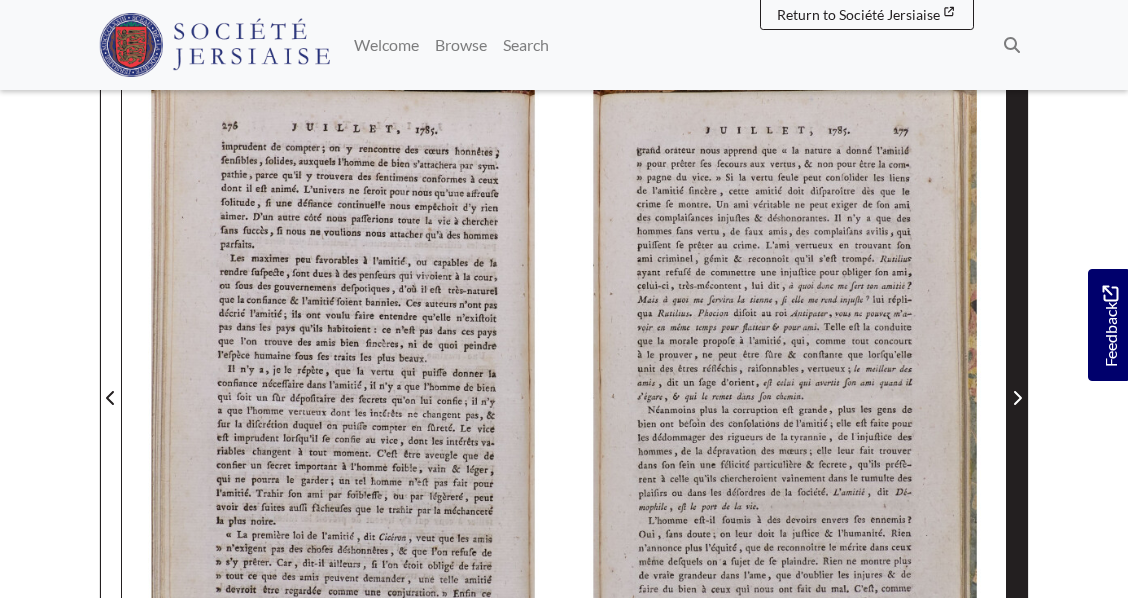 click 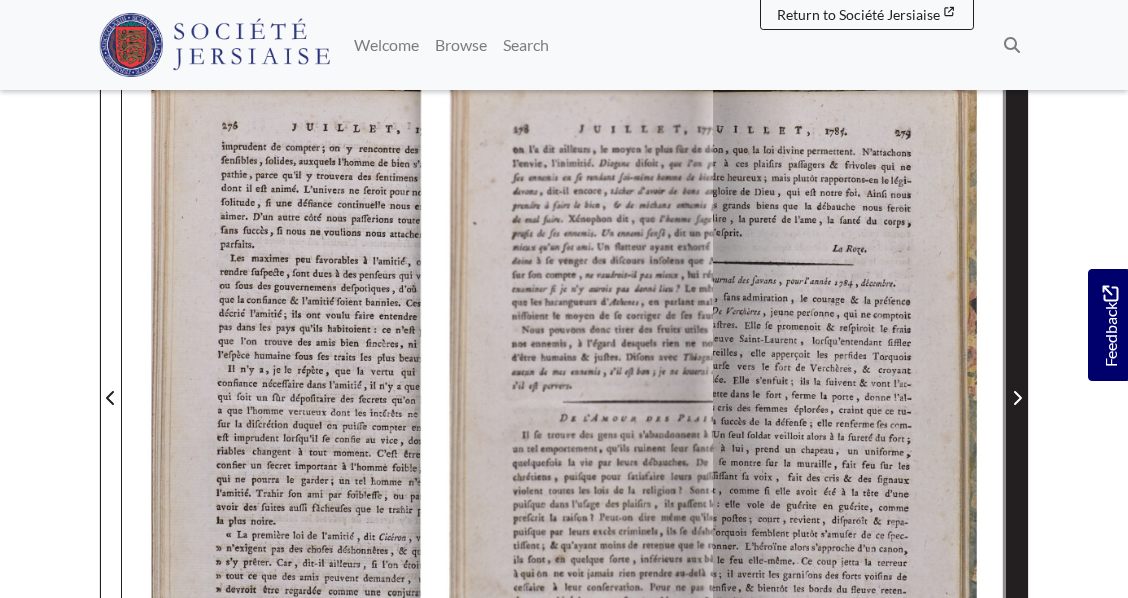 click 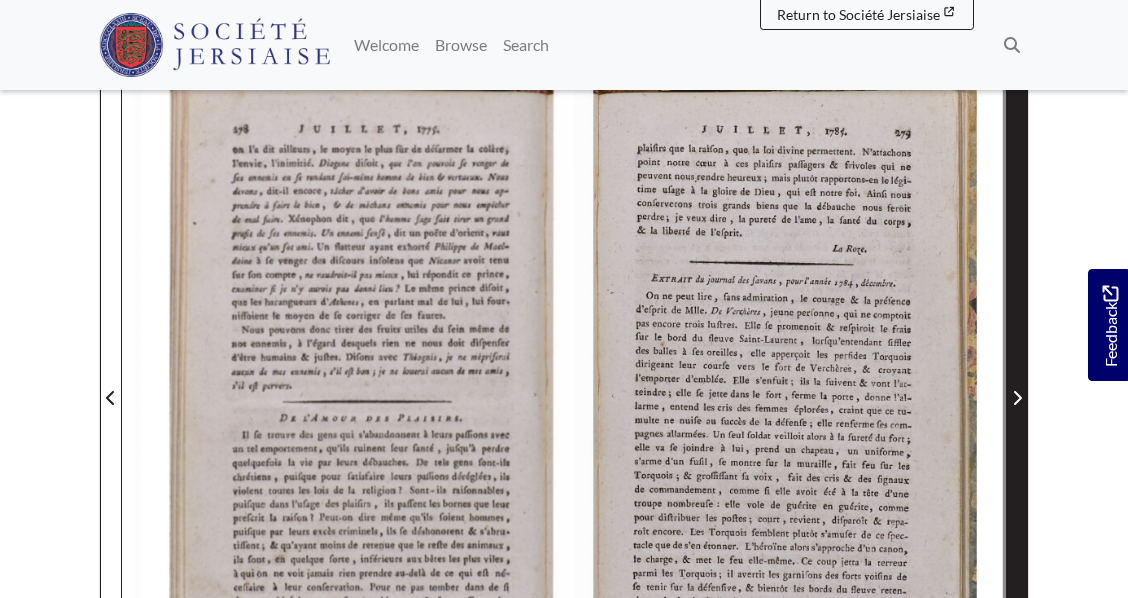 click 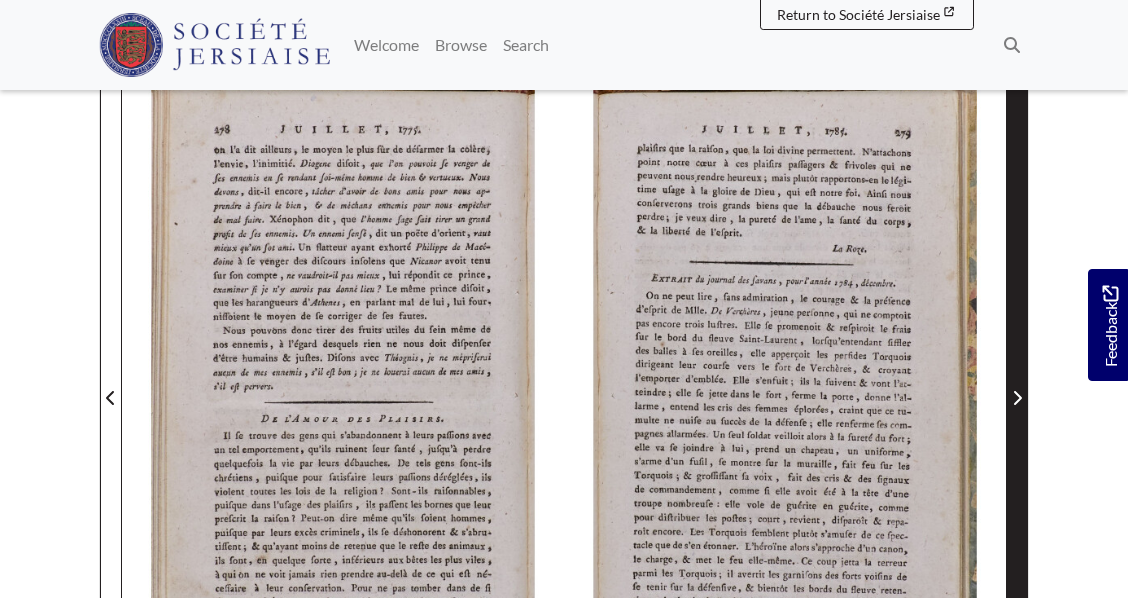 click 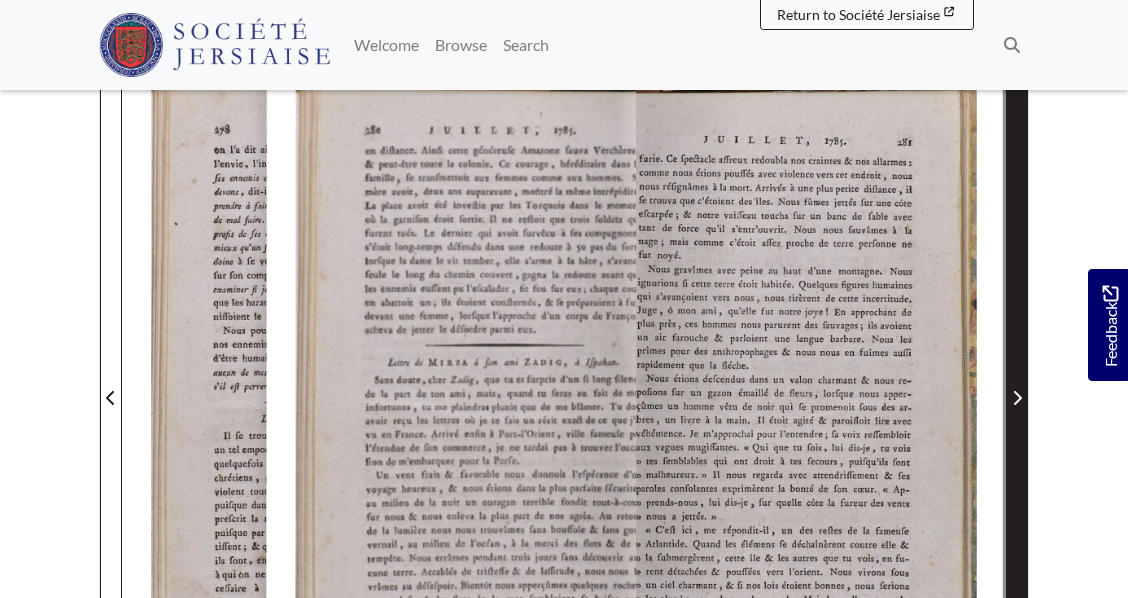 click 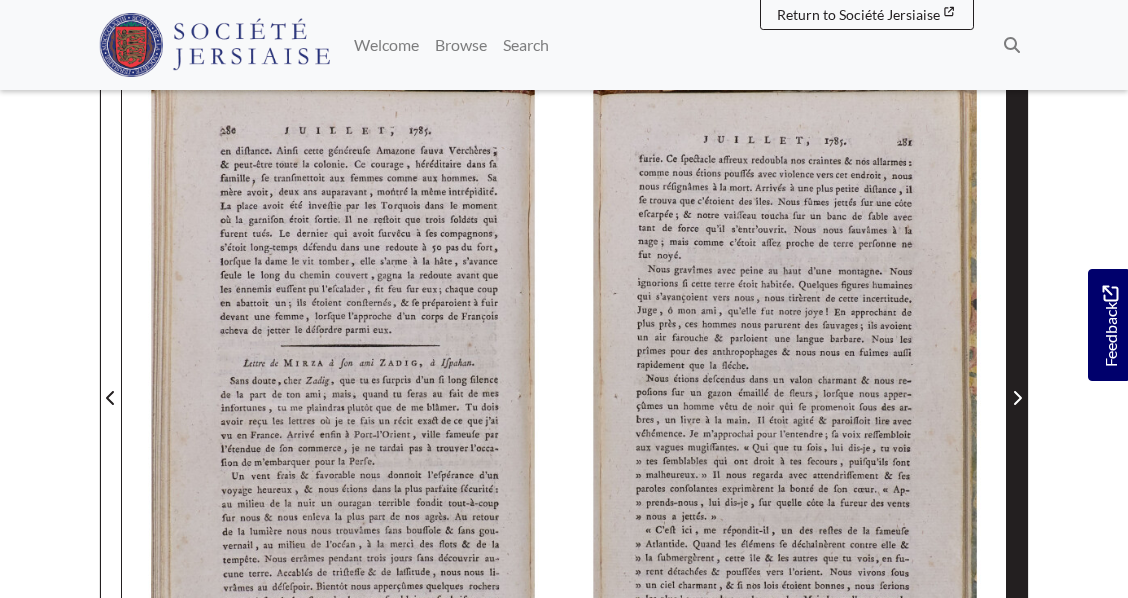 click 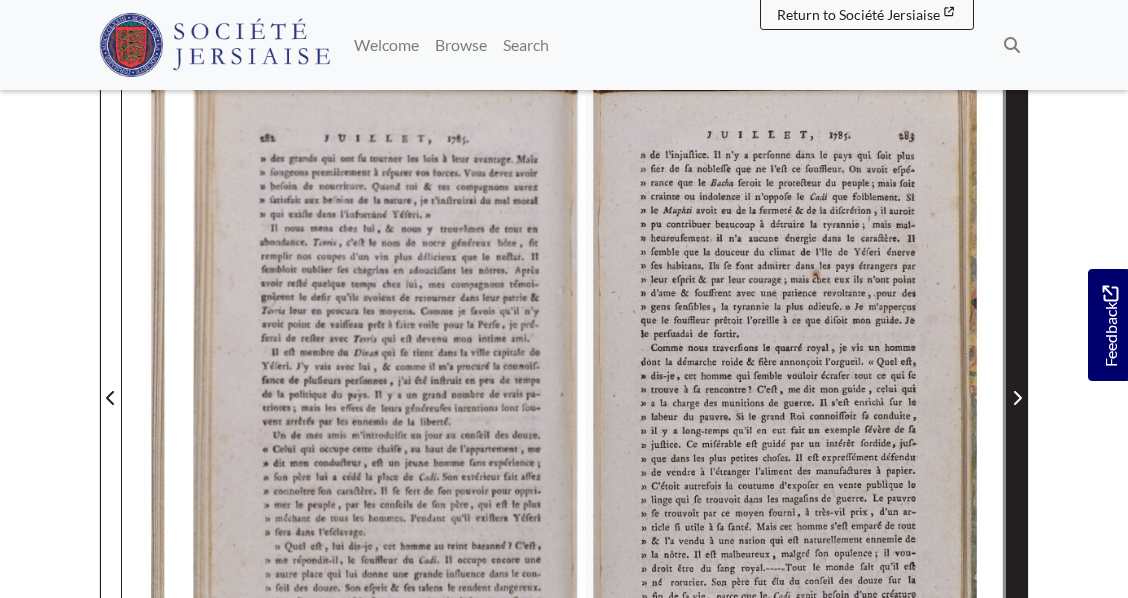 click 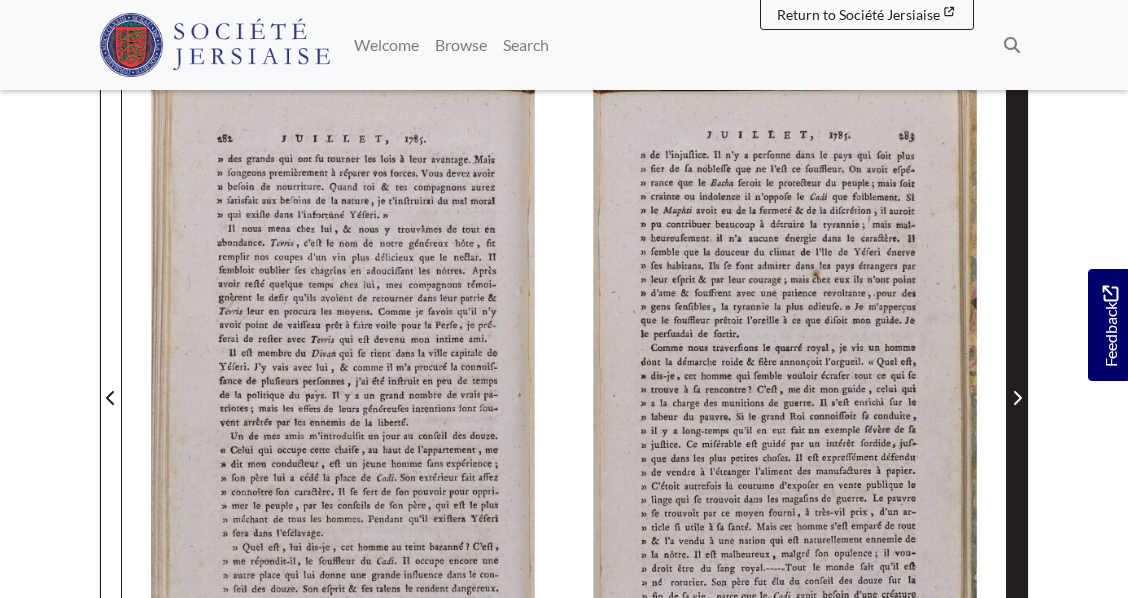 click 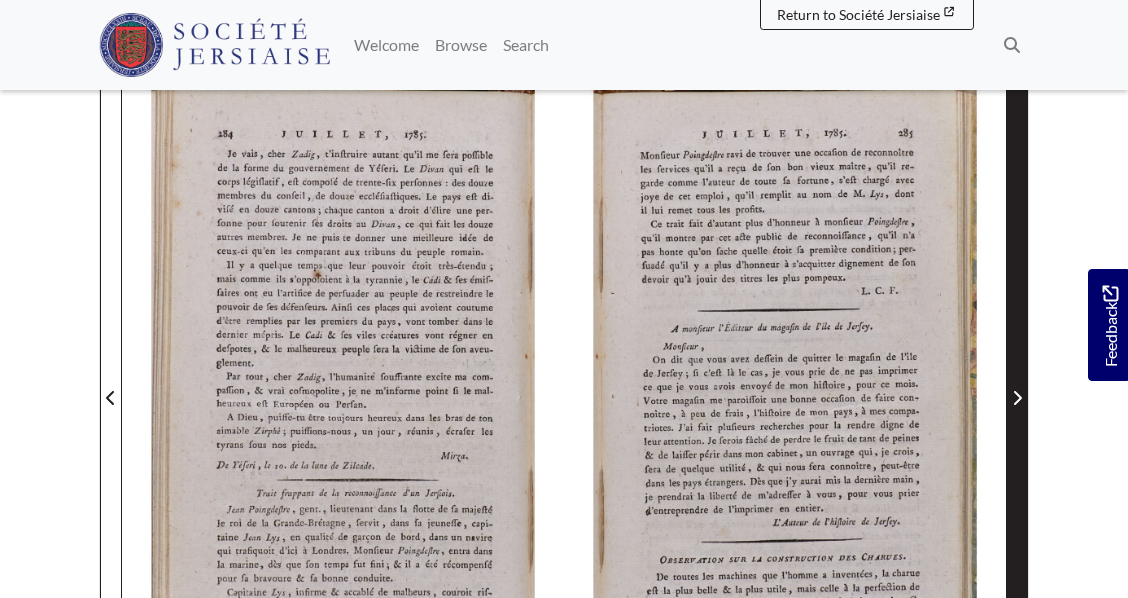 click 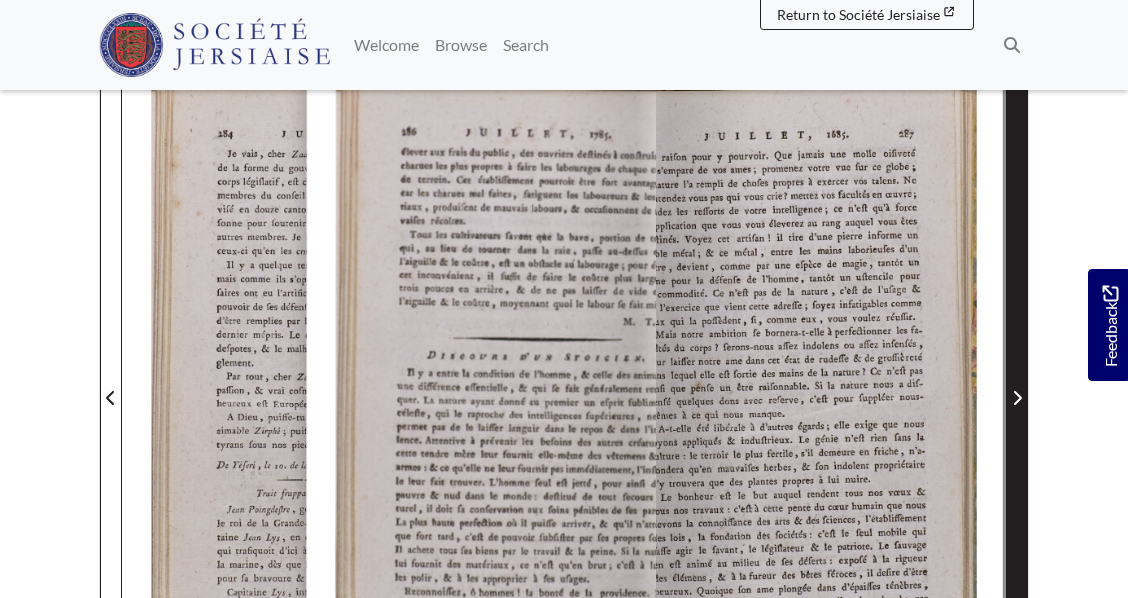 click 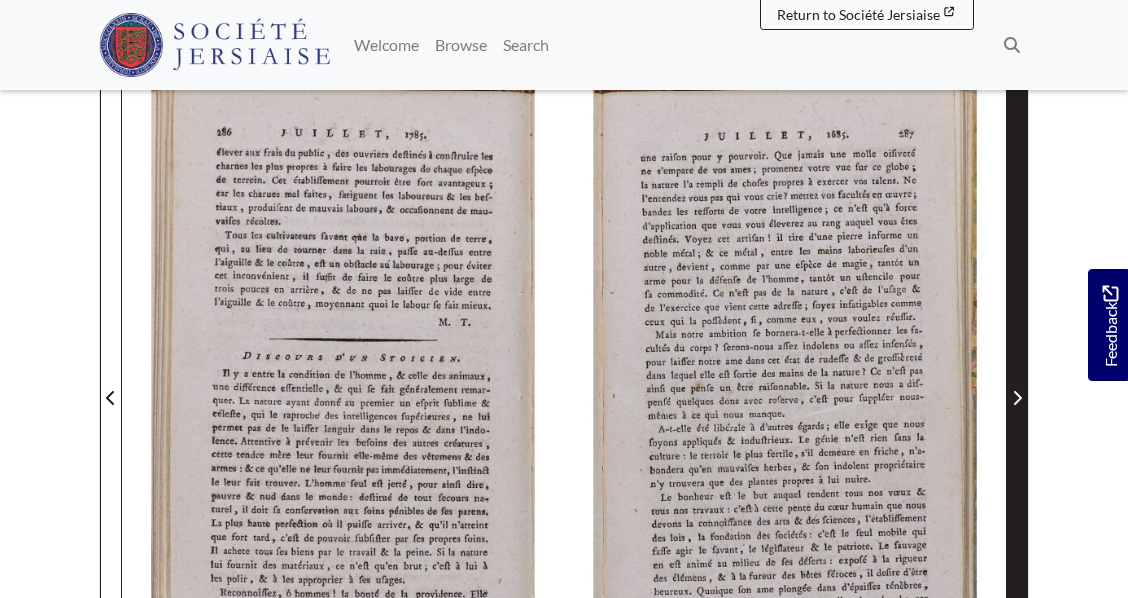 click 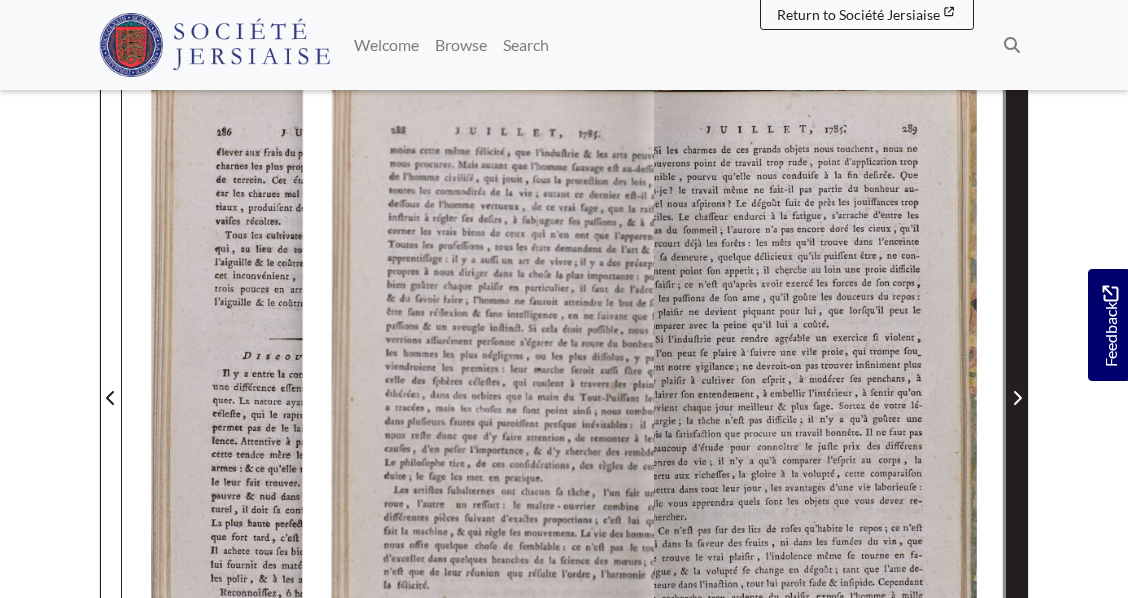 click 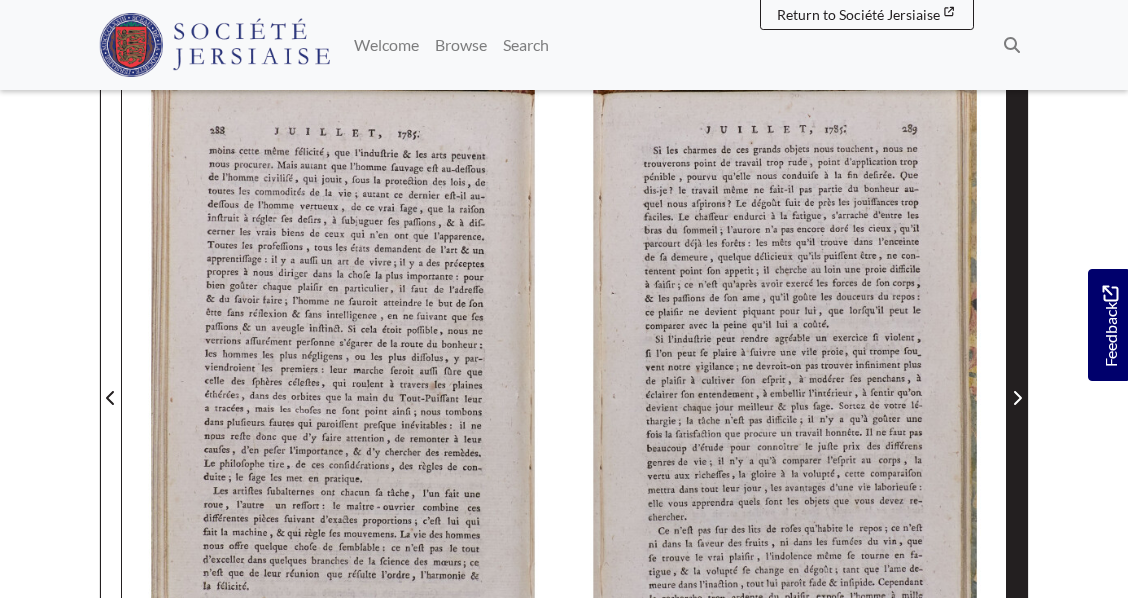 click 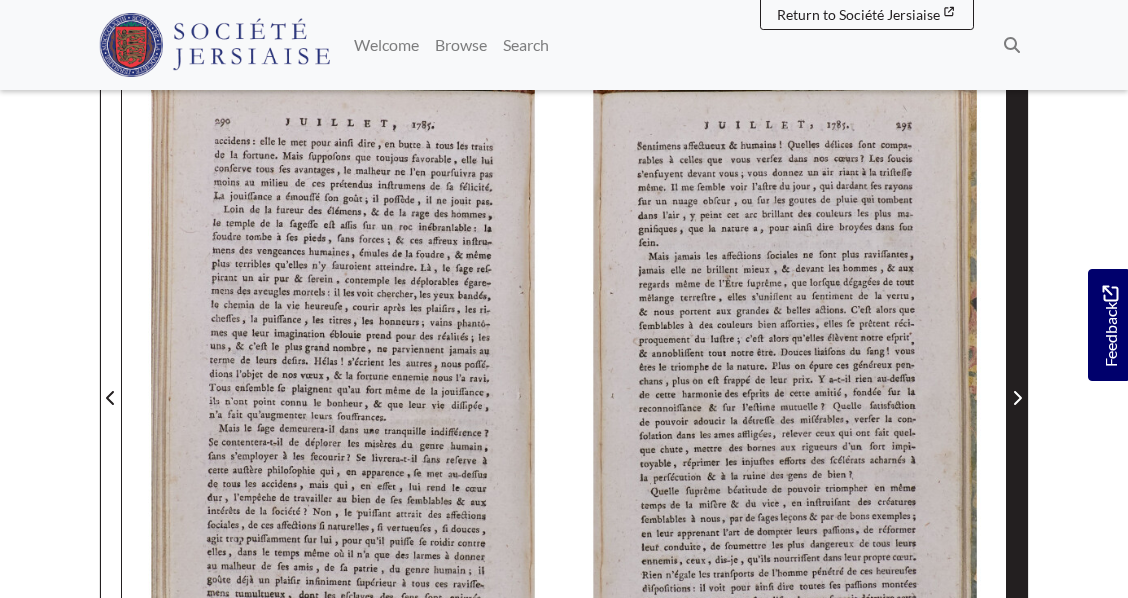 click 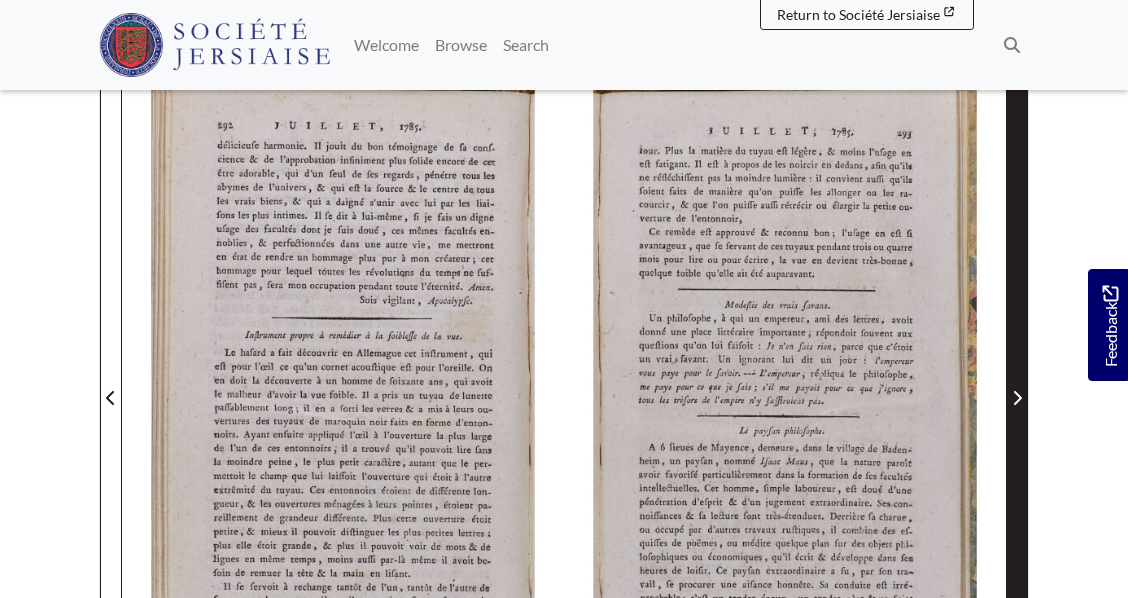 click 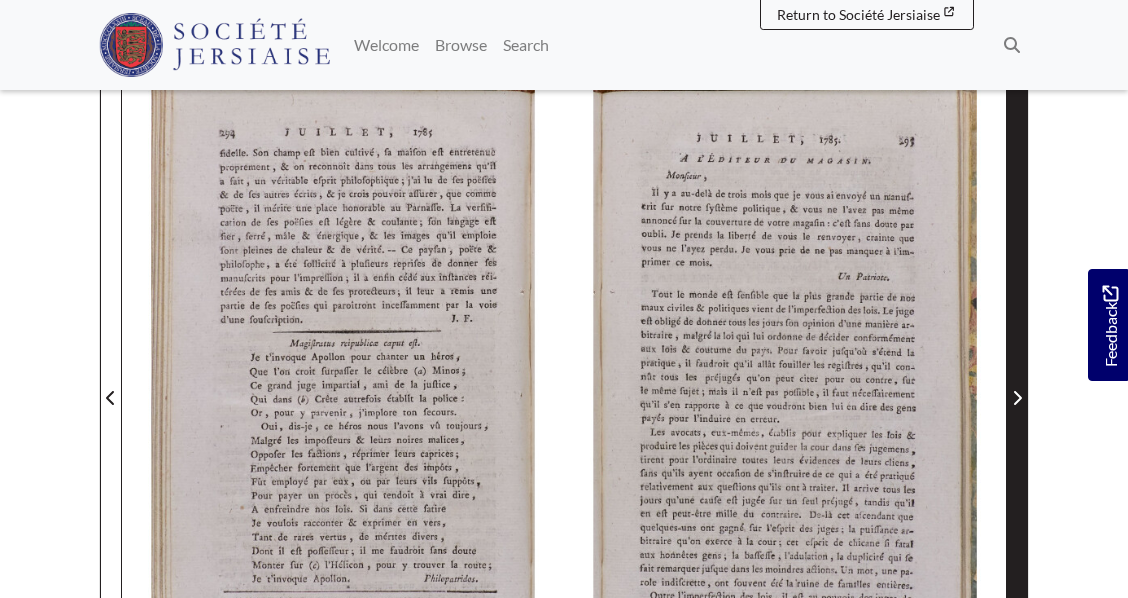 click 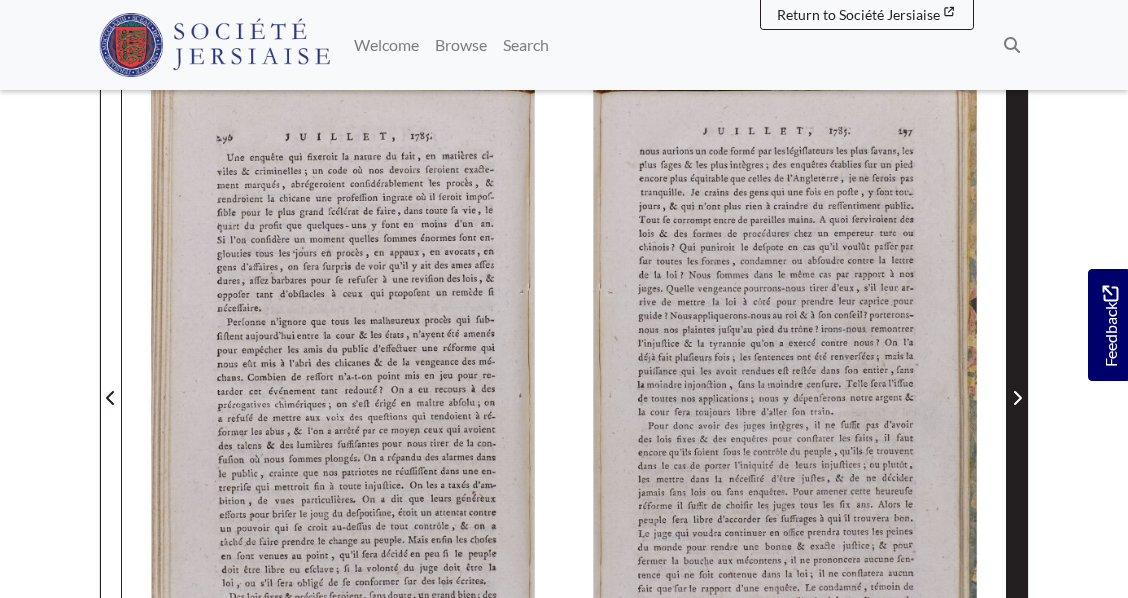 click 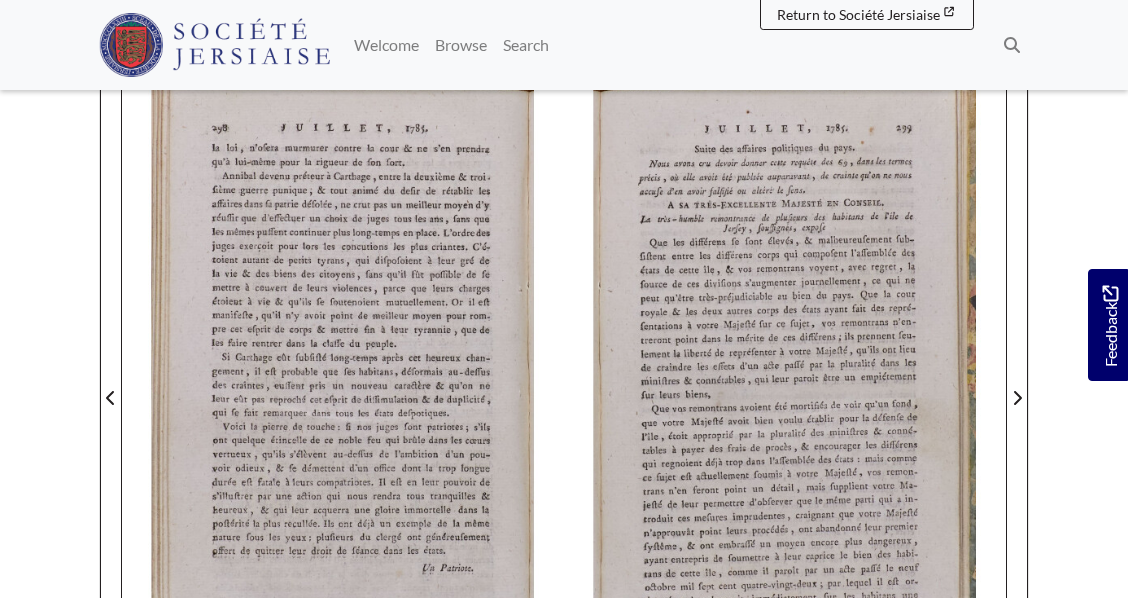 drag, startPoint x: 920, startPoint y: 439, endPoint x: 889, endPoint y: 363, distance: 82.07923 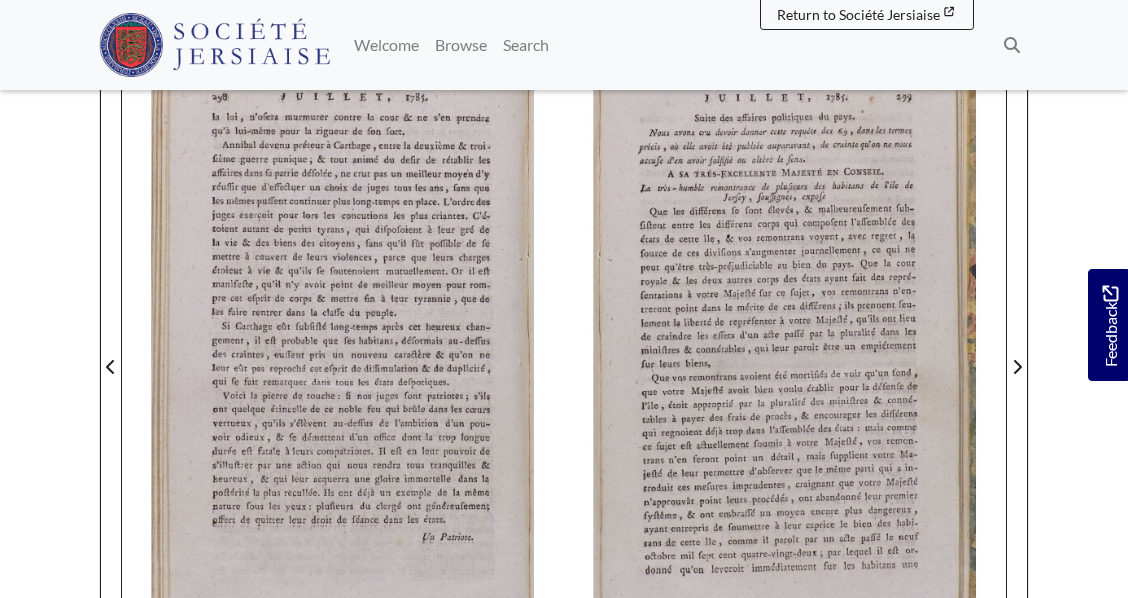 scroll, scrollTop: 268, scrollLeft: 0, axis: vertical 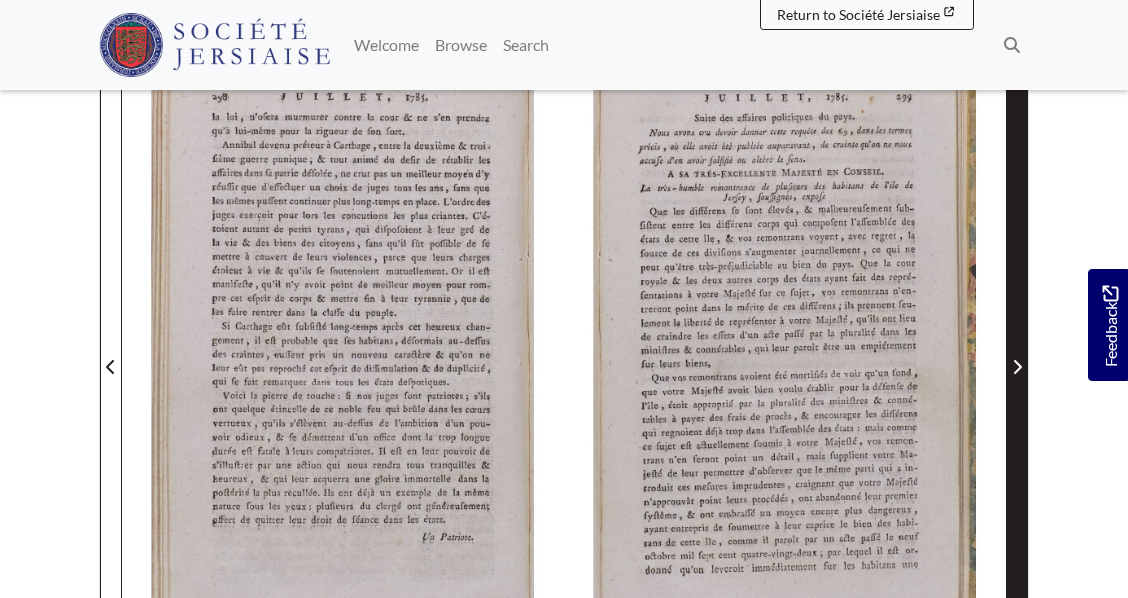 click 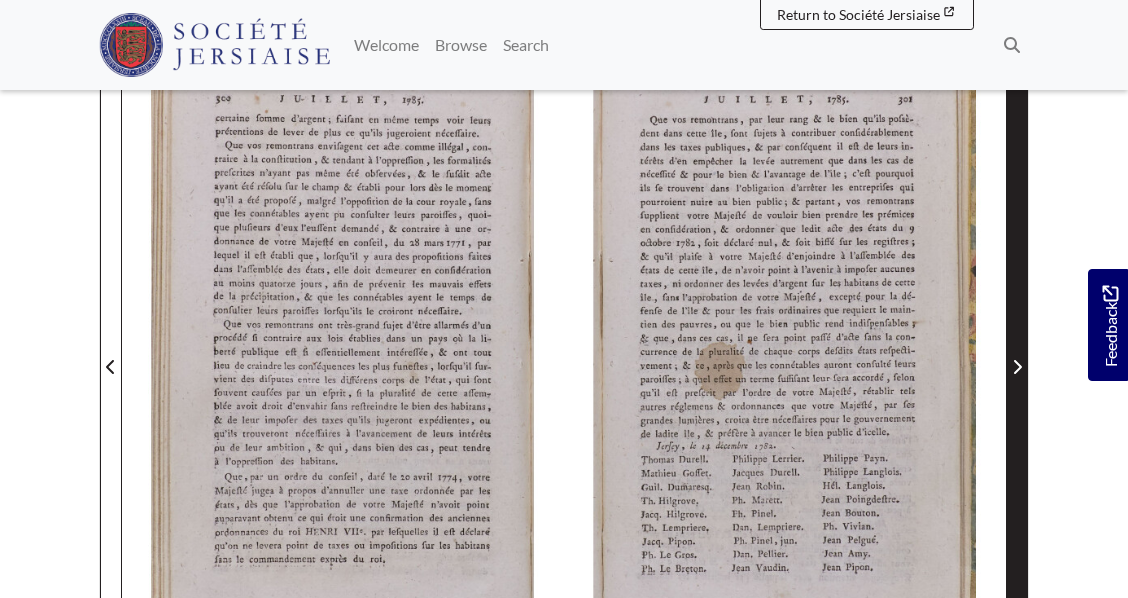 click 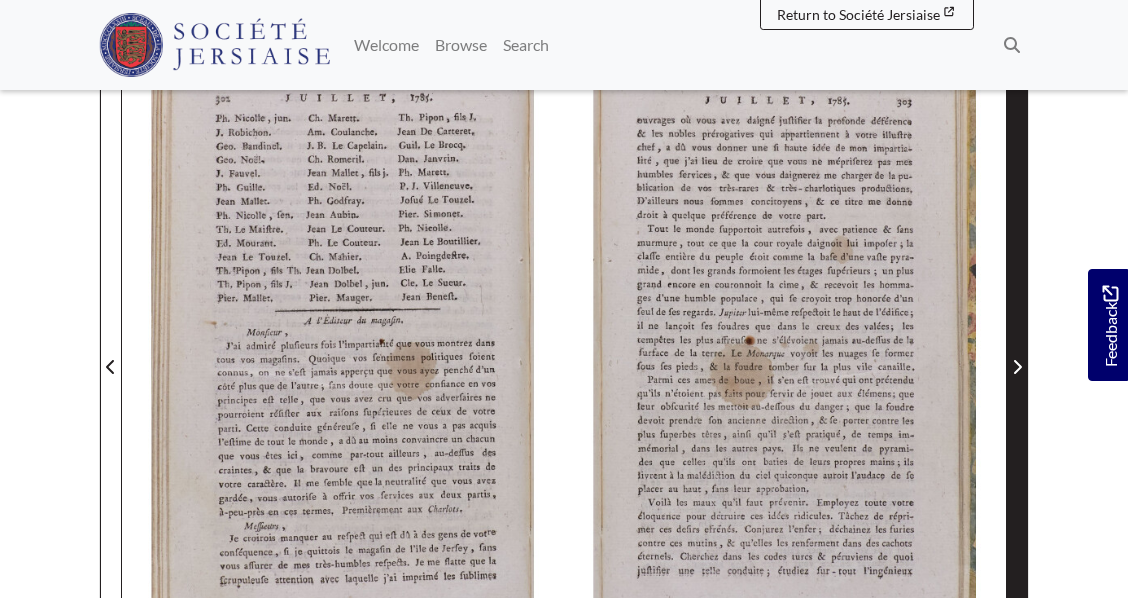 click at bounding box center [1017, 367] 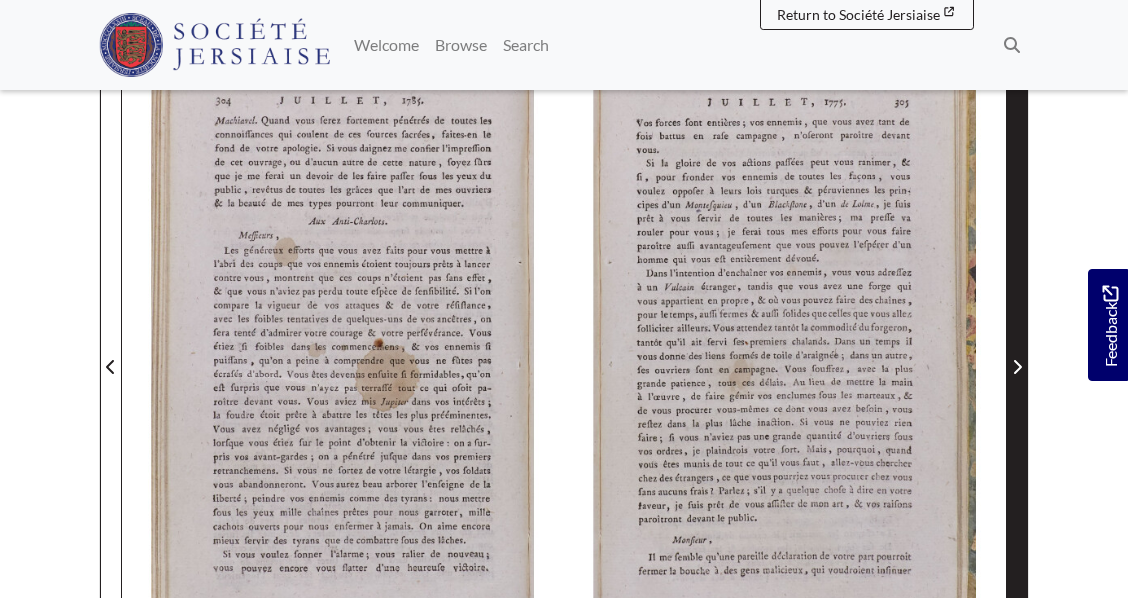 click at bounding box center (1017, 367) 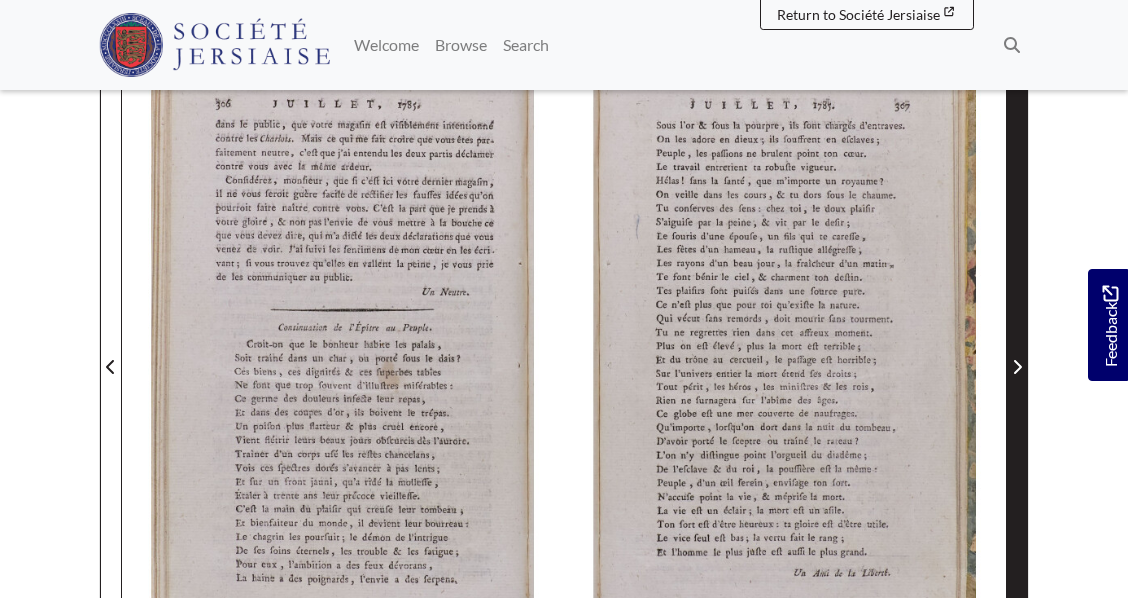 click at bounding box center [1017, 367] 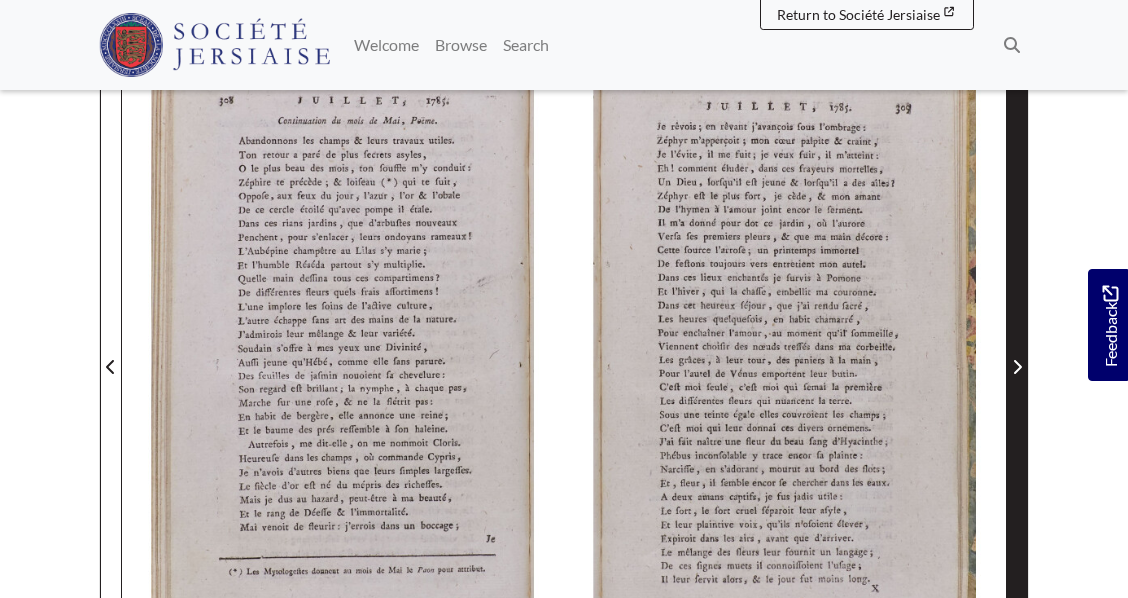 drag, startPoint x: 1026, startPoint y: 368, endPoint x: 1015, endPoint y: 371, distance: 11.401754 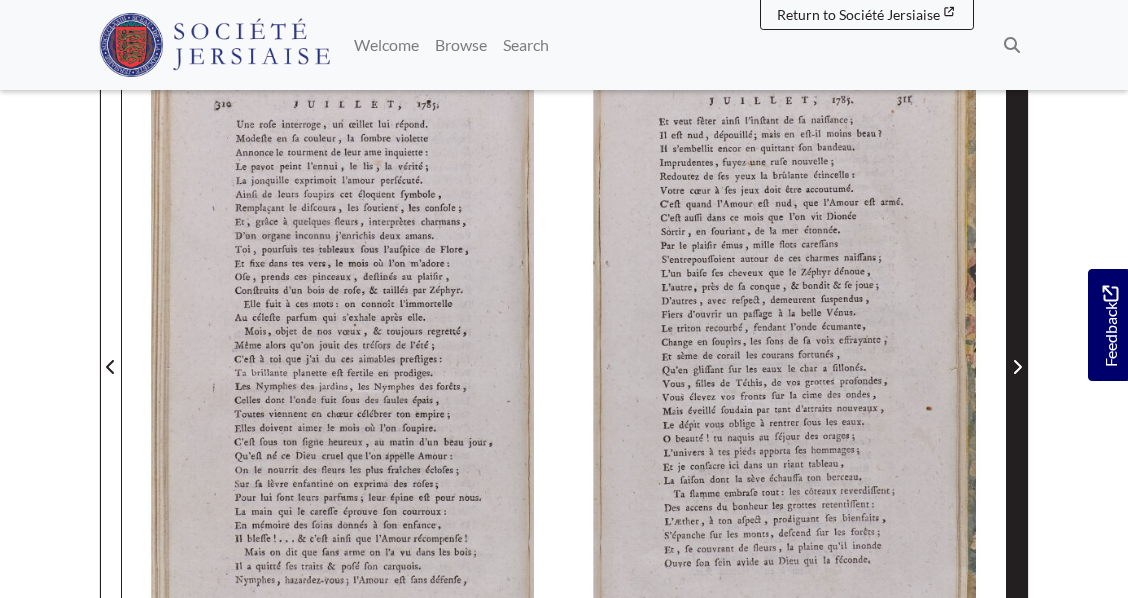 click 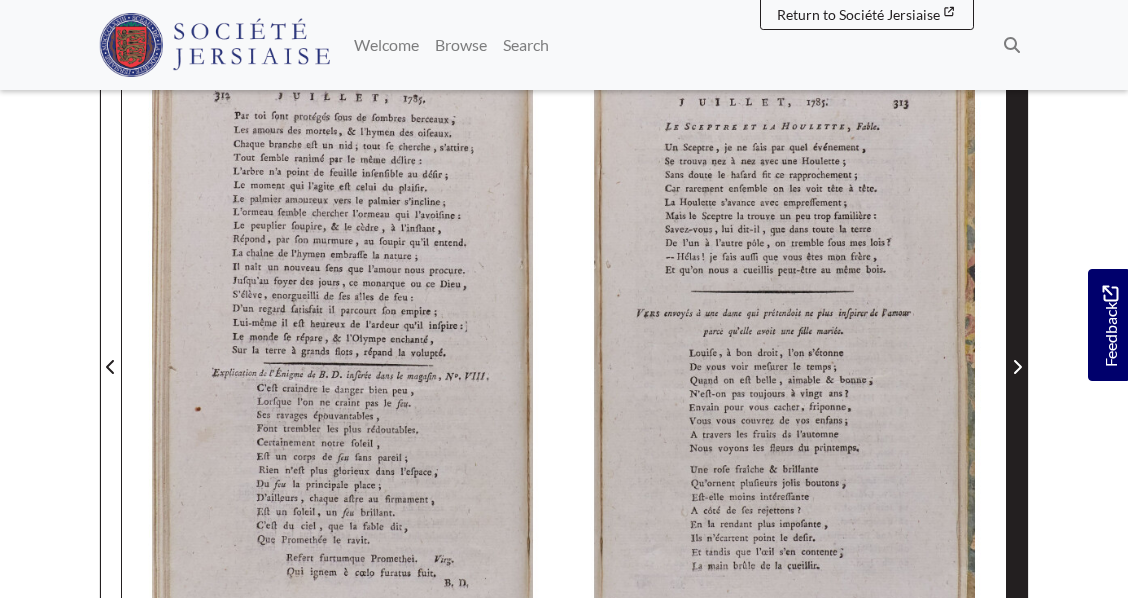 click 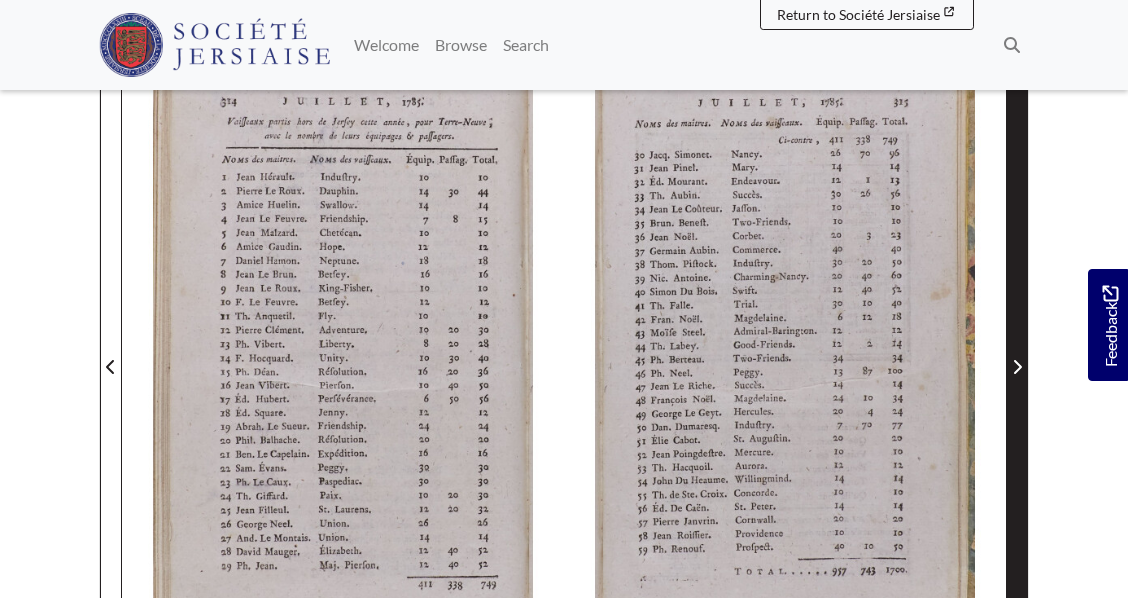 click 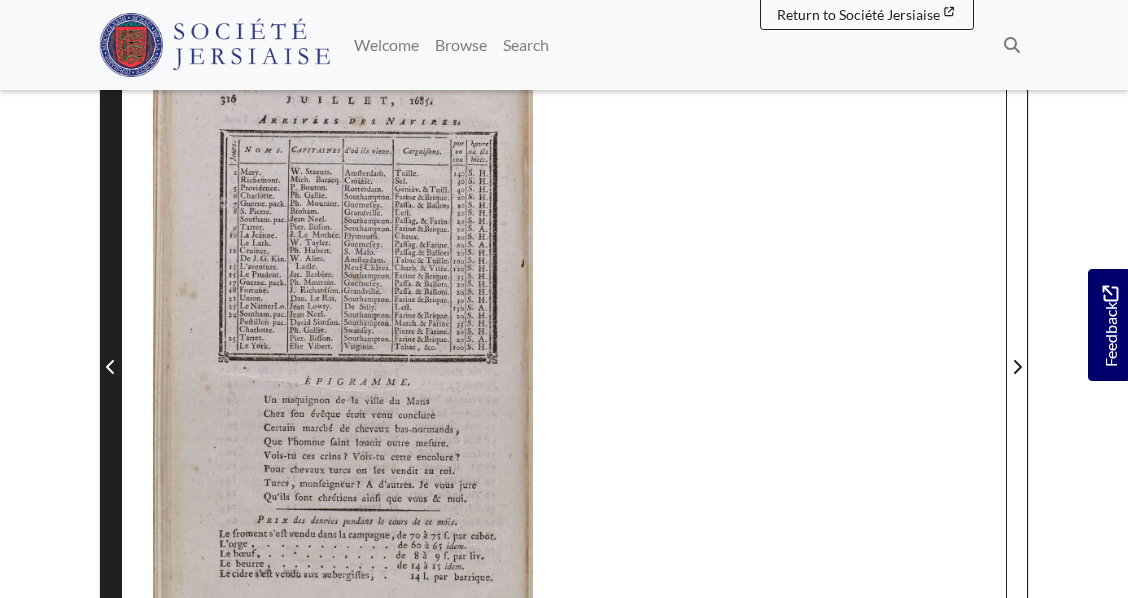 click at bounding box center [111, 367] 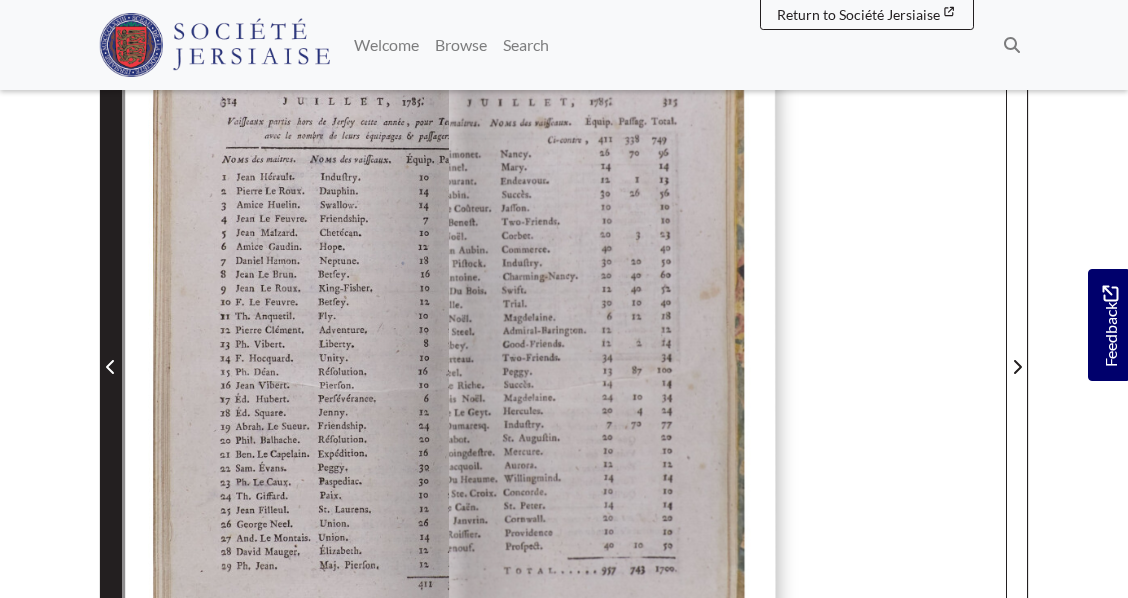 click at bounding box center (111, 367) 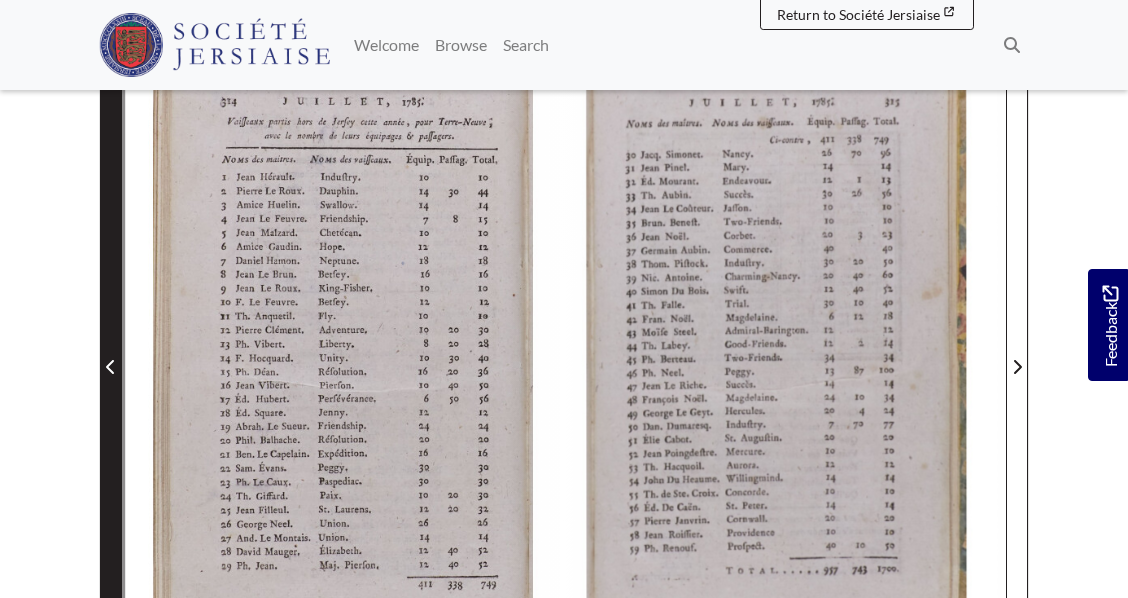 click at bounding box center [111, 367] 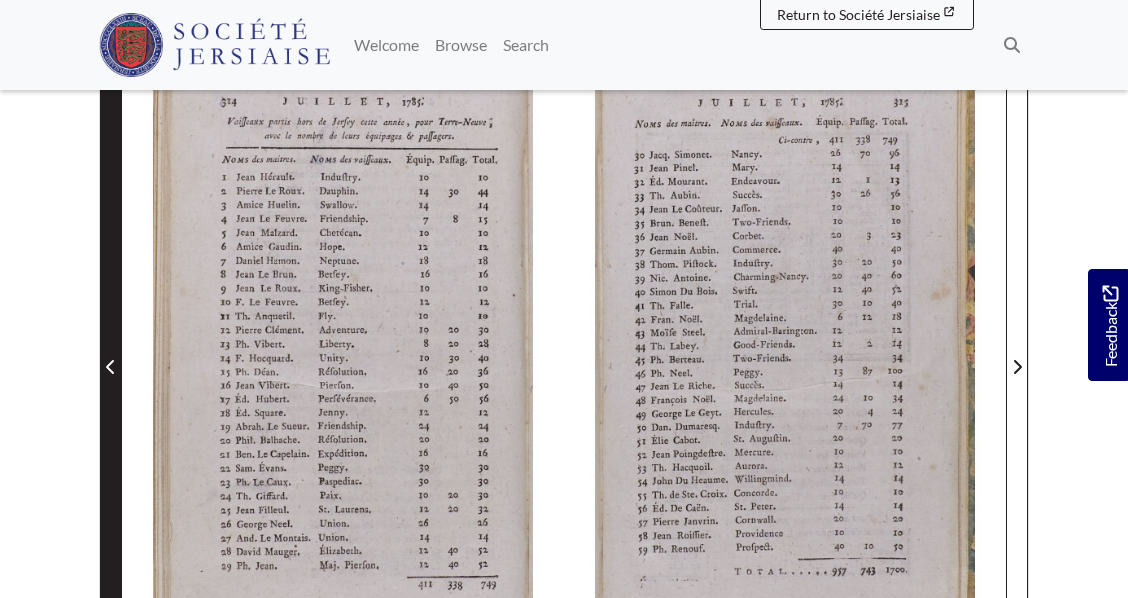 click at bounding box center [111, 367] 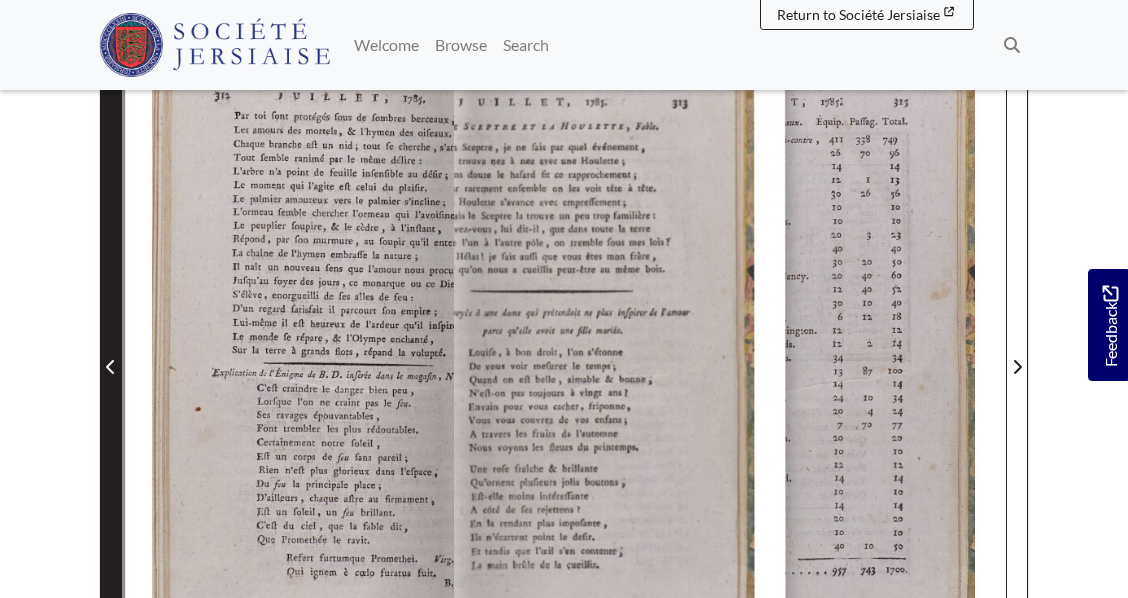 click at bounding box center [111, 367] 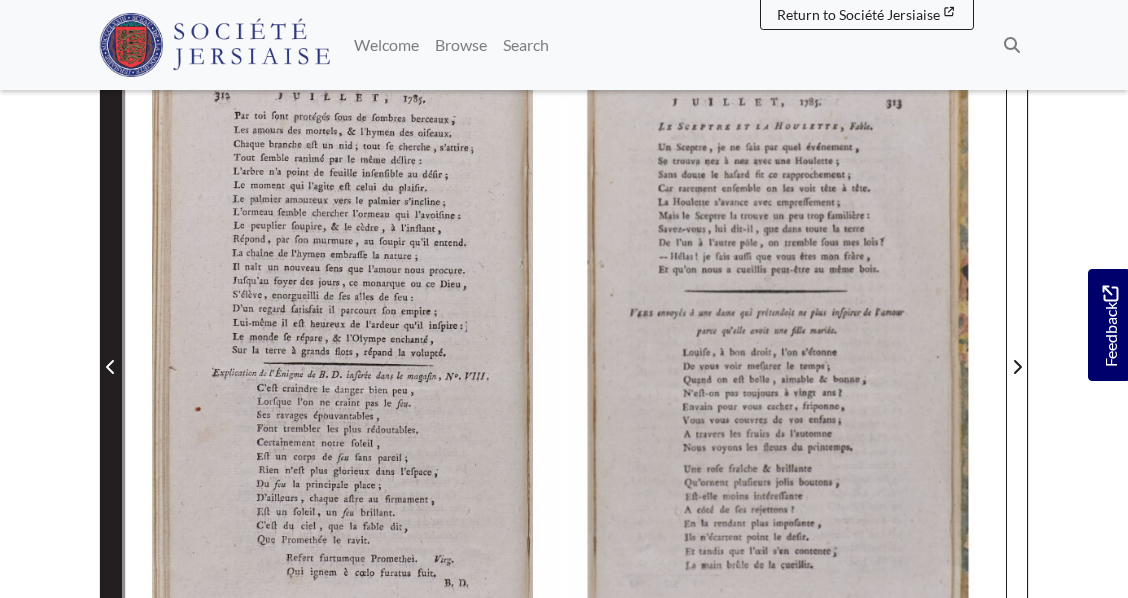 click at bounding box center (111, 367) 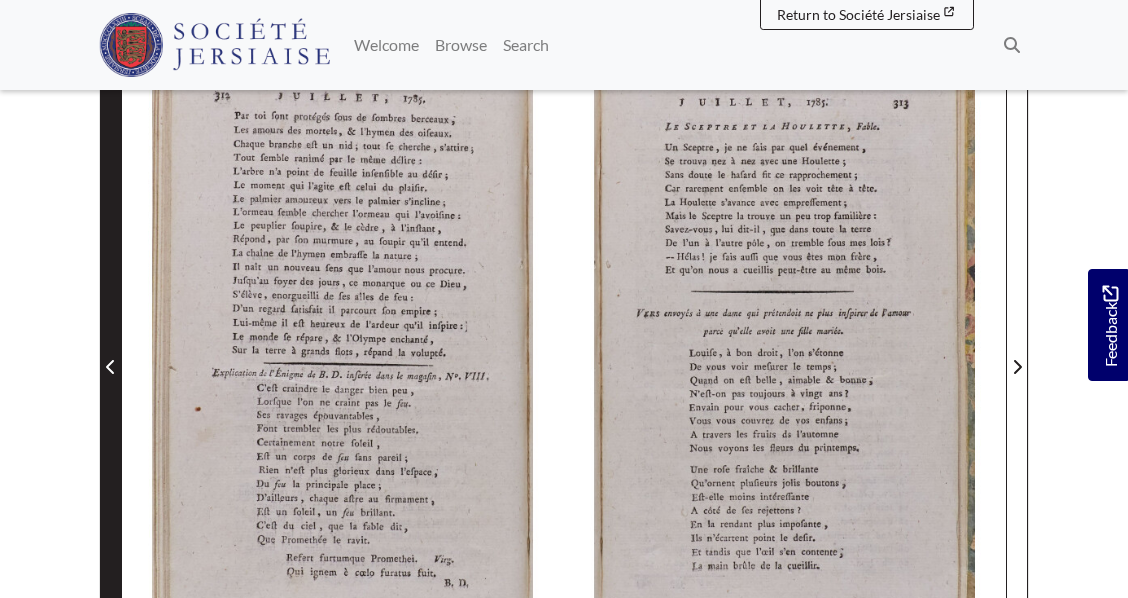 click at bounding box center [111, 367] 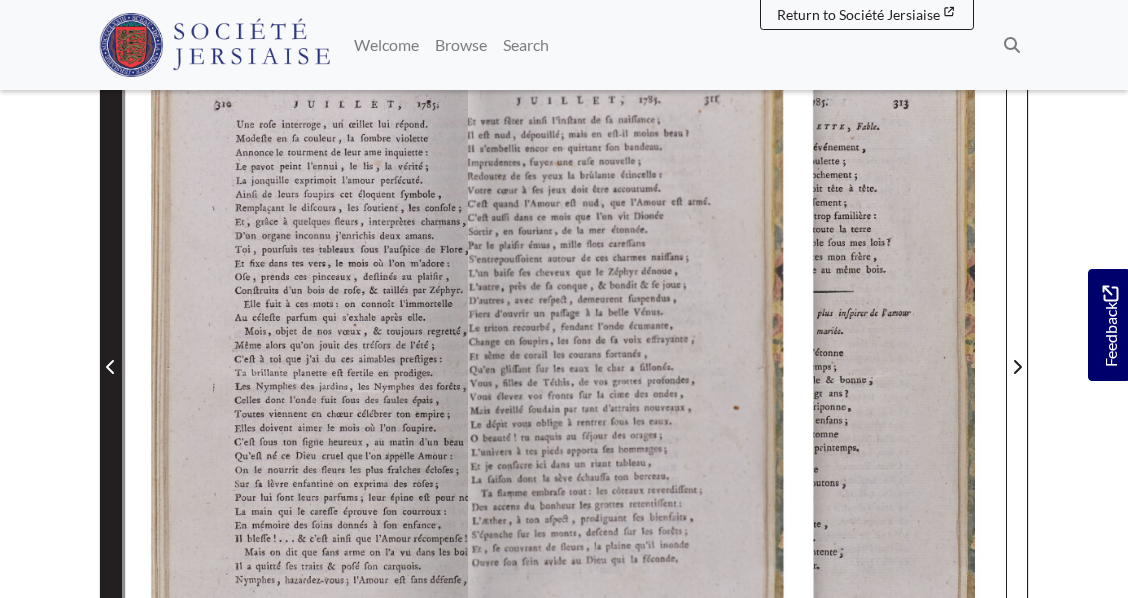 click at bounding box center [111, 367] 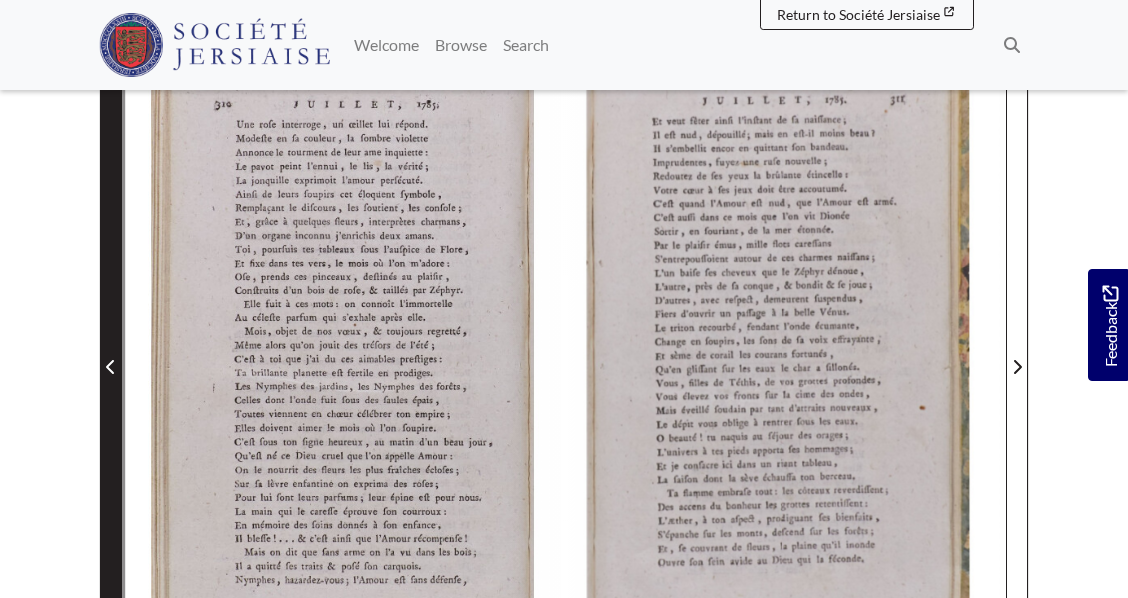click at bounding box center [111, 367] 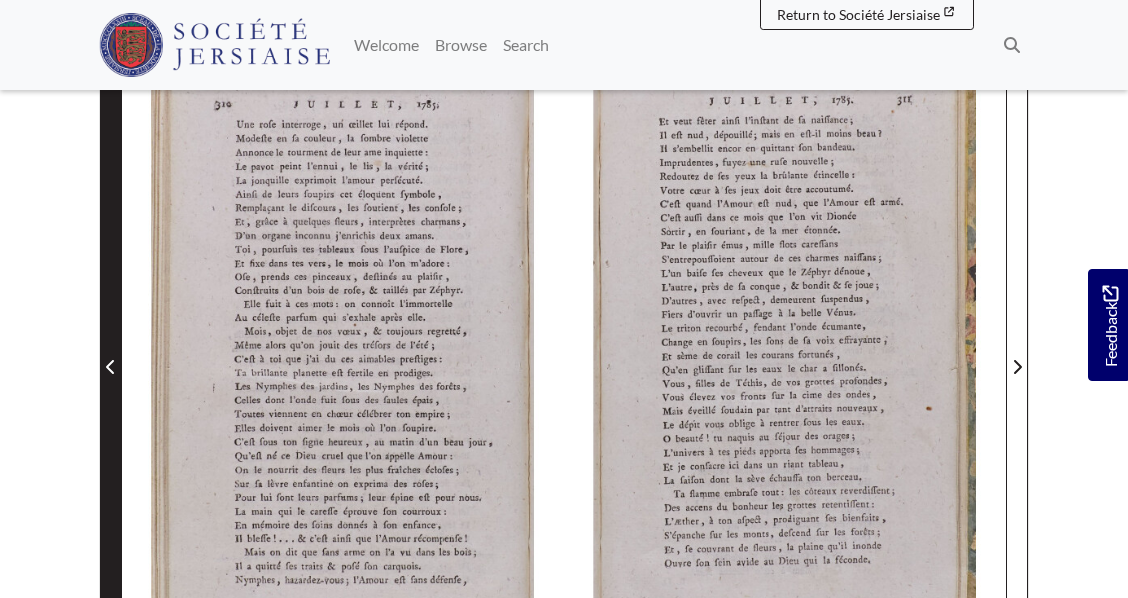 click at bounding box center [111, 367] 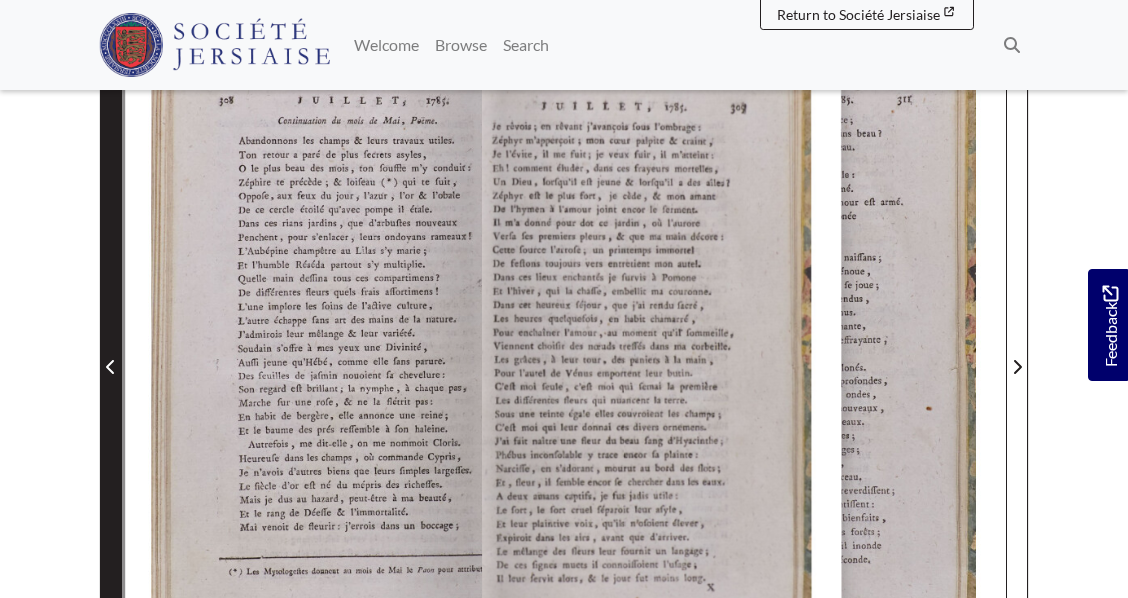 click at bounding box center [111, 367] 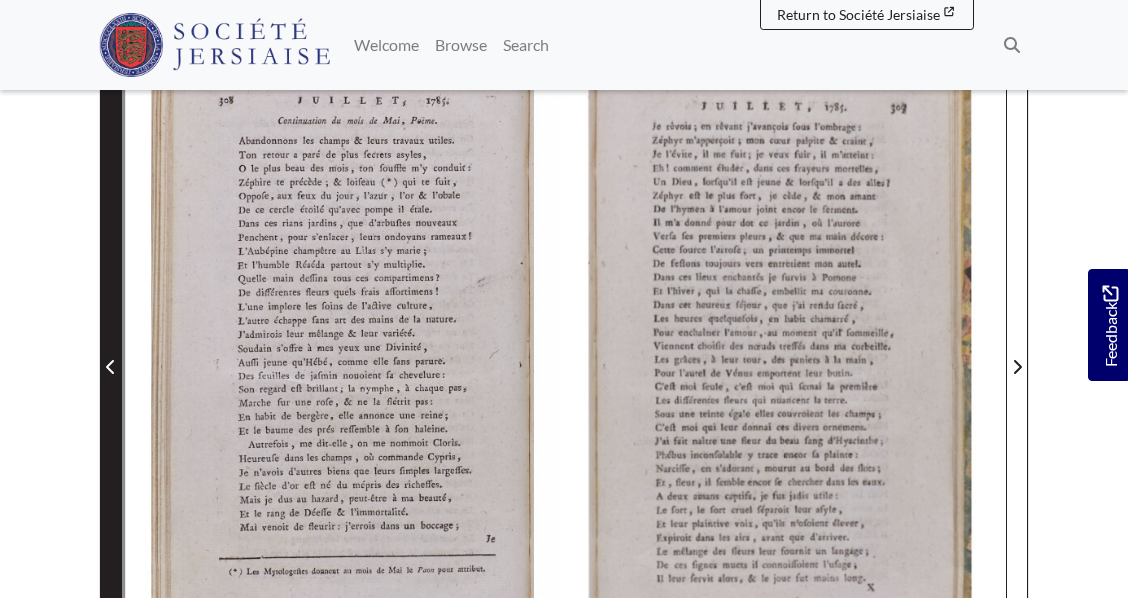 click at bounding box center [111, 367] 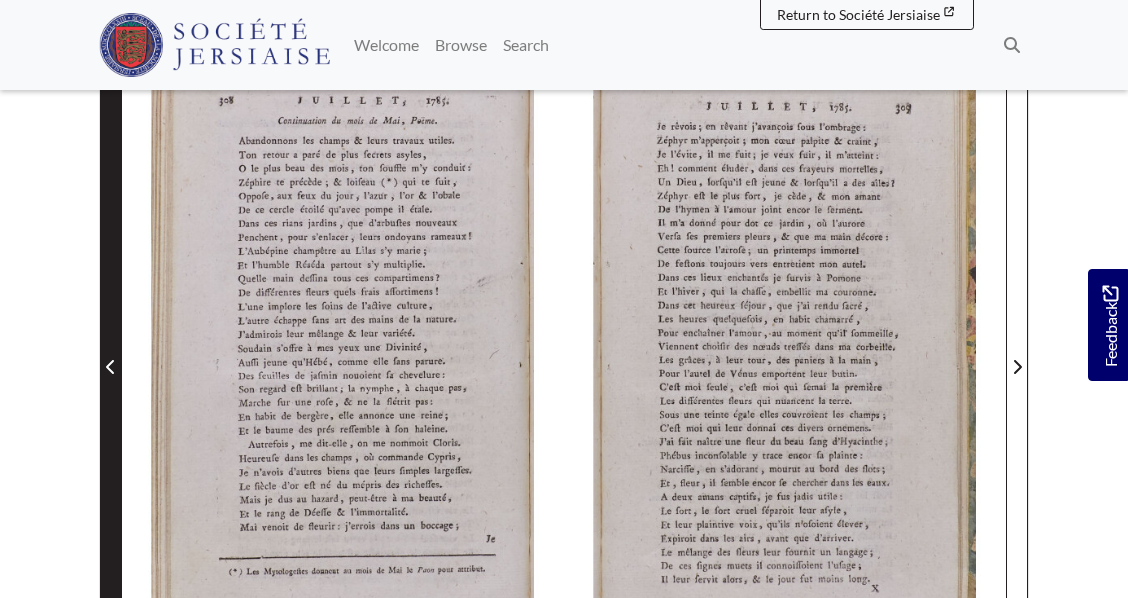 click at bounding box center (111, 367) 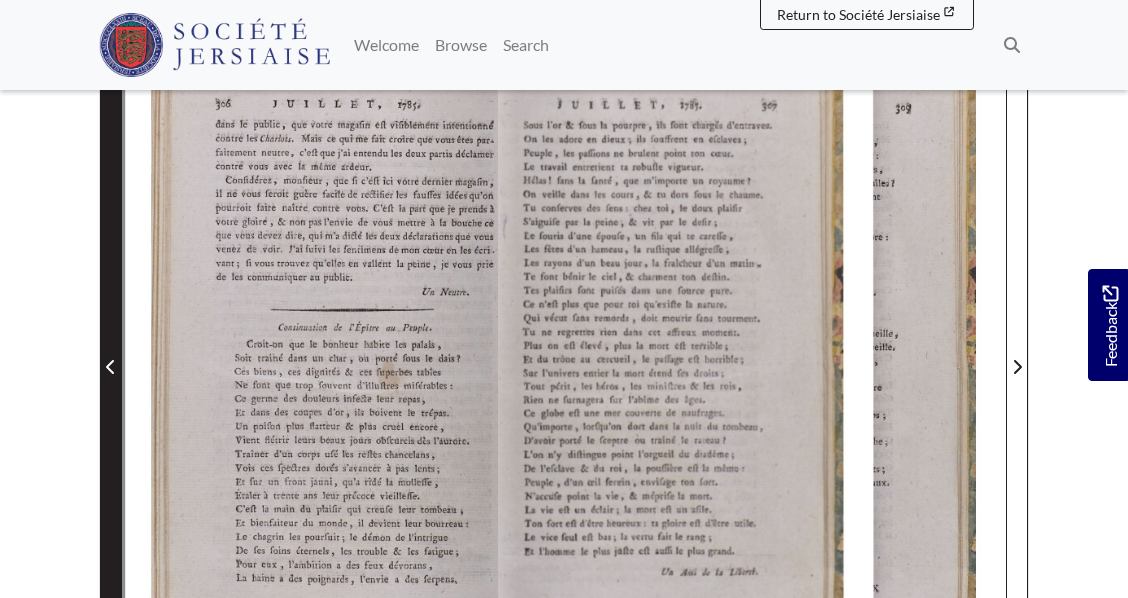 click at bounding box center (111, 367) 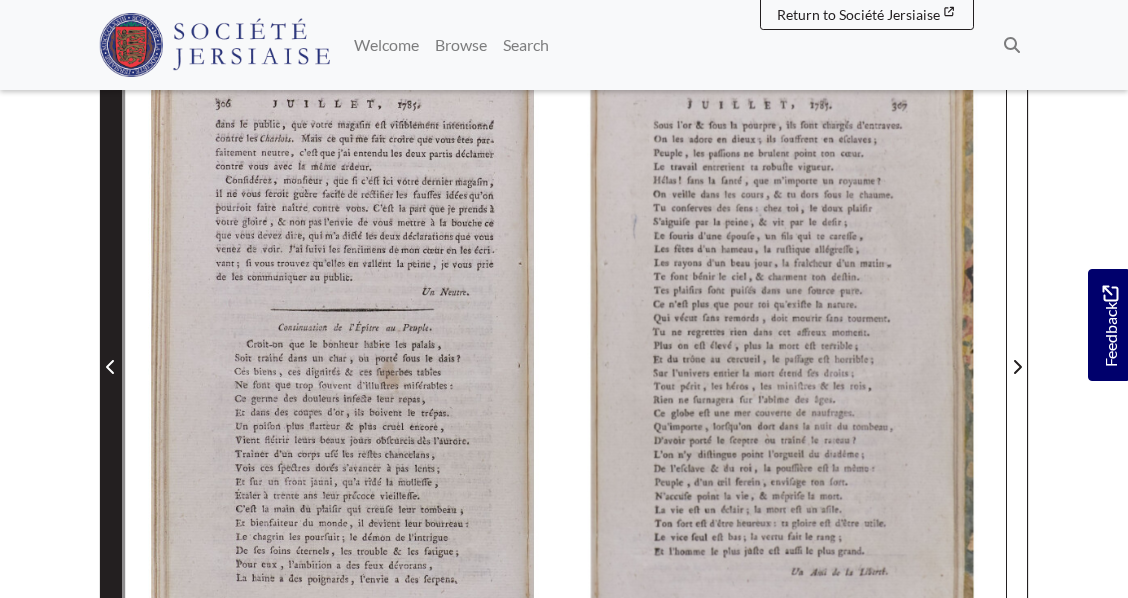 click at bounding box center [111, 367] 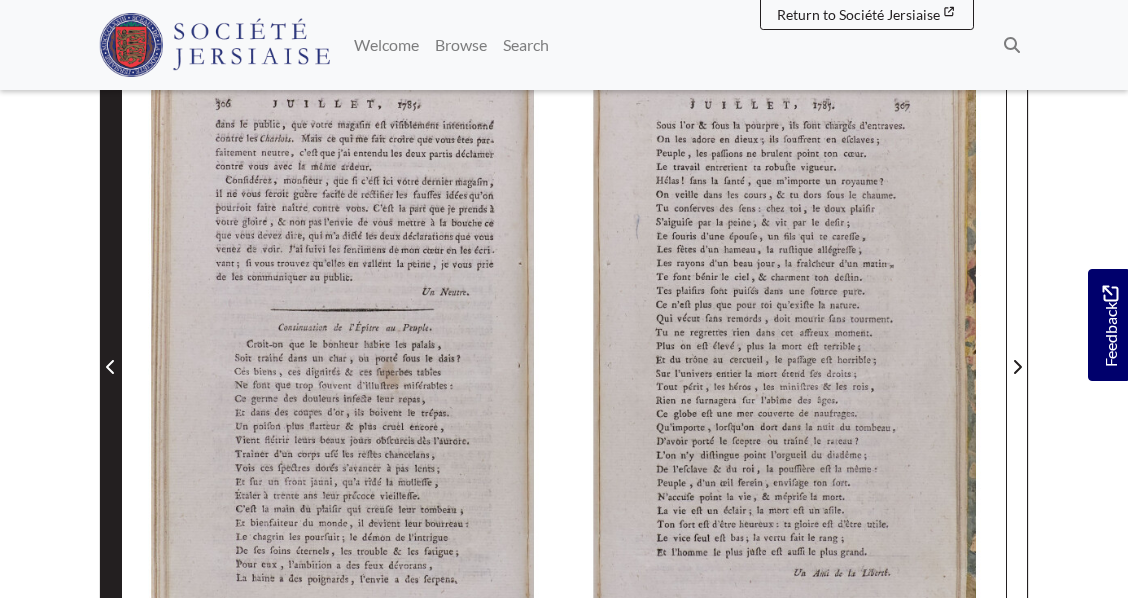 click at bounding box center [111, 367] 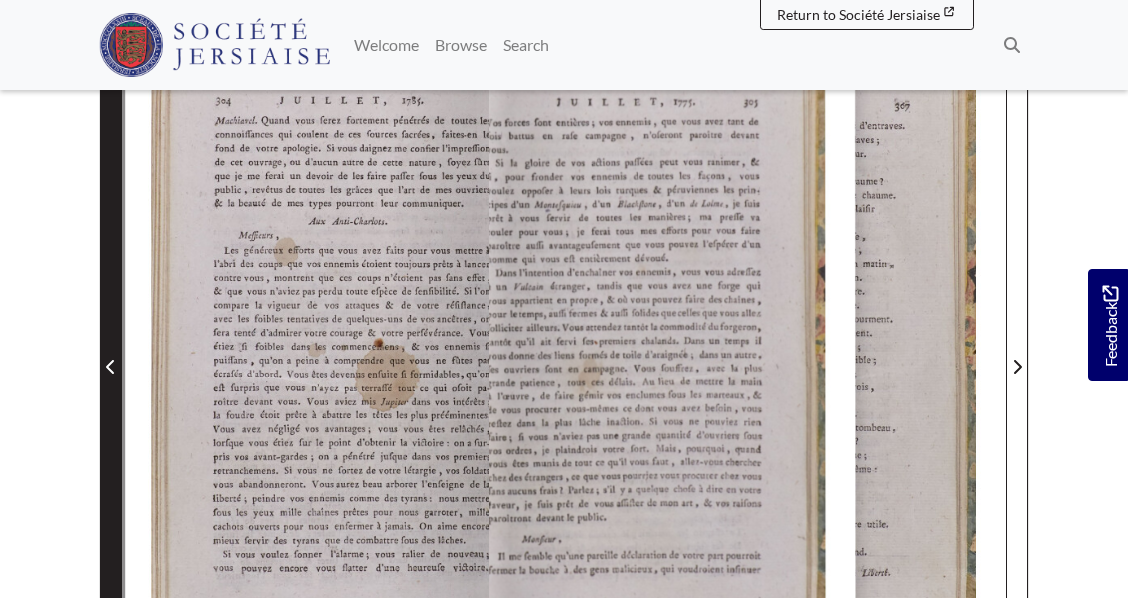 click at bounding box center (111, 367) 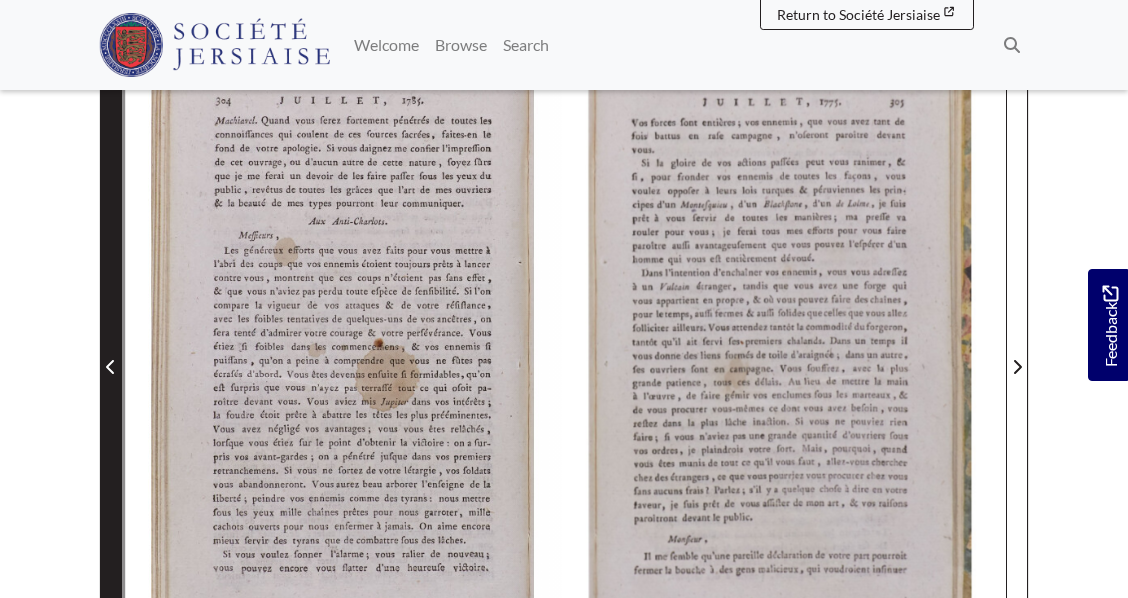 click at bounding box center (111, 367) 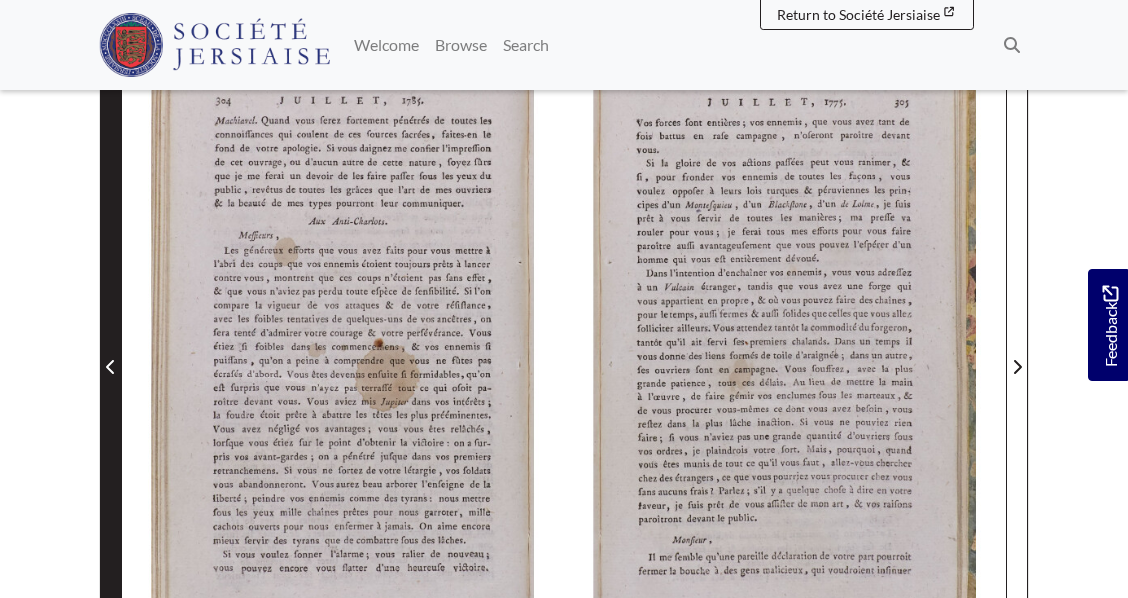 click at bounding box center (111, 367) 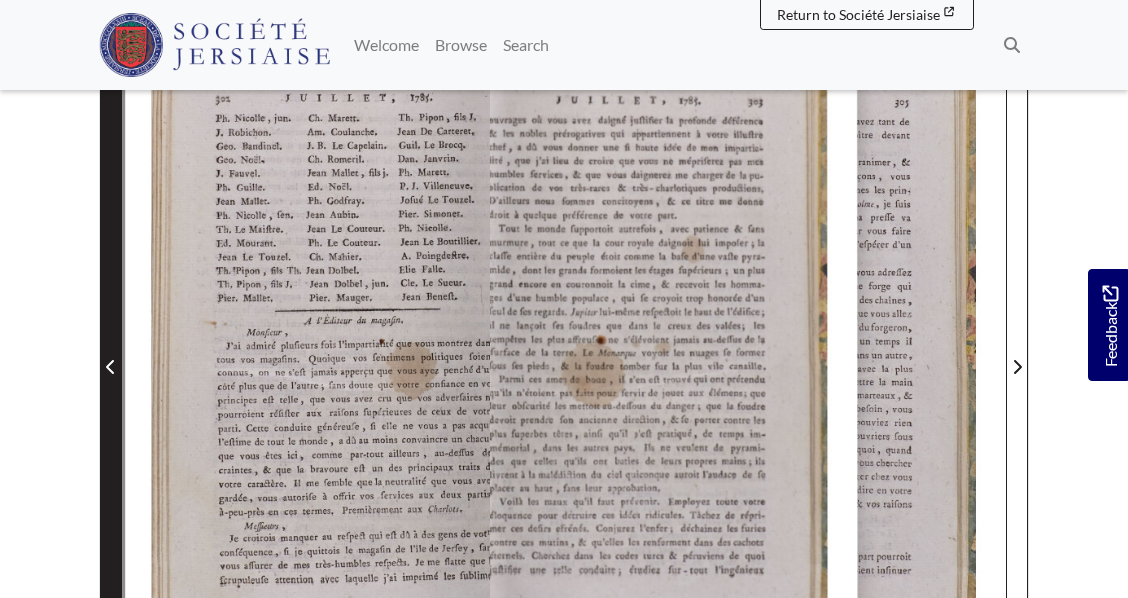 click at bounding box center [111, 367] 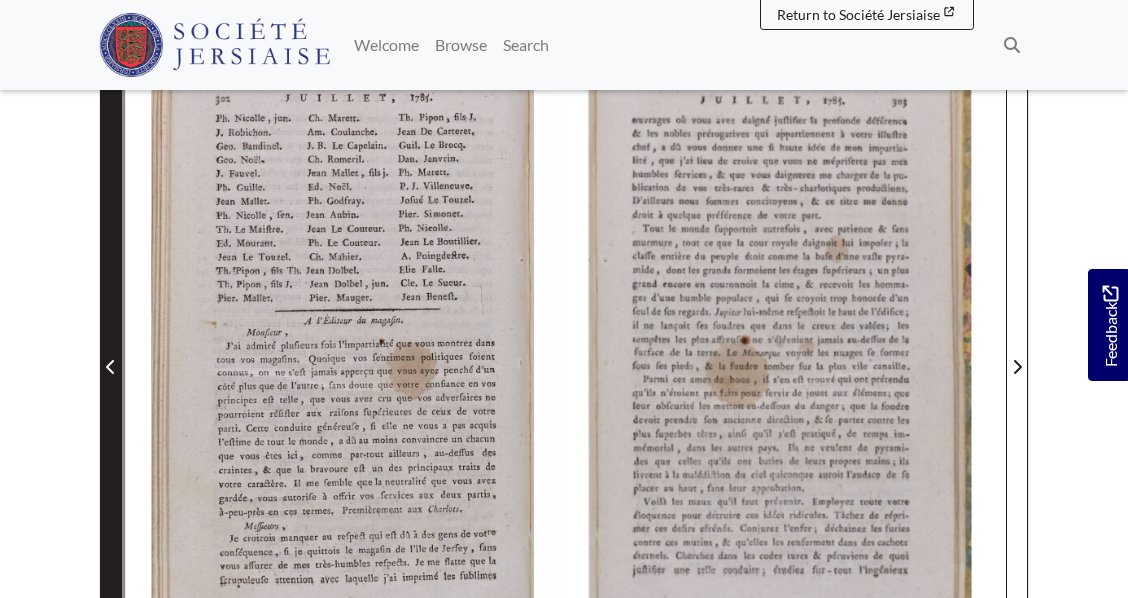 click at bounding box center (111, 367) 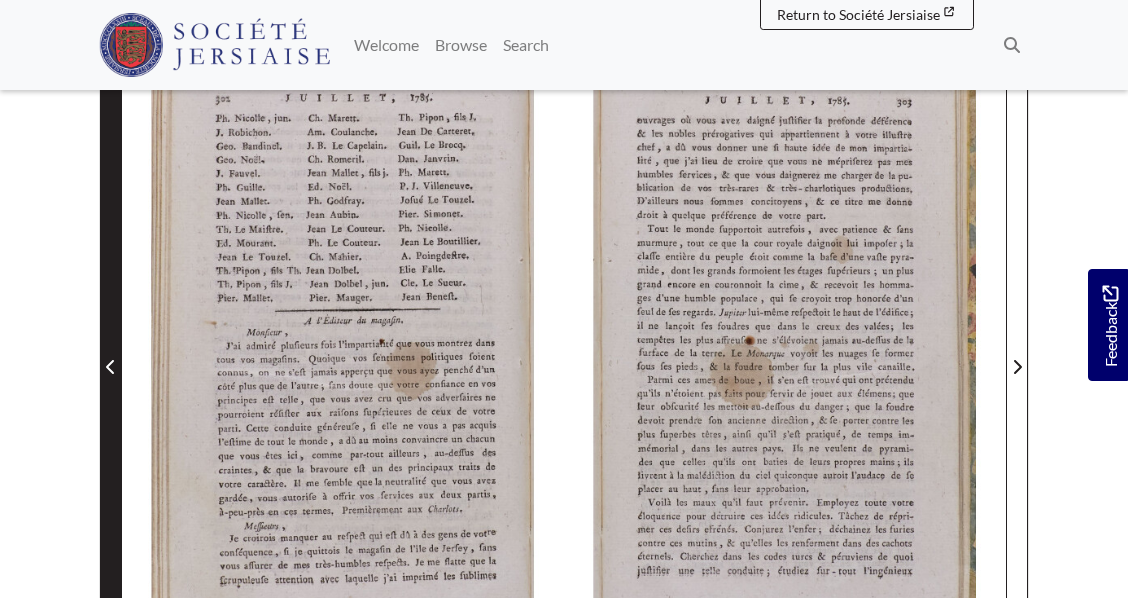 click at bounding box center (111, 367) 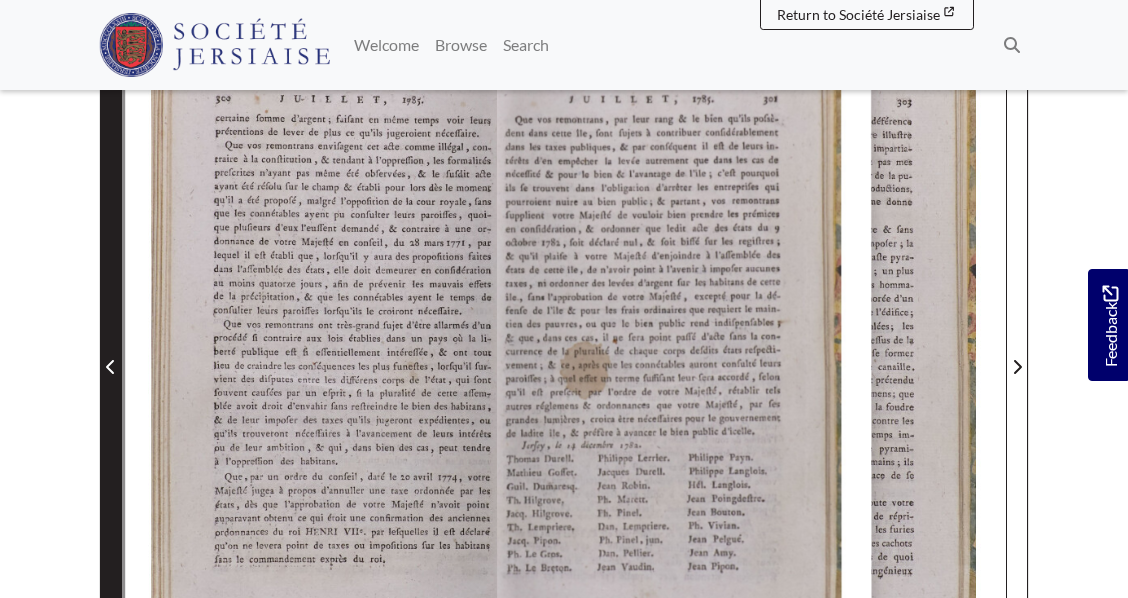 click at bounding box center [111, 367] 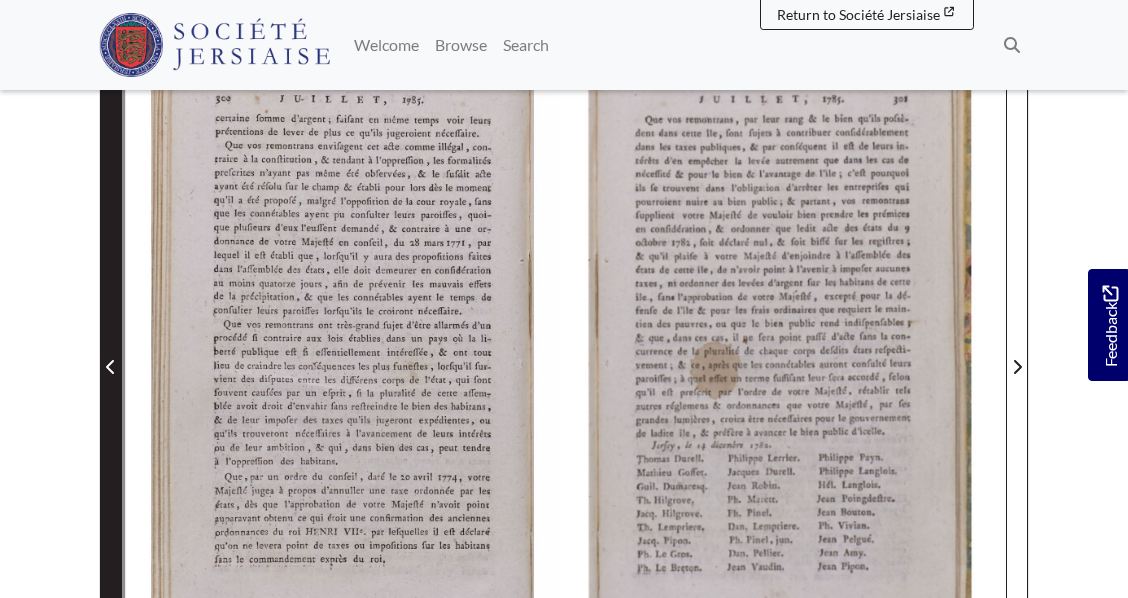 click at bounding box center (111, 367) 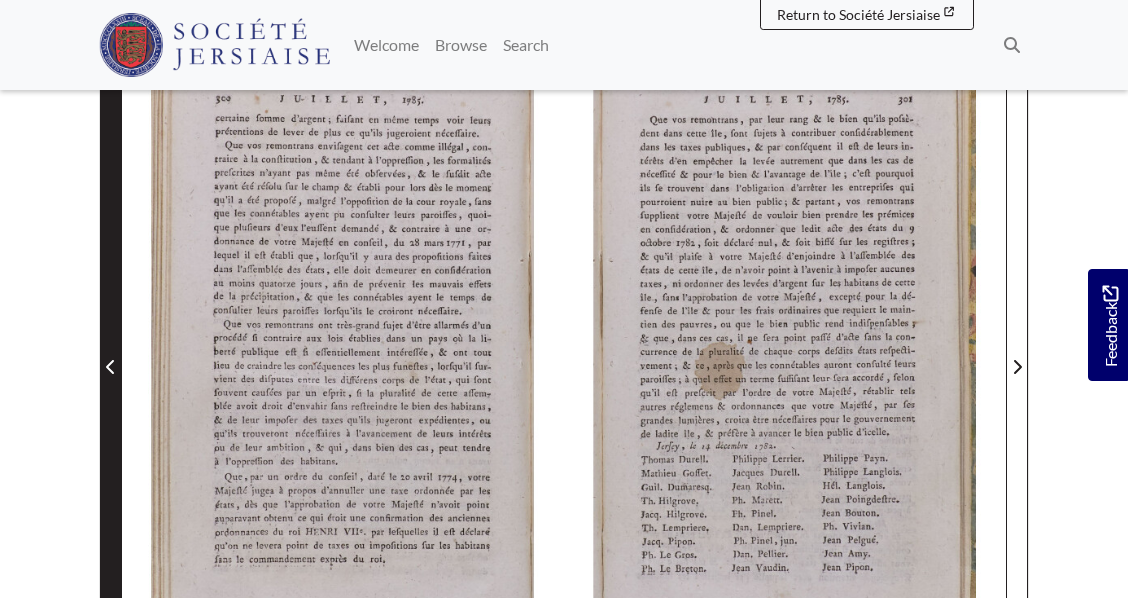 click at bounding box center (111, 367) 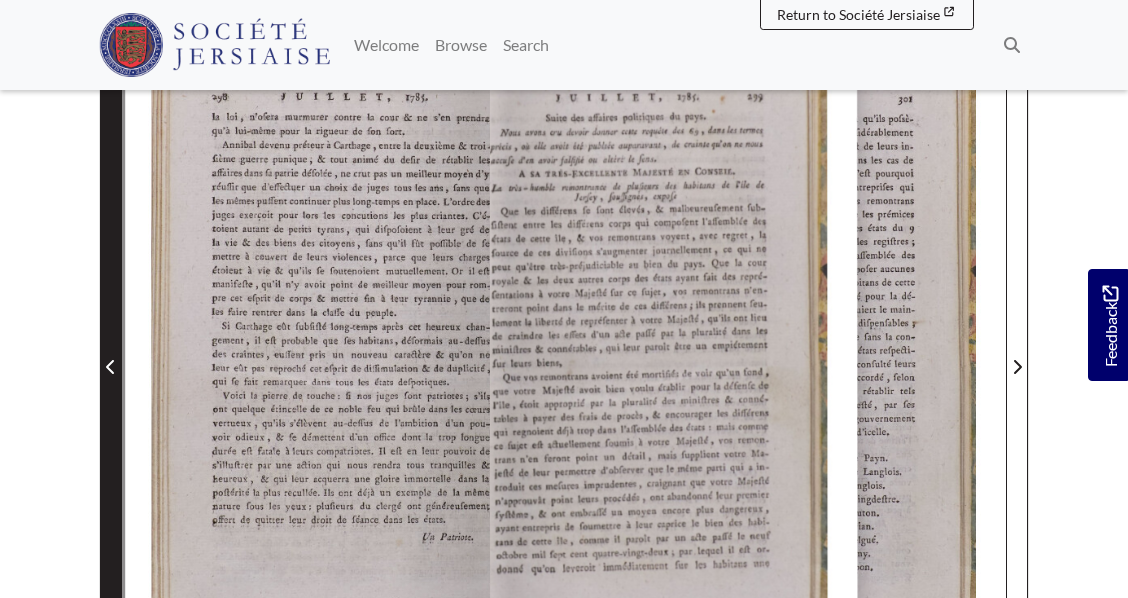 click at bounding box center (111, 367) 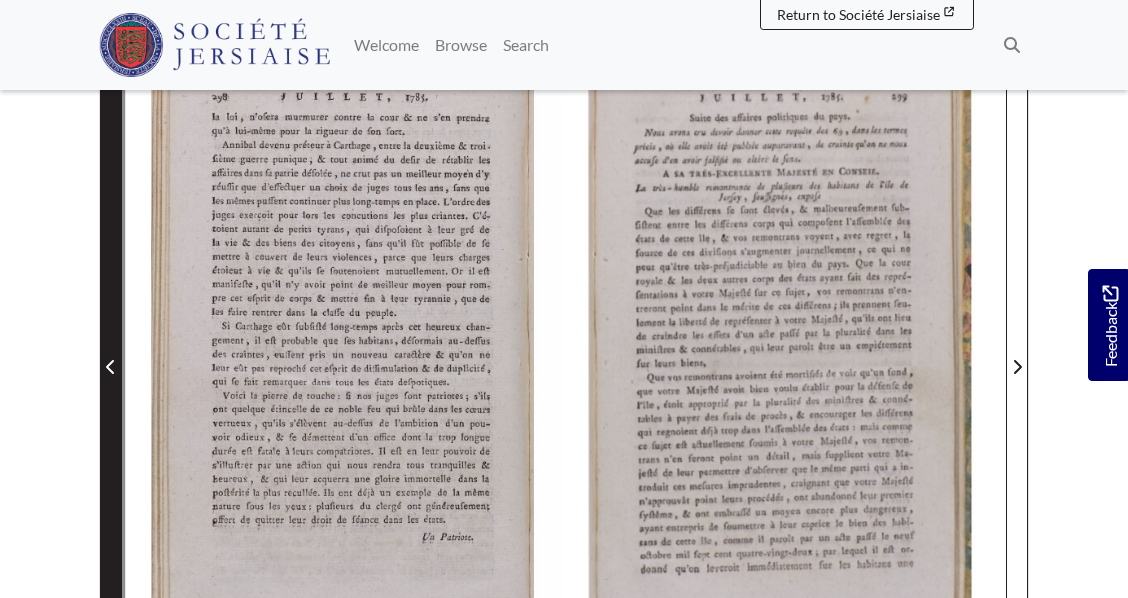 click at bounding box center [111, 367] 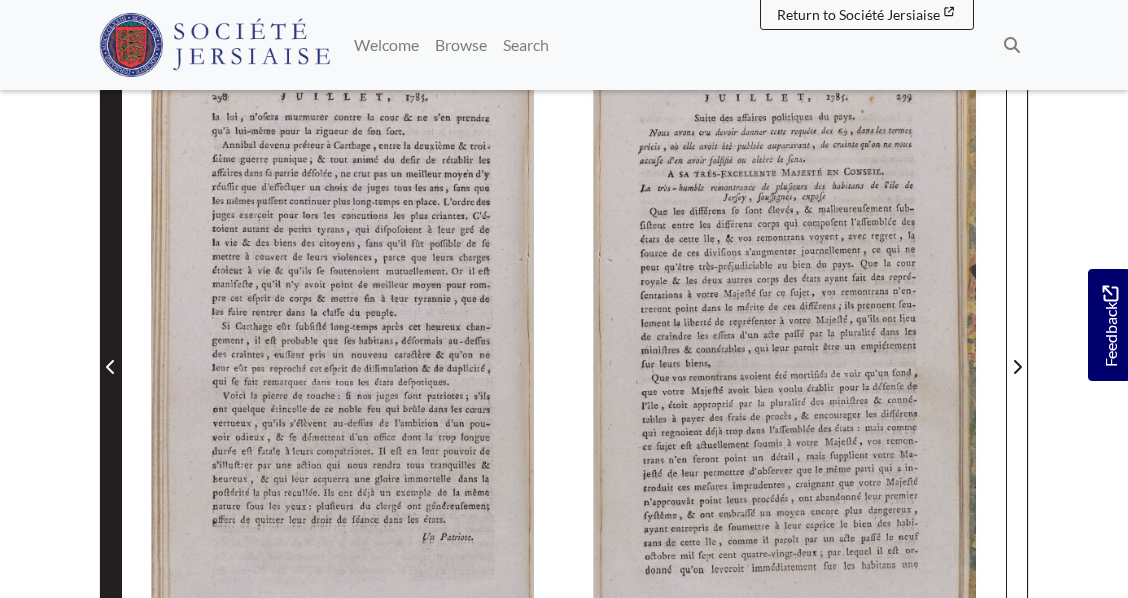 click at bounding box center (111, 367) 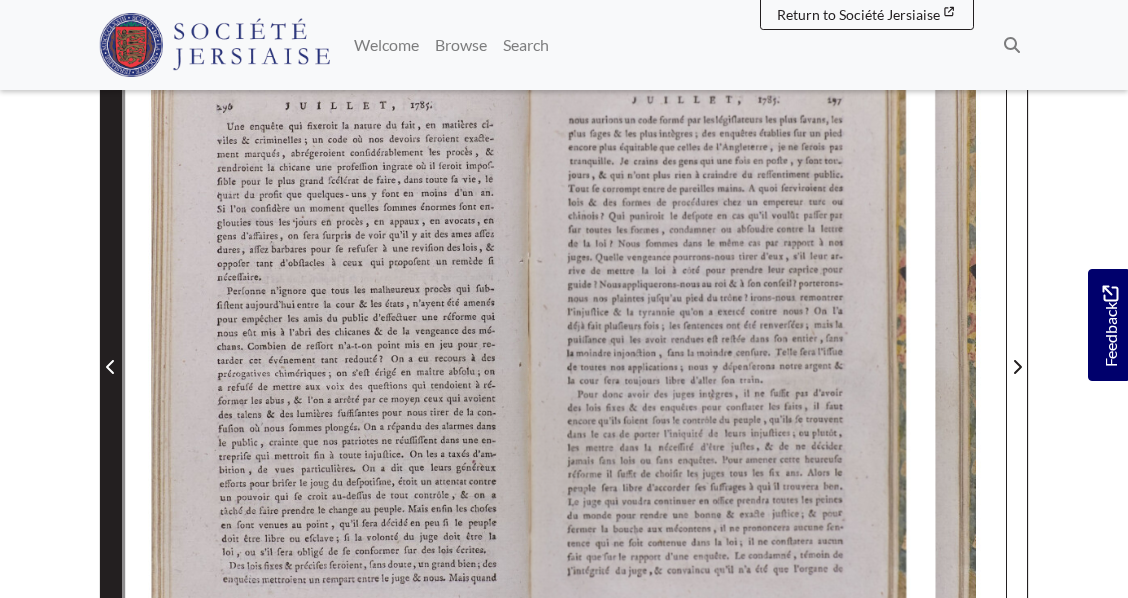 click at bounding box center (111, 367) 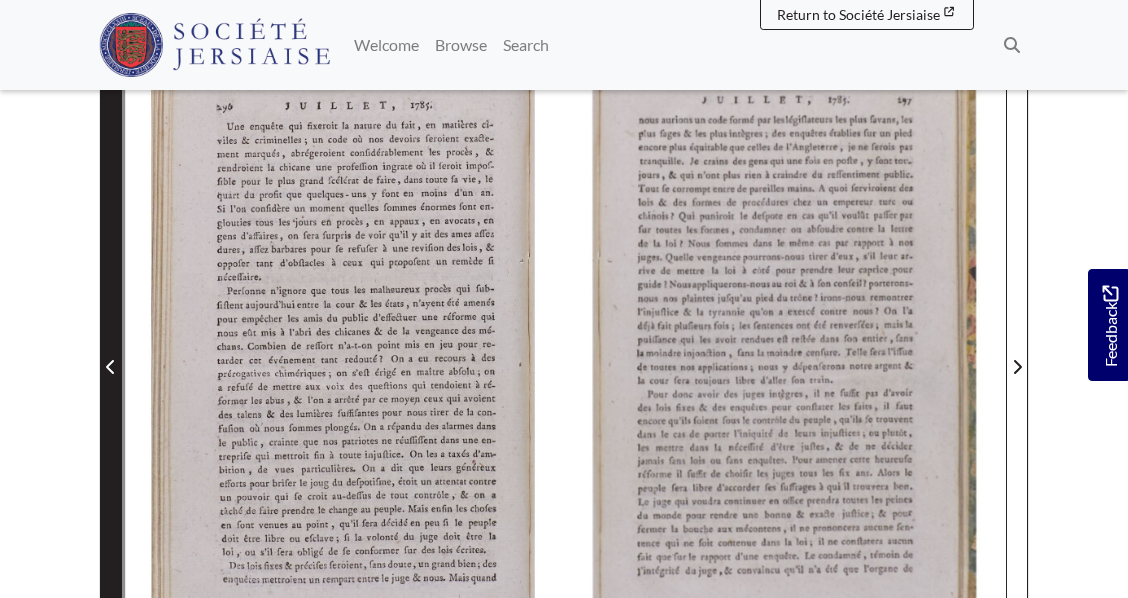 click at bounding box center [111, 367] 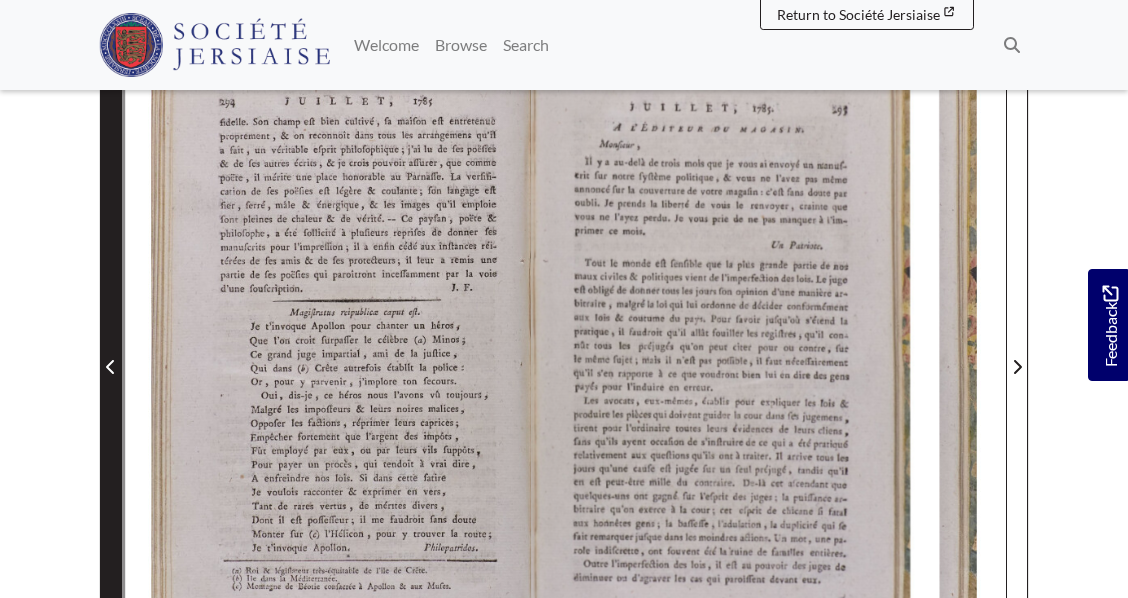 click at bounding box center [111, 367] 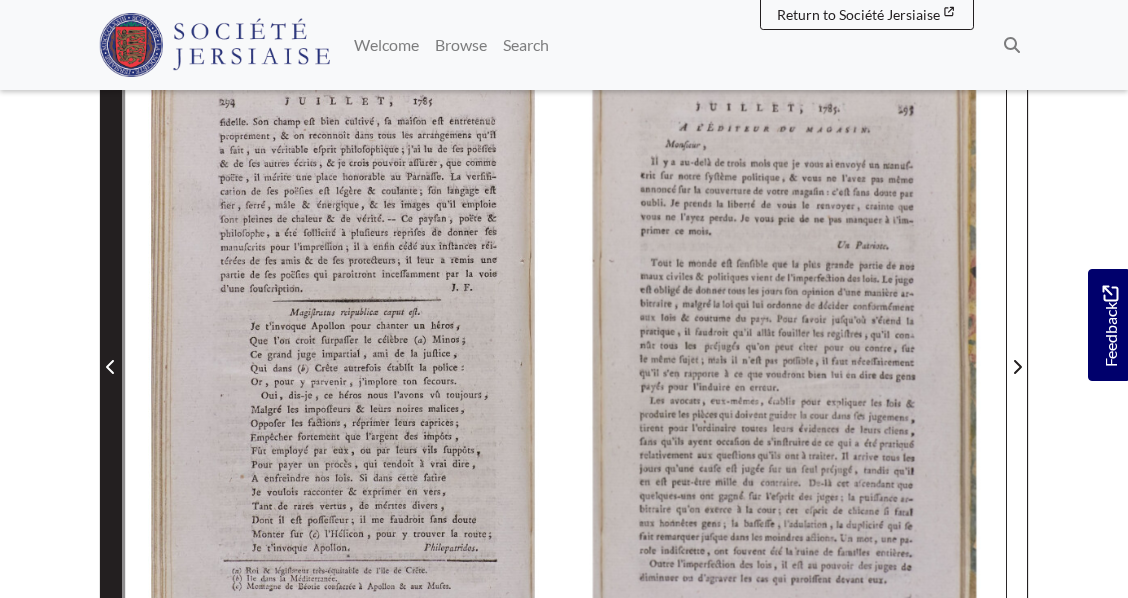 click at bounding box center [111, 367] 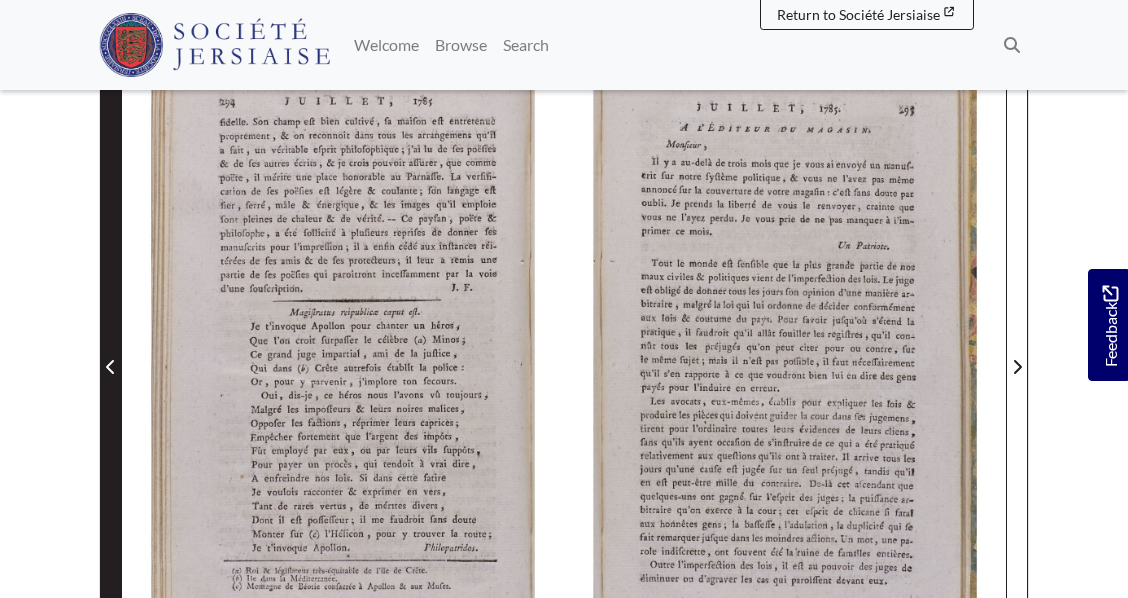 click at bounding box center (111, 367) 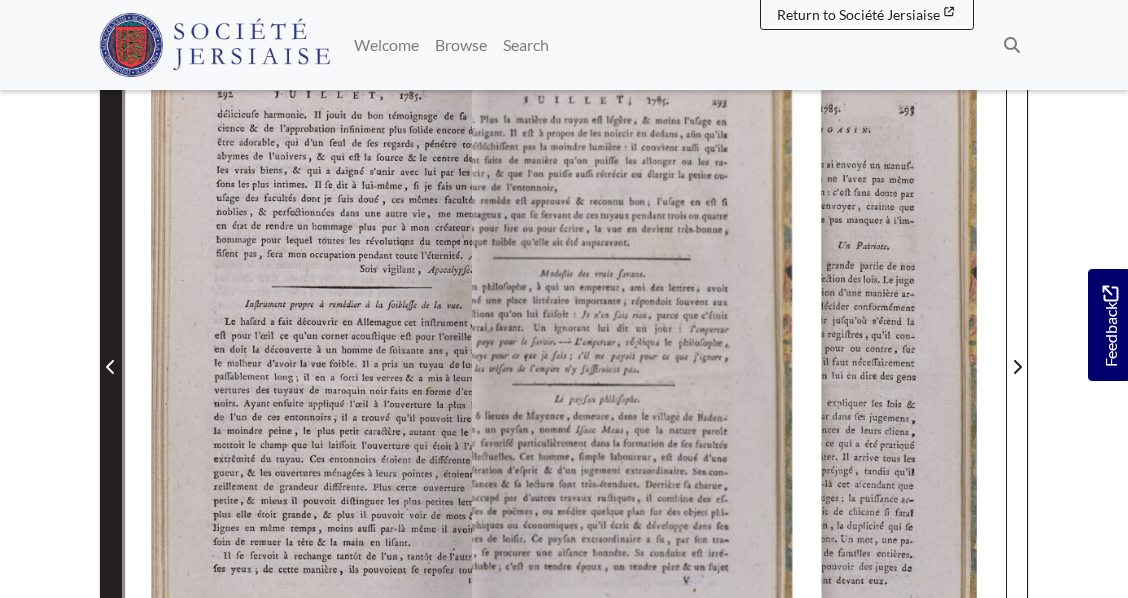 click at bounding box center (111, 367) 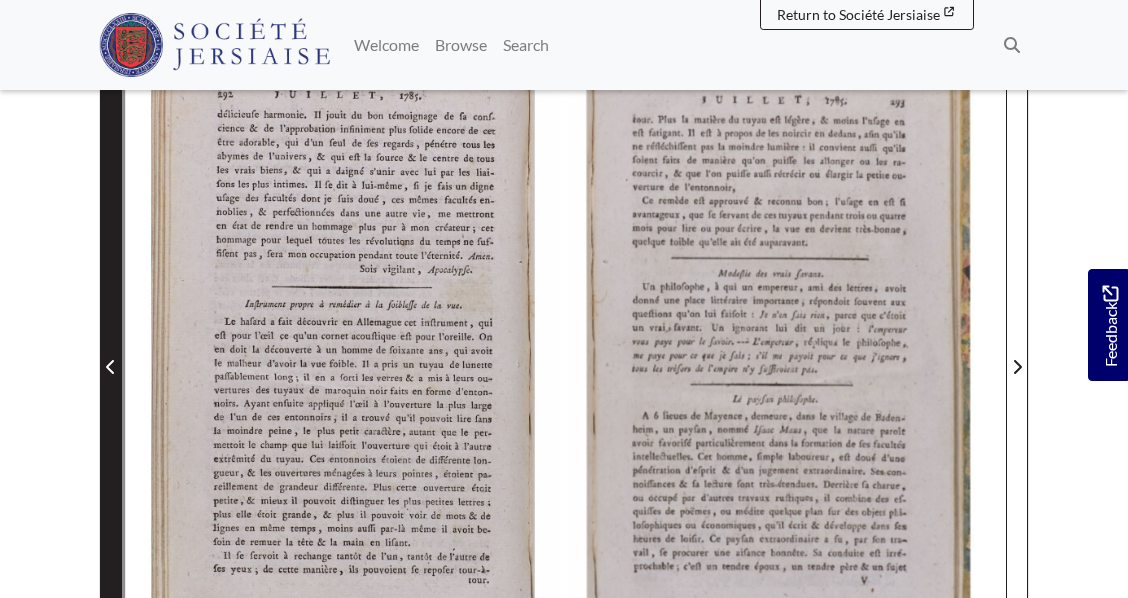 click at bounding box center (111, 367) 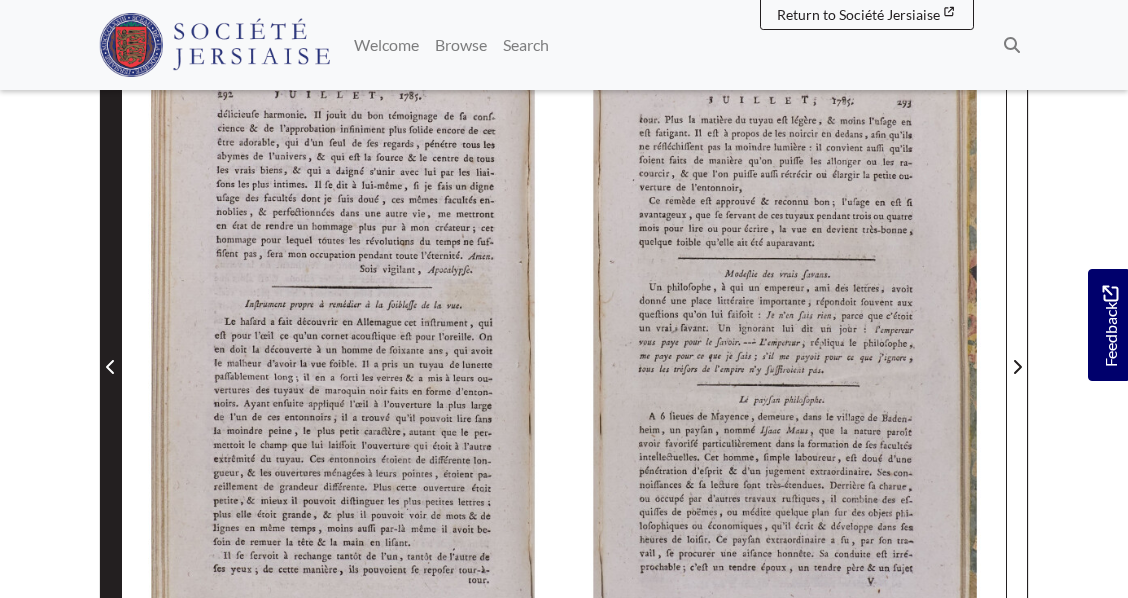 click at bounding box center [111, 367] 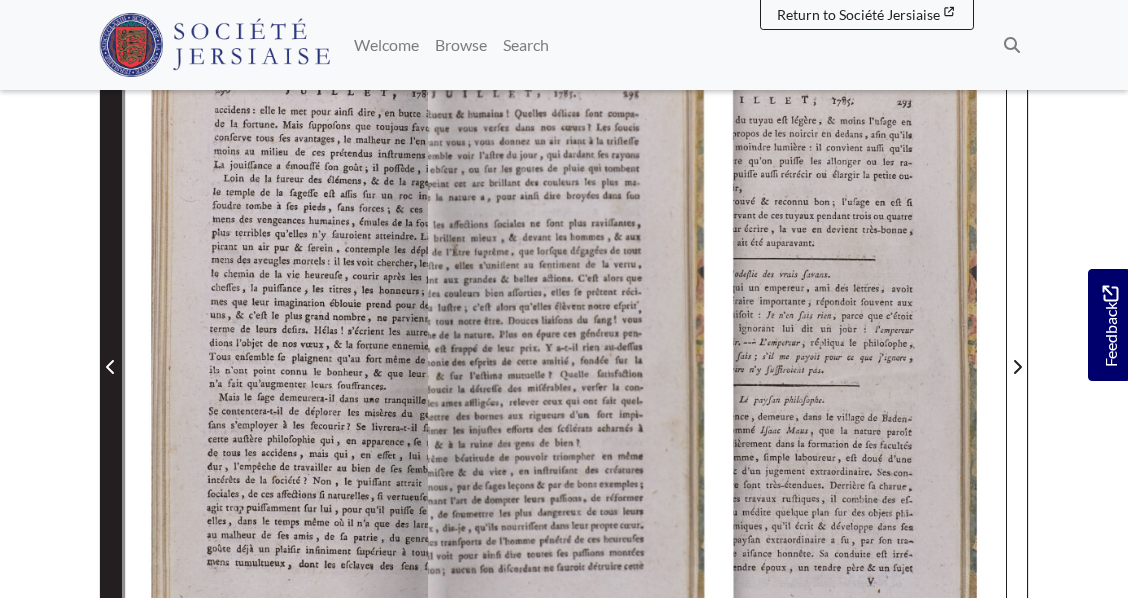 click at bounding box center (111, 367) 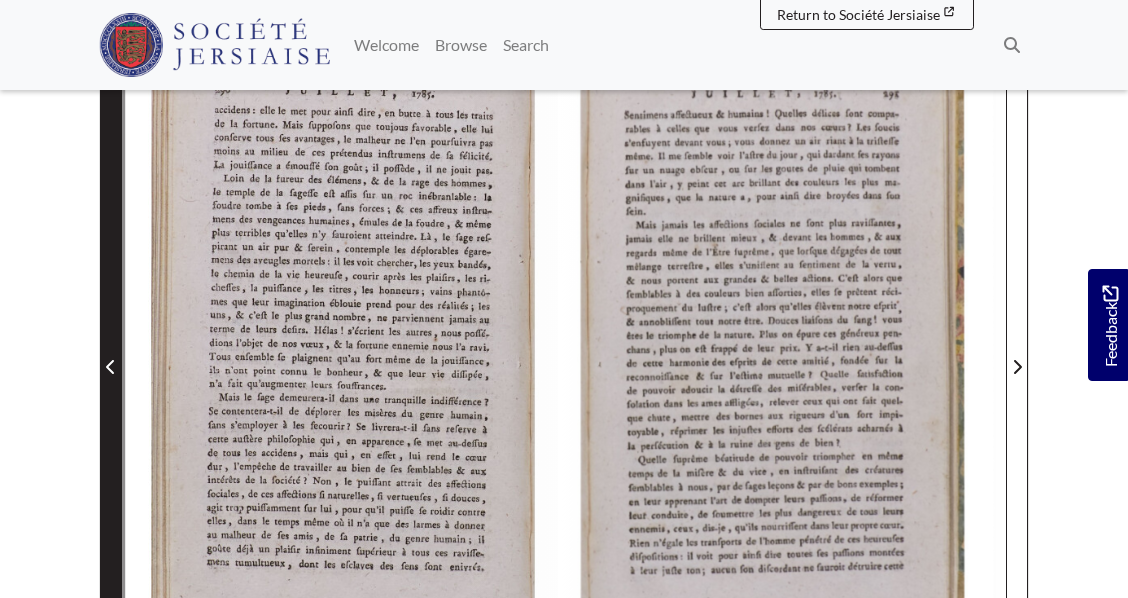 click at bounding box center (111, 367) 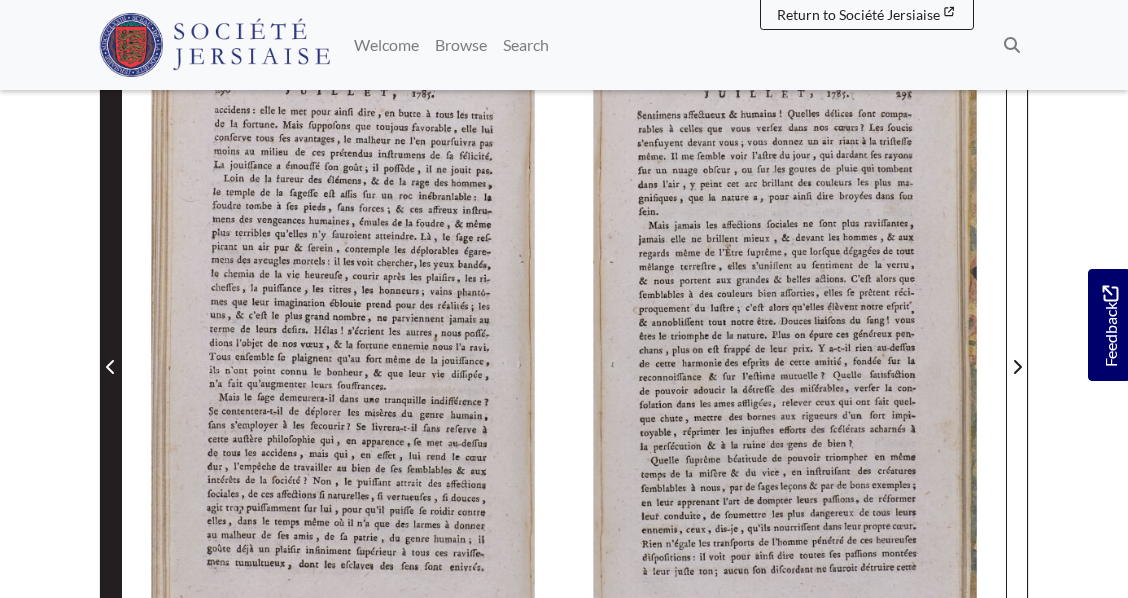 click at bounding box center (111, 367) 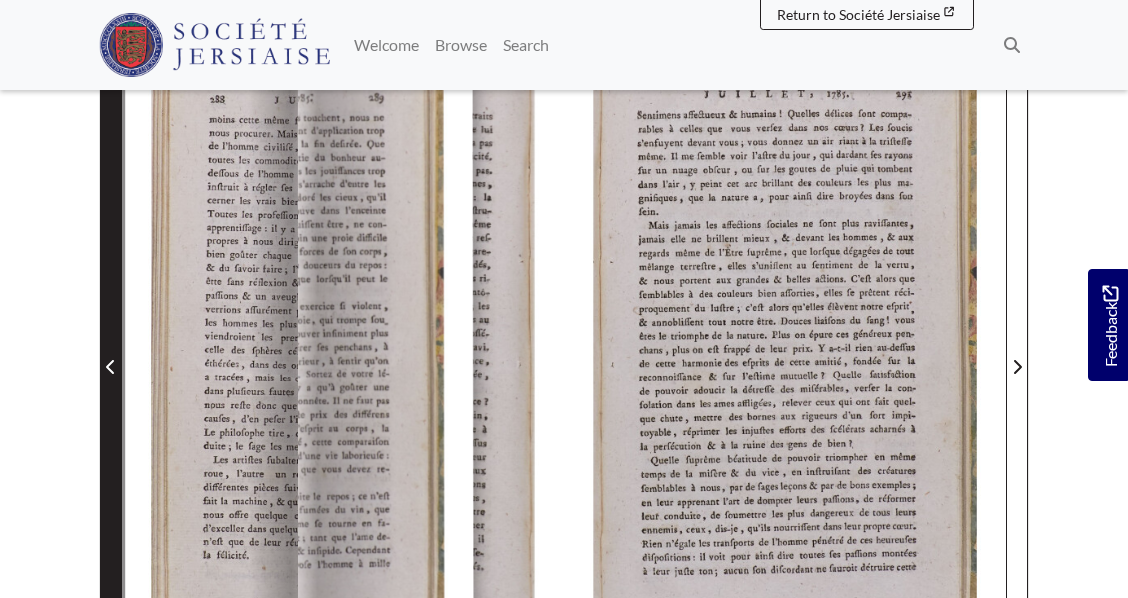click at bounding box center [111, 367] 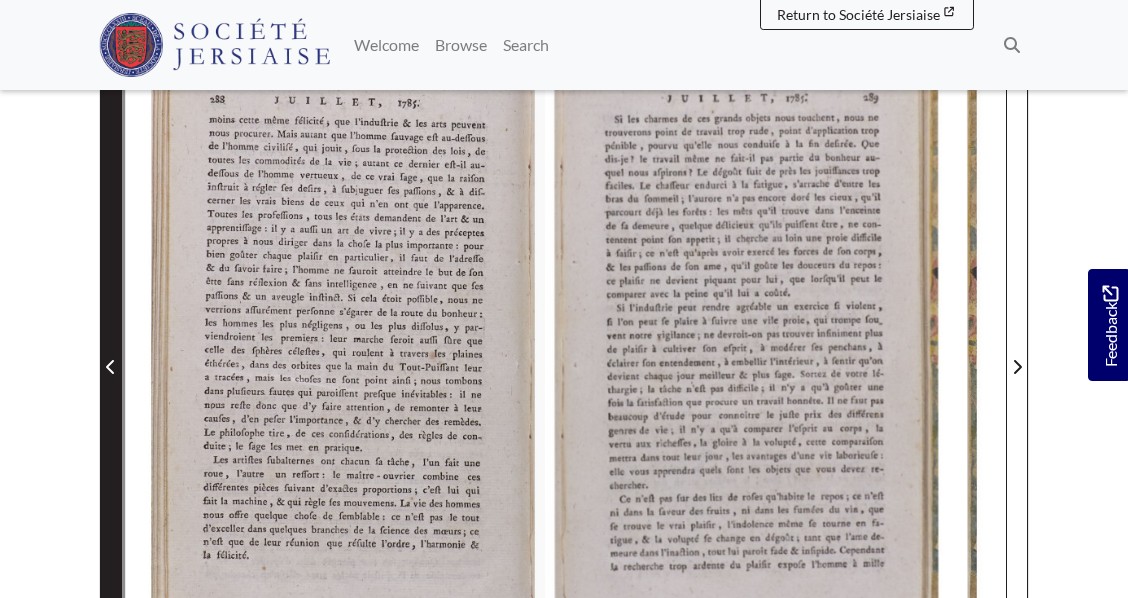 click at bounding box center (111, 367) 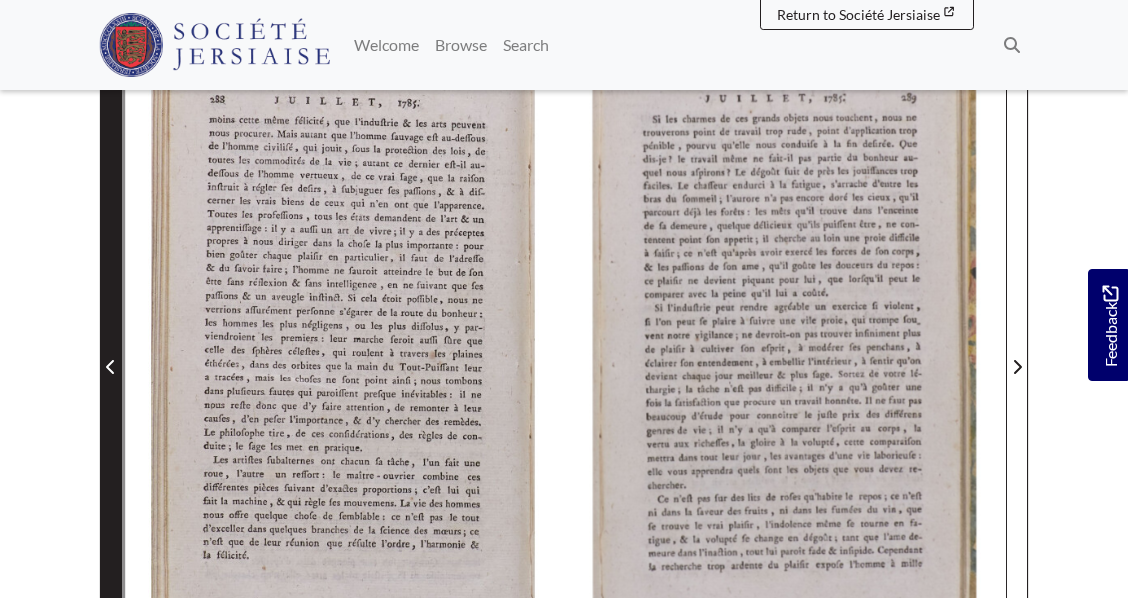click at bounding box center (111, 367) 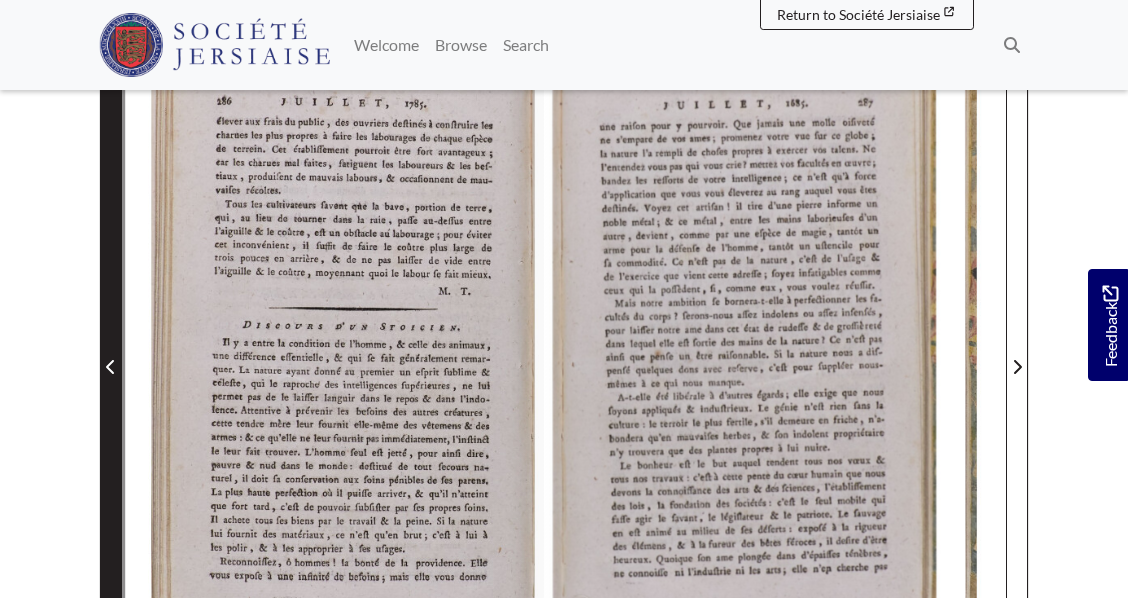 click at bounding box center (111, 367) 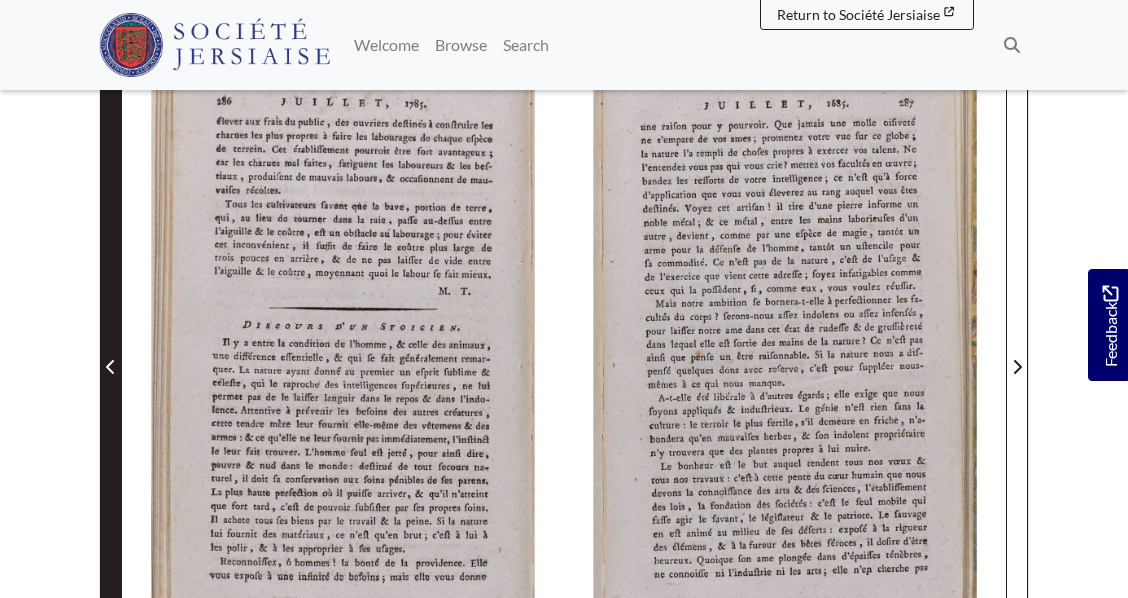 click at bounding box center (111, 367) 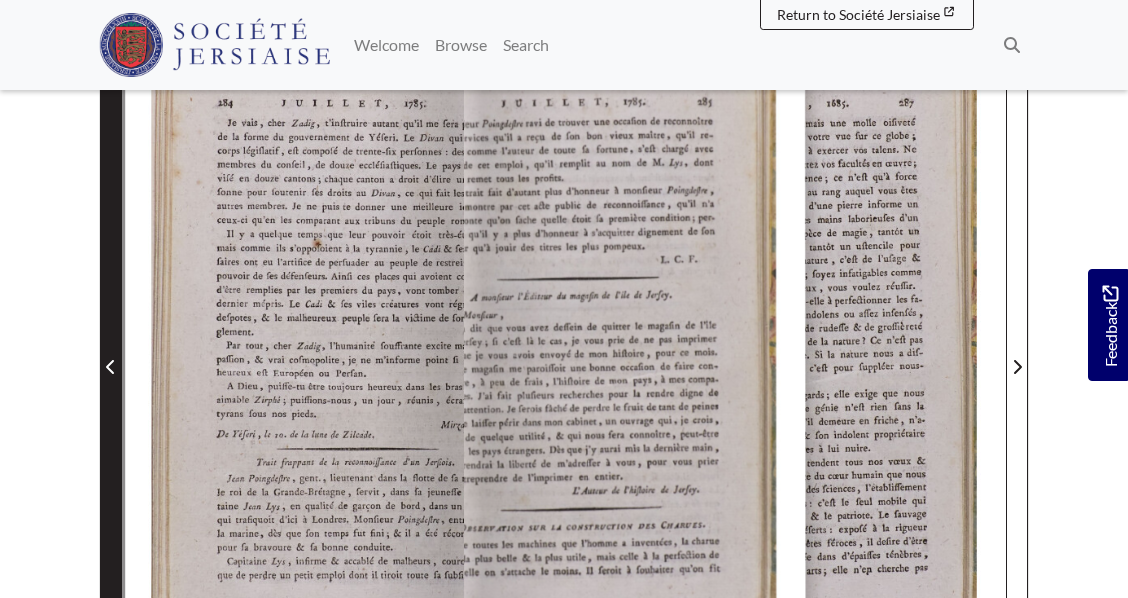 click at bounding box center [111, 367] 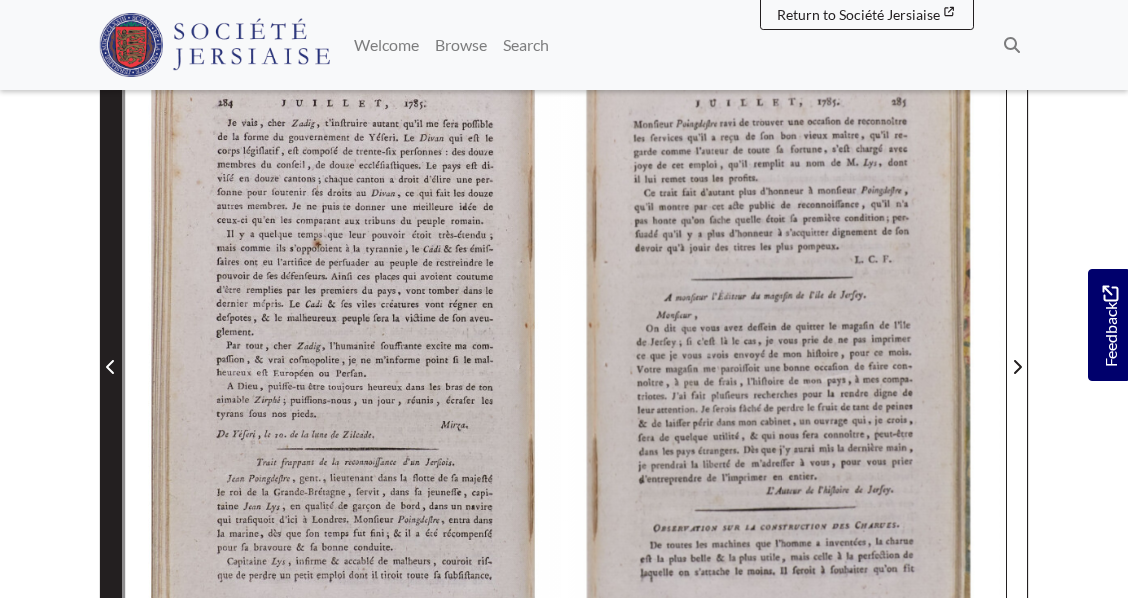 click at bounding box center (111, 367) 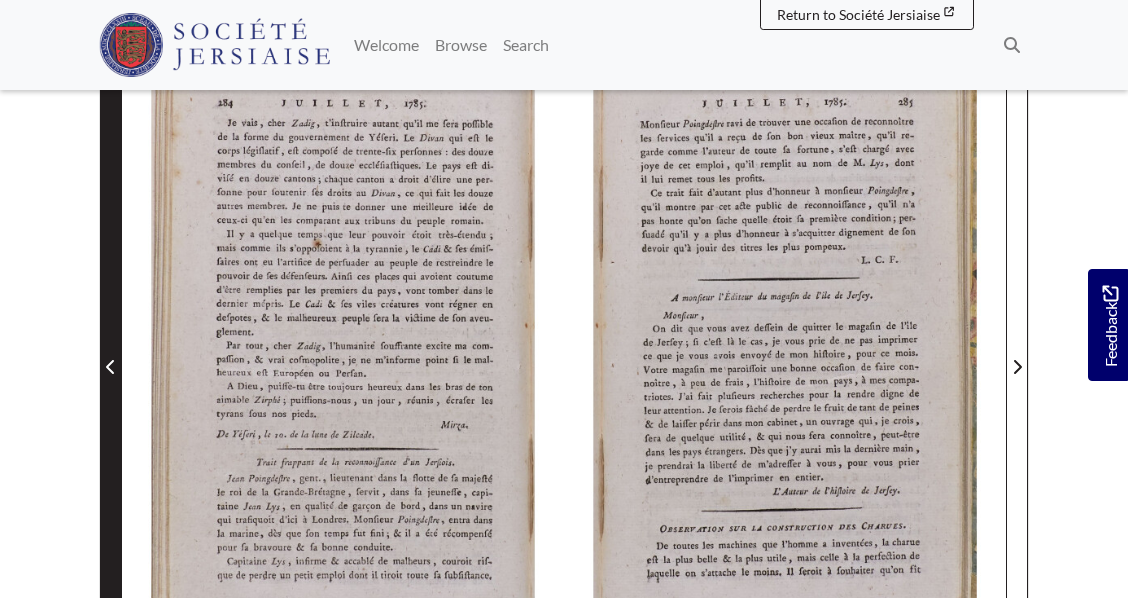 click at bounding box center [111, 367] 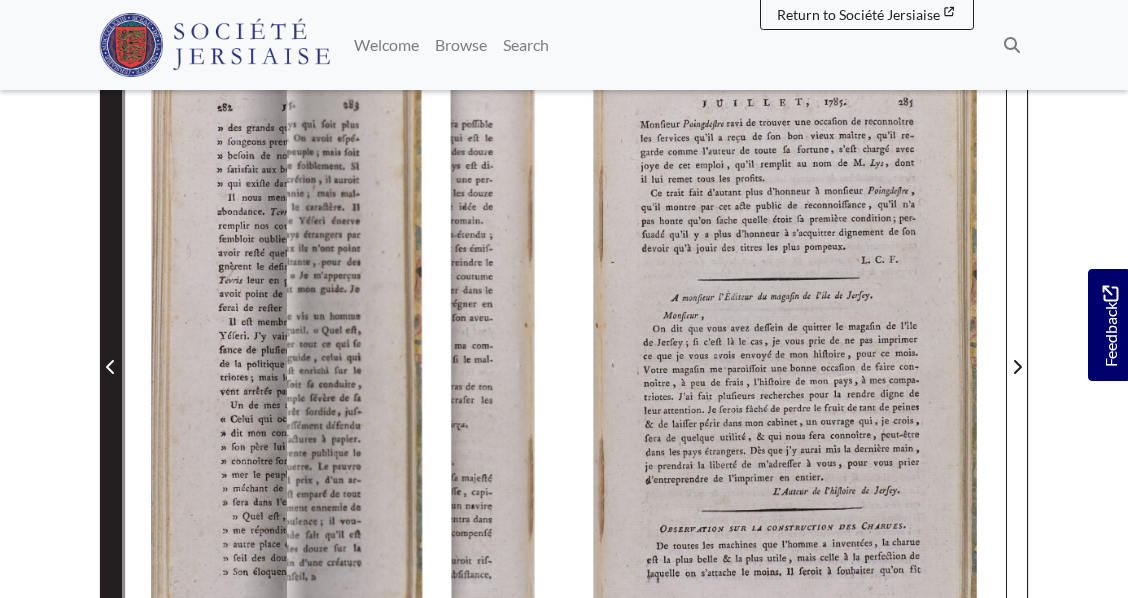click at bounding box center (111, 367) 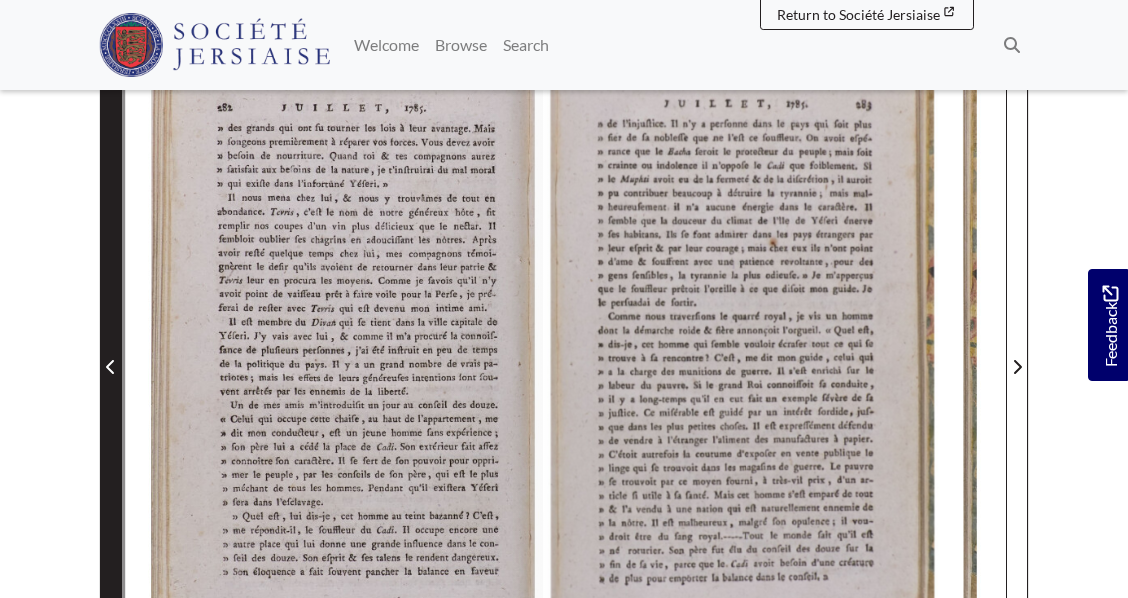click at bounding box center (111, 367) 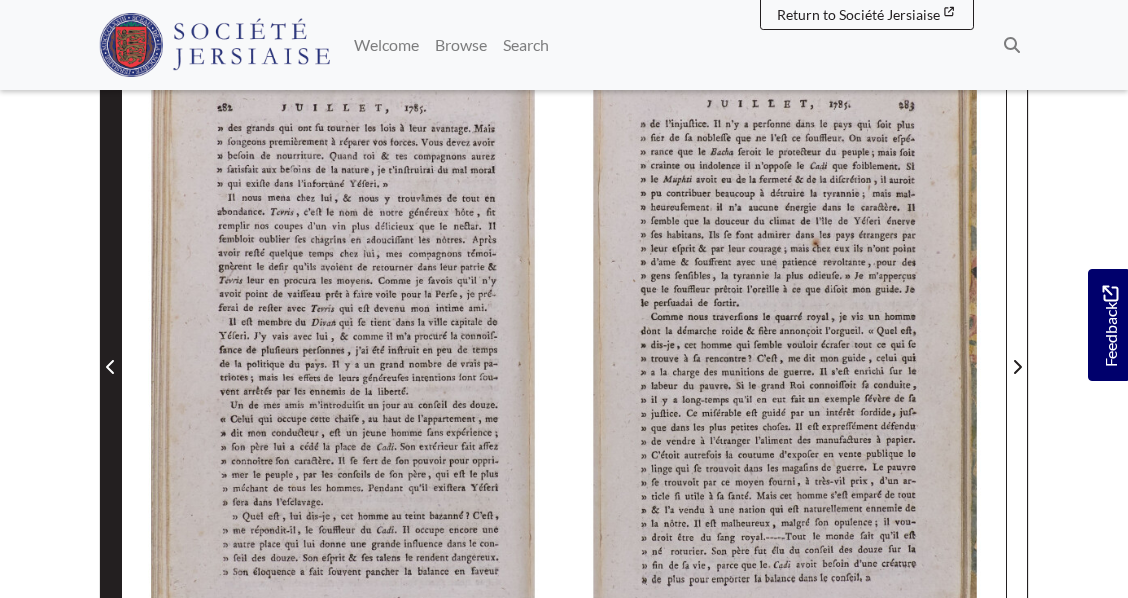 click at bounding box center (111, 367) 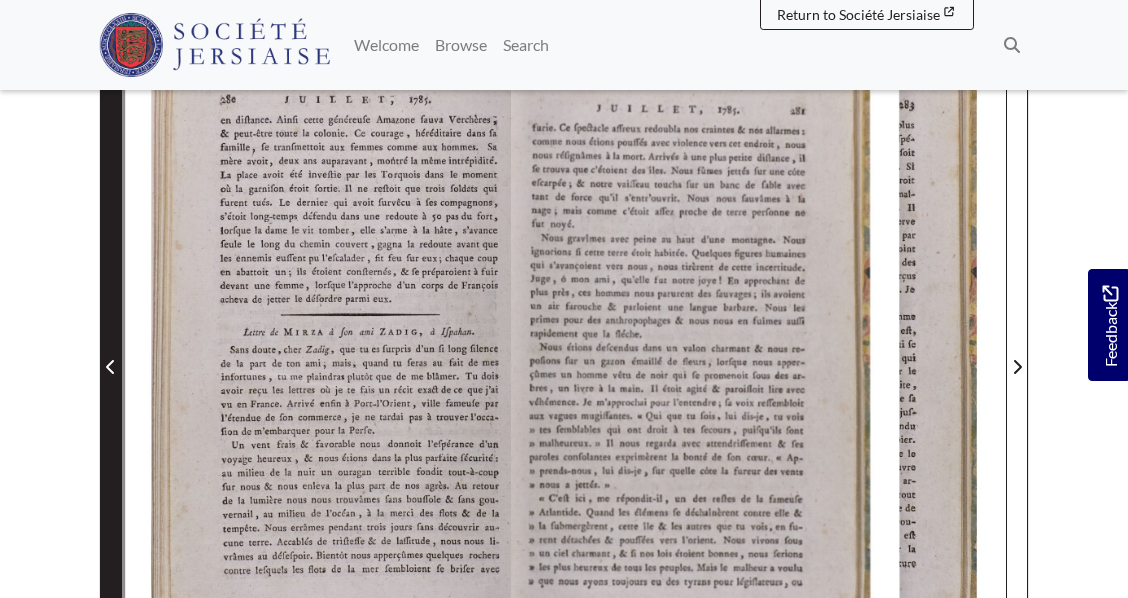 click at bounding box center [111, 367] 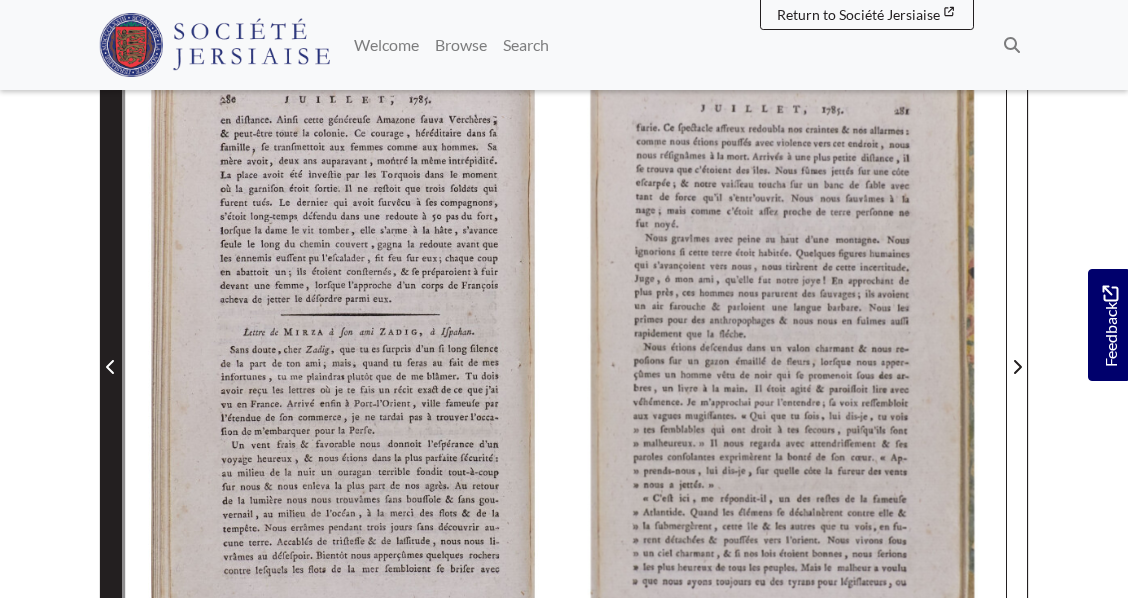 click at bounding box center (111, 367) 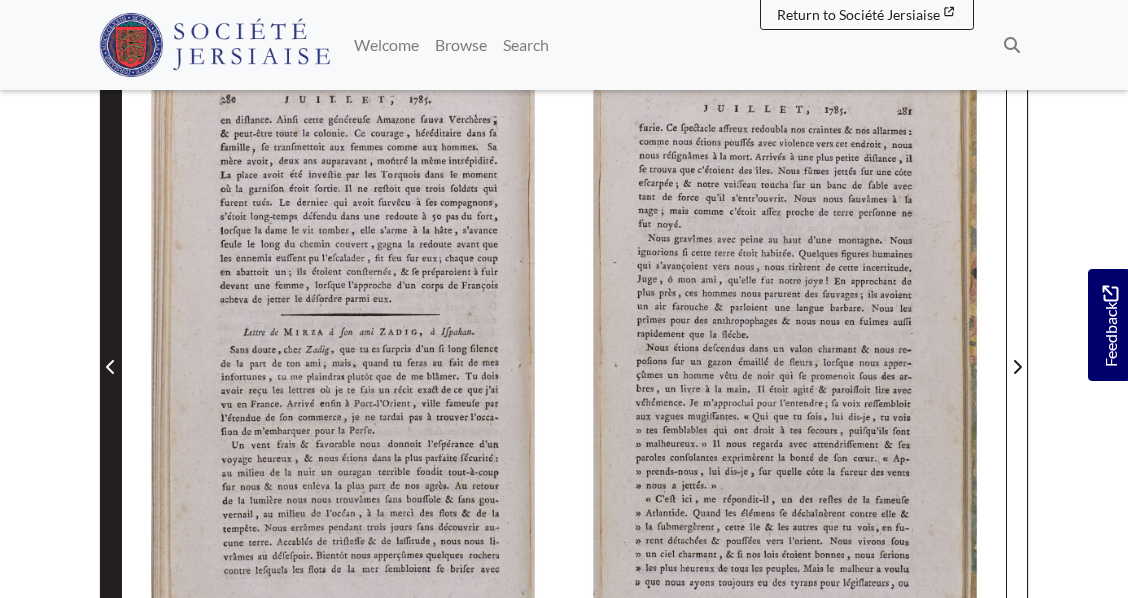 click at bounding box center [111, 367] 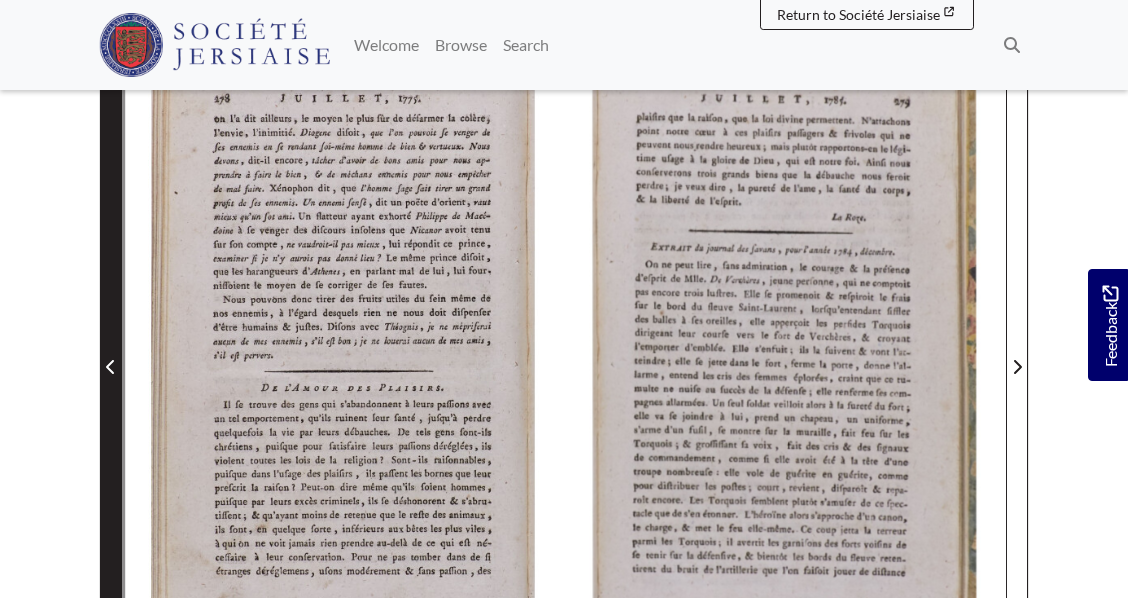 click at bounding box center (111, 367) 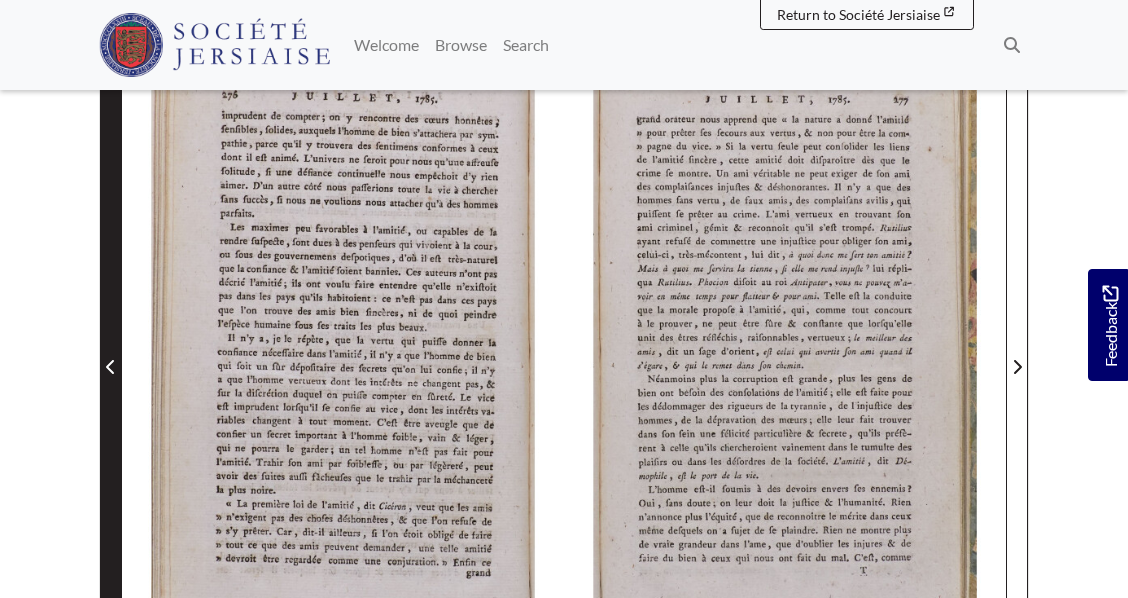 click at bounding box center (111, 367) 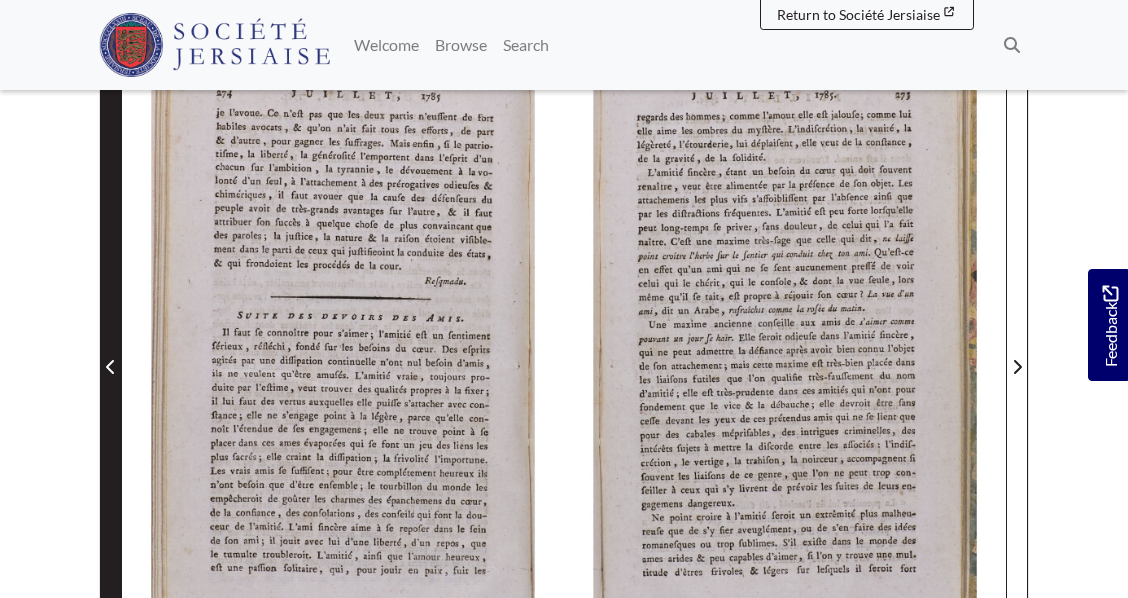 click at bounding box center [111, 367] 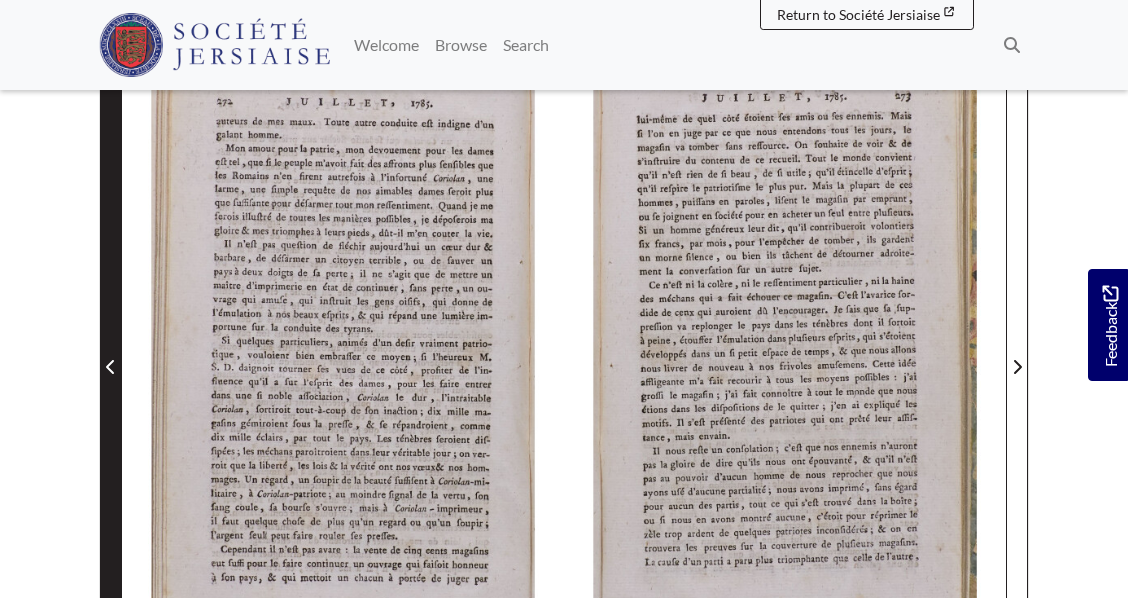 click at bounding box center (111, 367) 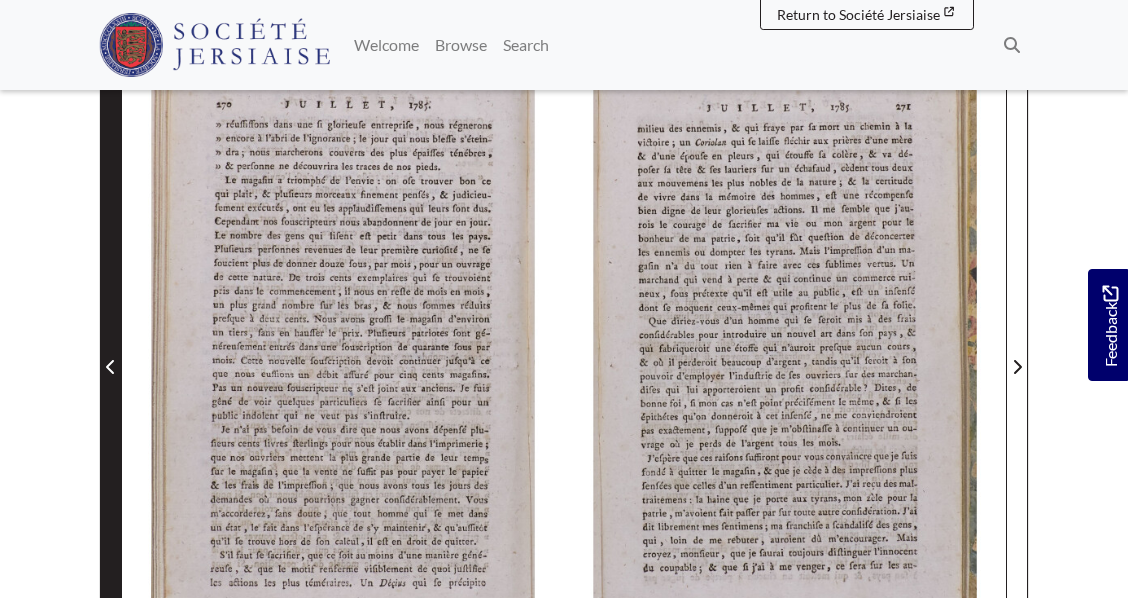 click at bounding box center [111, 367] 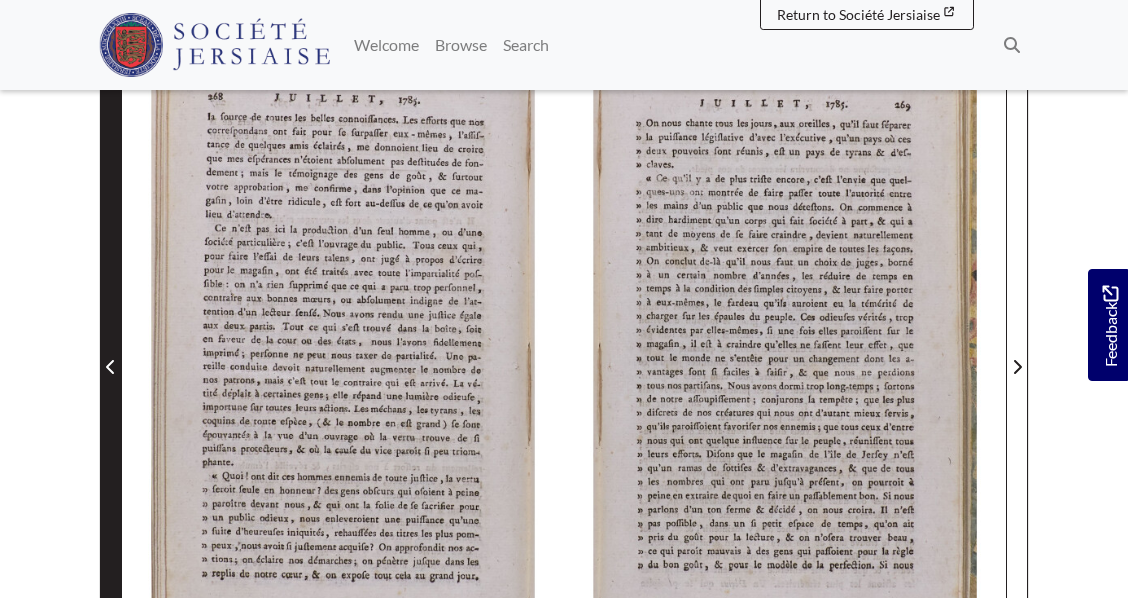 click at bounding box center [111, 367] 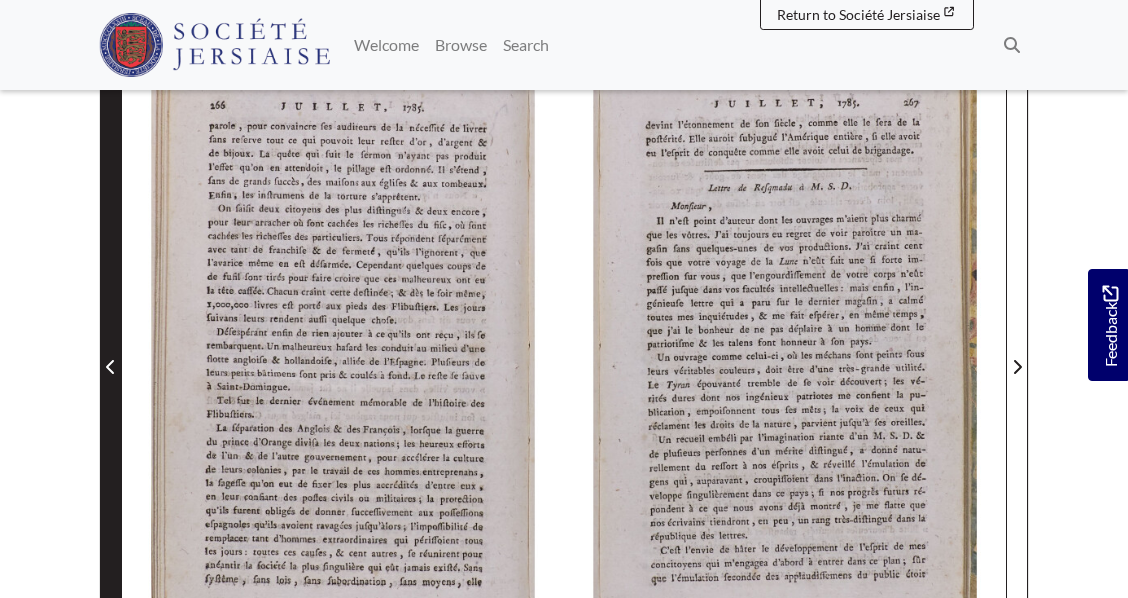 click at bounding box center [111, 367] 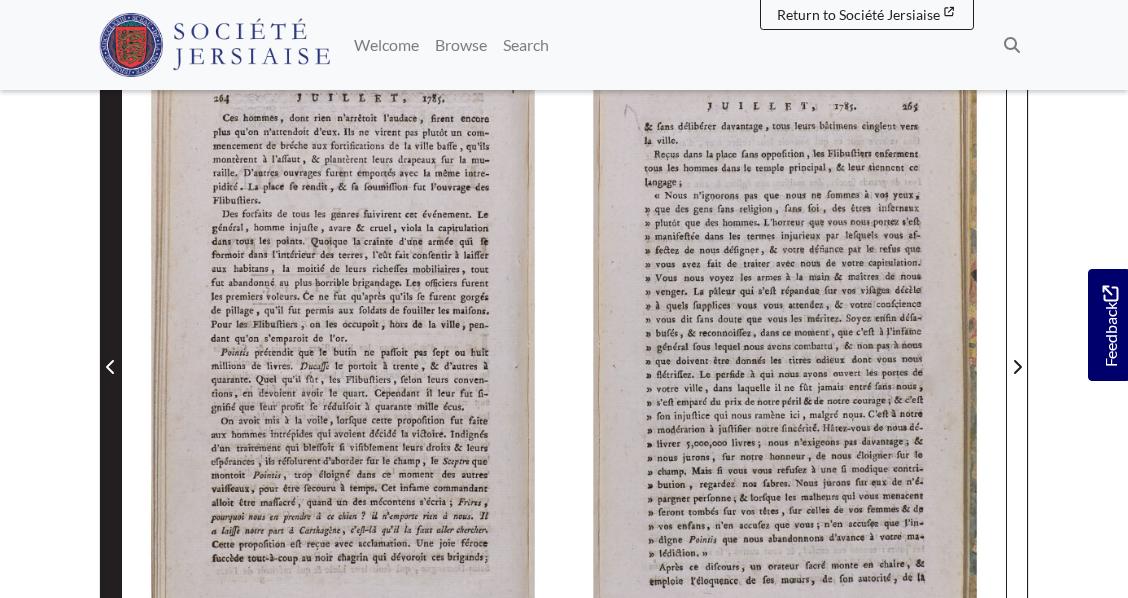 click at bounding box center (111, 367) 